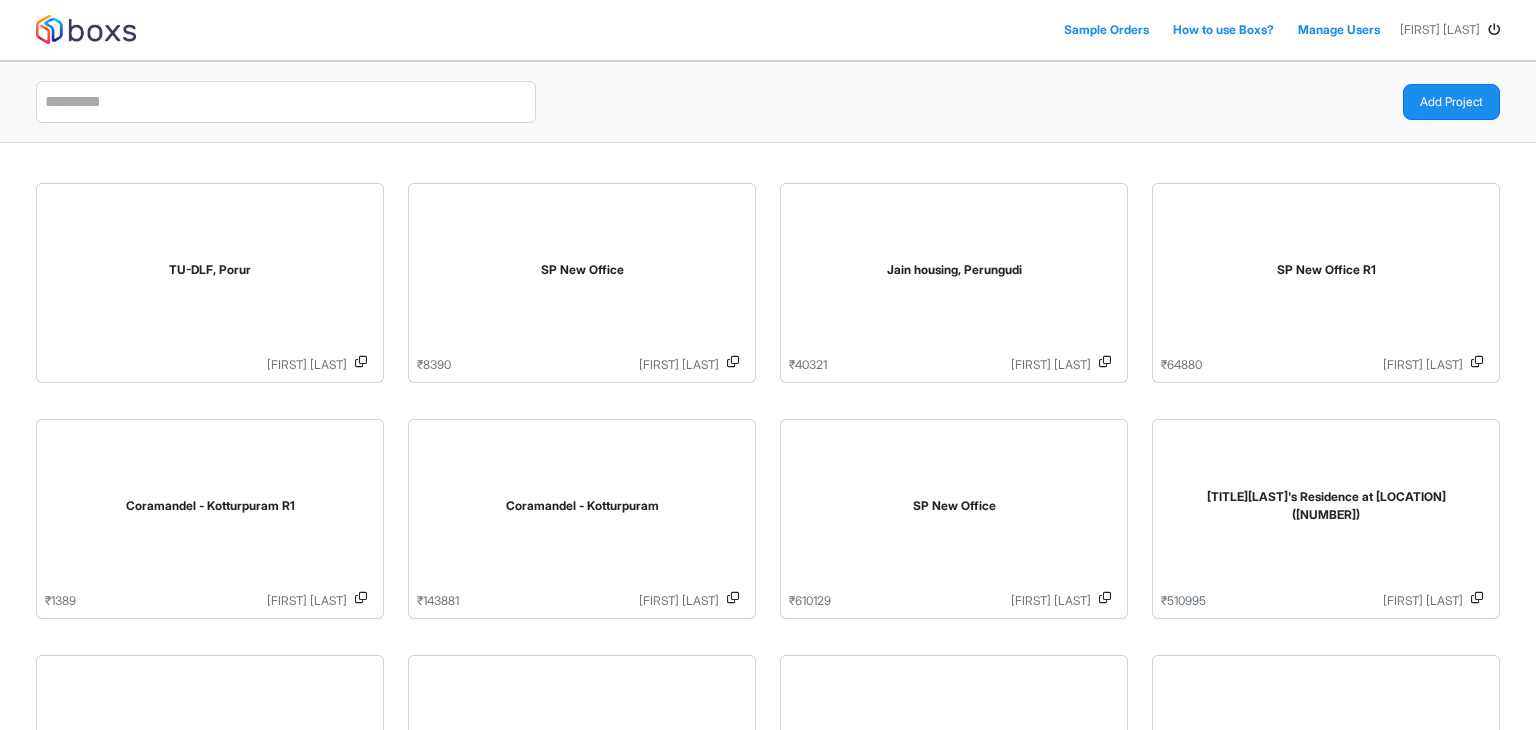 scroll, scrollTop: 0, scrollLeft: 0, axis: both 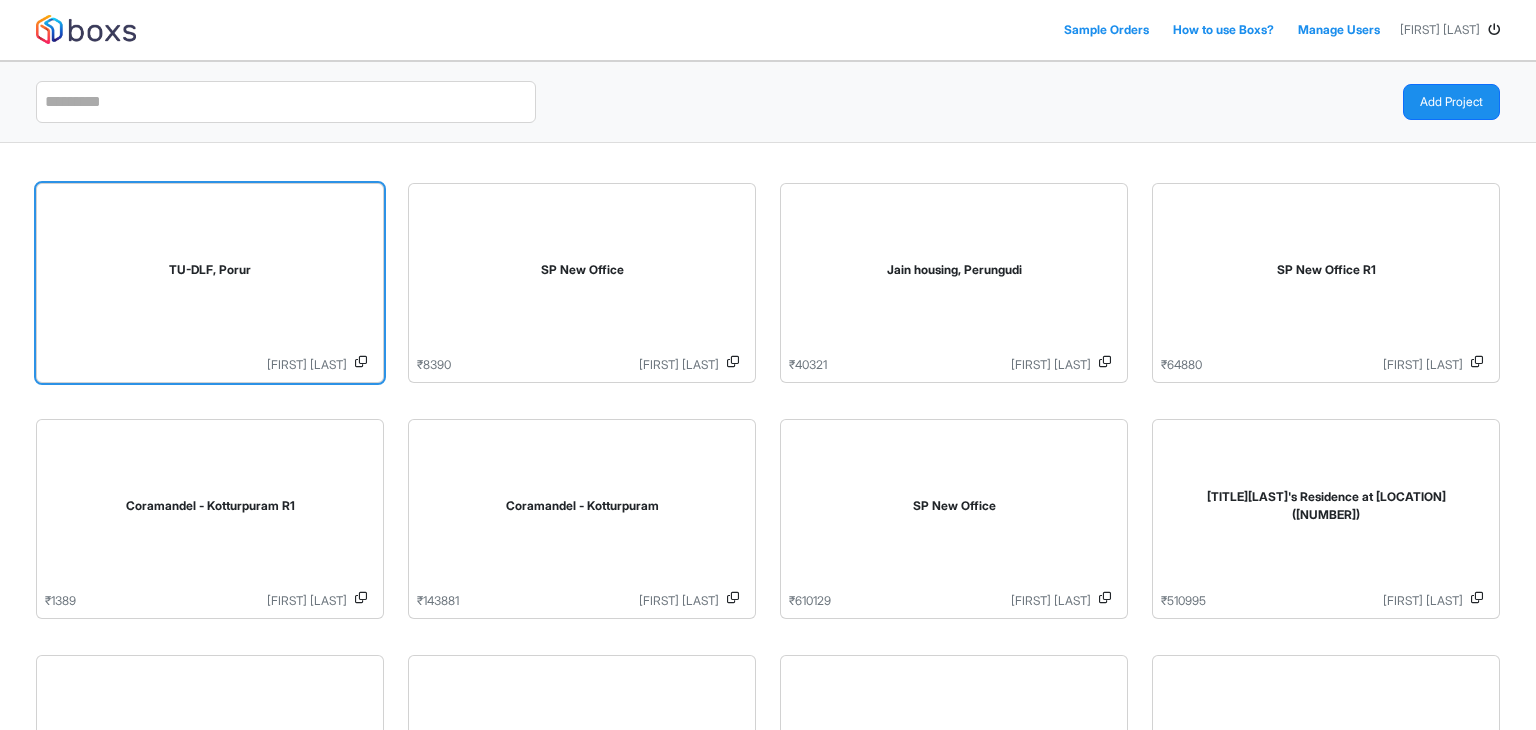 click on "TU-DLF, Porur" at bounding box center [210, 274] 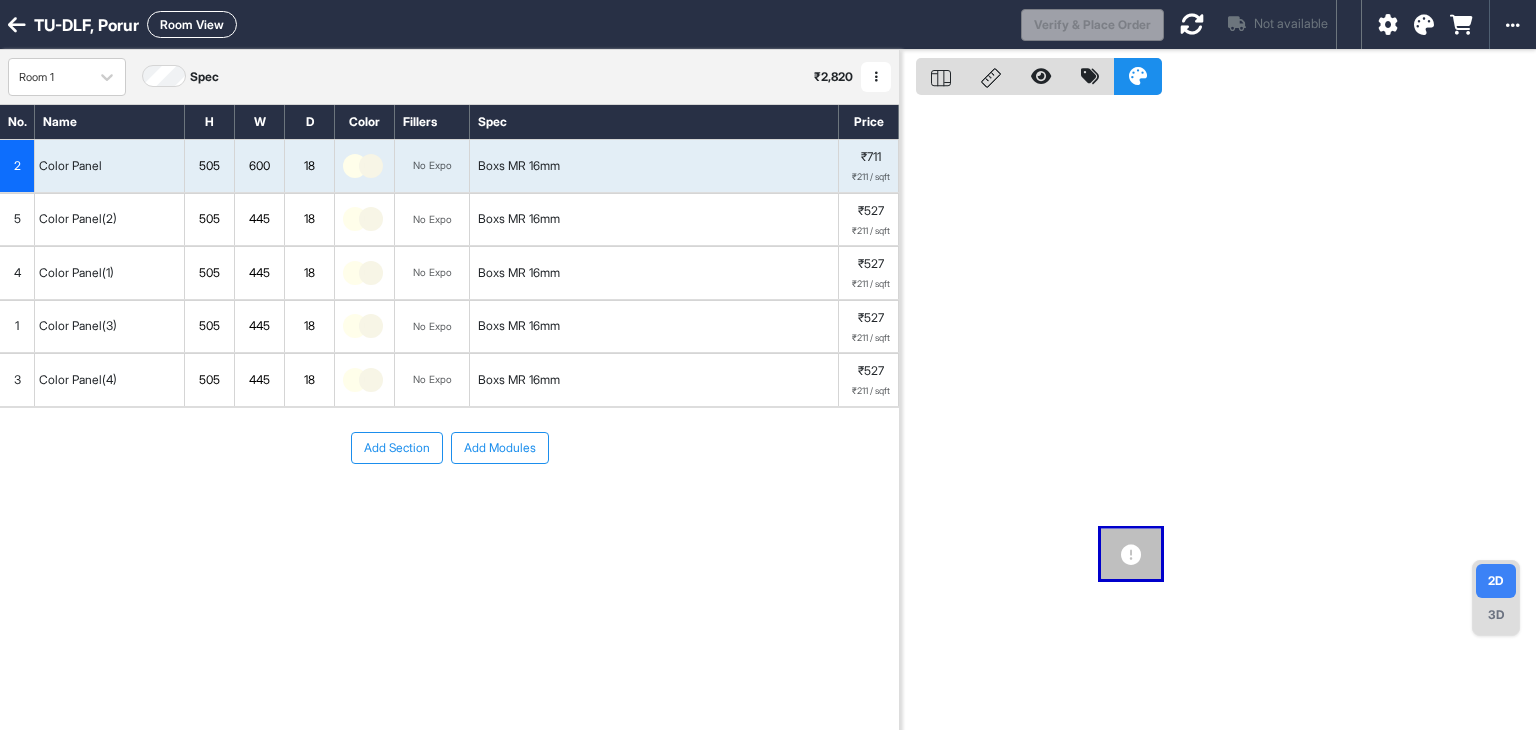scroll, scrollTop: 50, scrollLeft: 0, axis: vertical 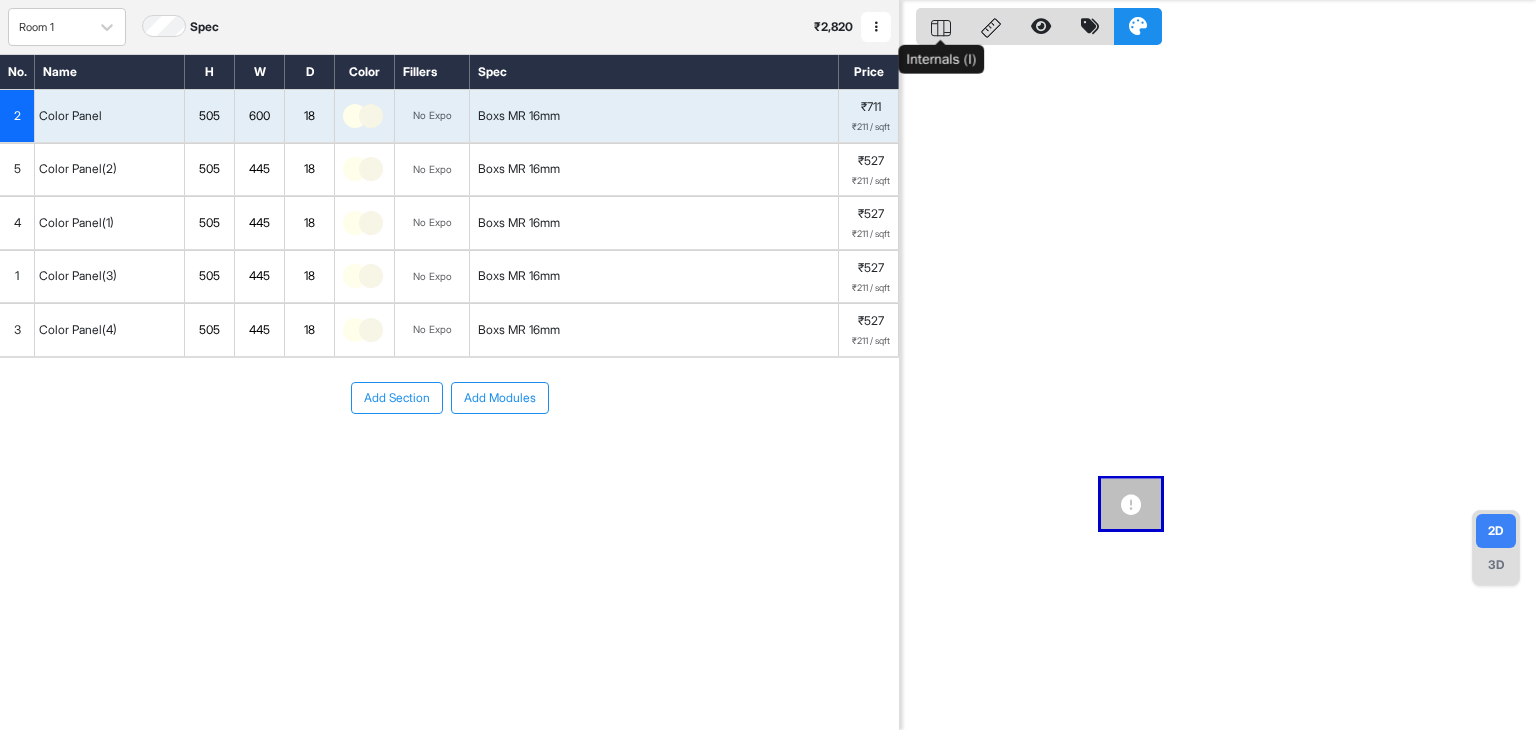 click 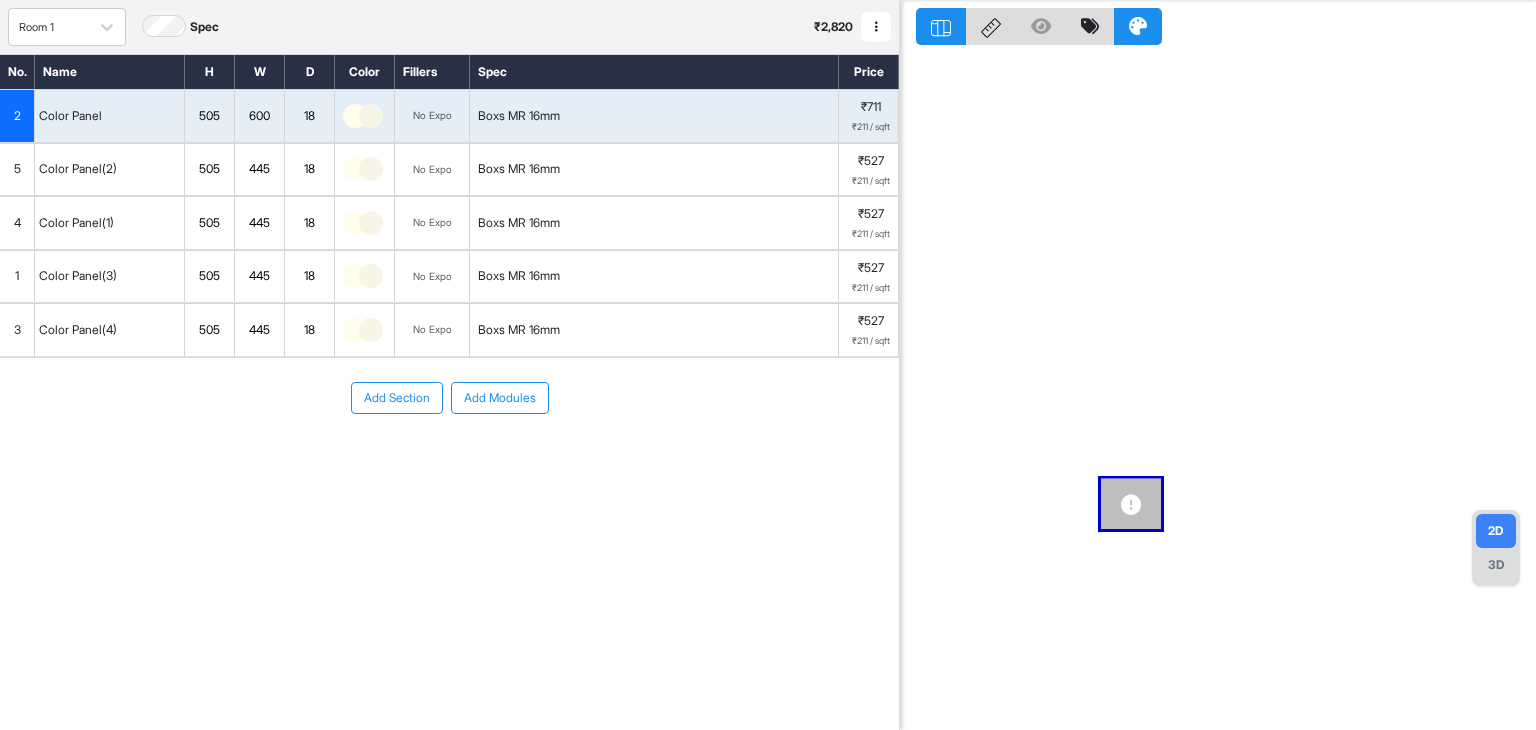 click on "Boxs MR 16mm" at bounding box center [519, 169] 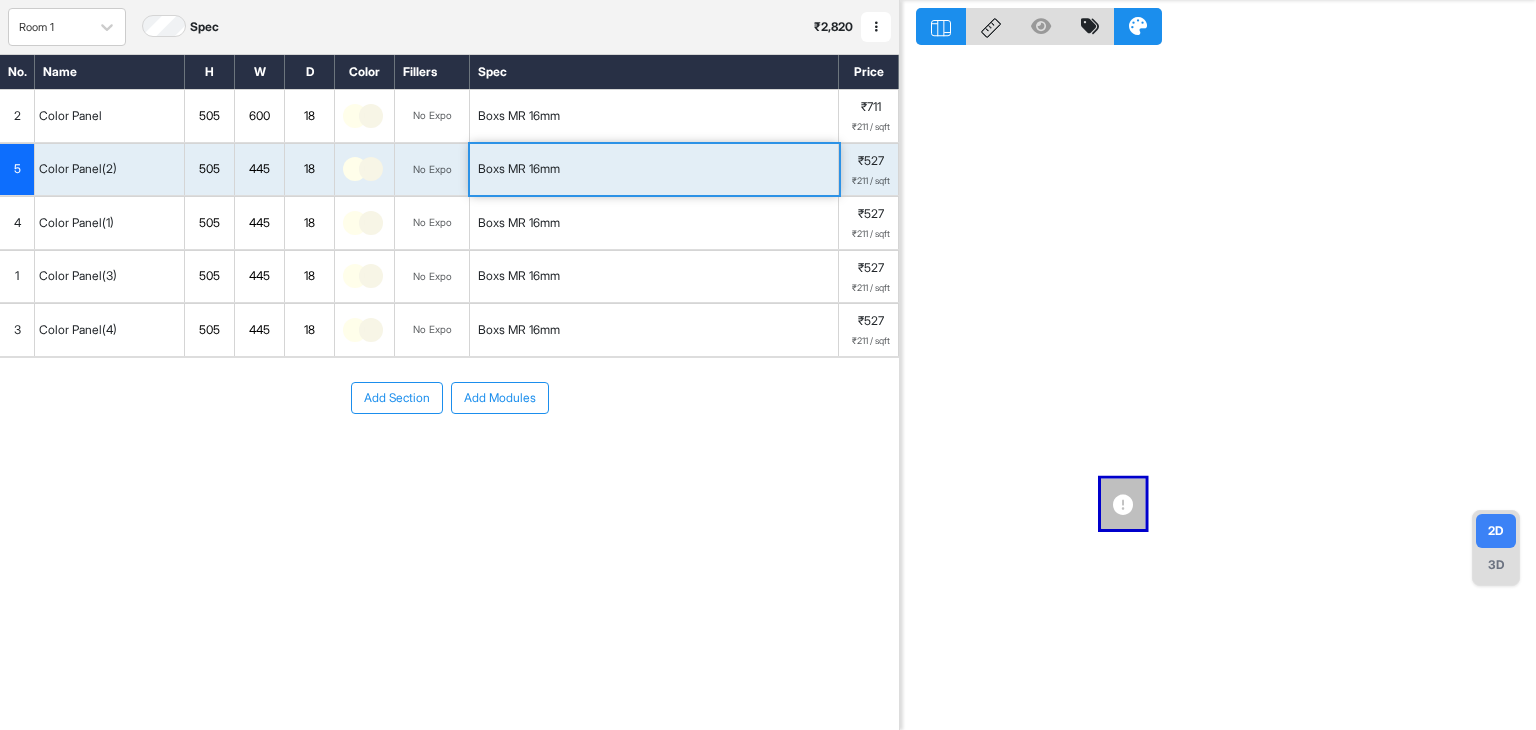 click on "Boxs MR 16mm" at bounding box center (519, 169) 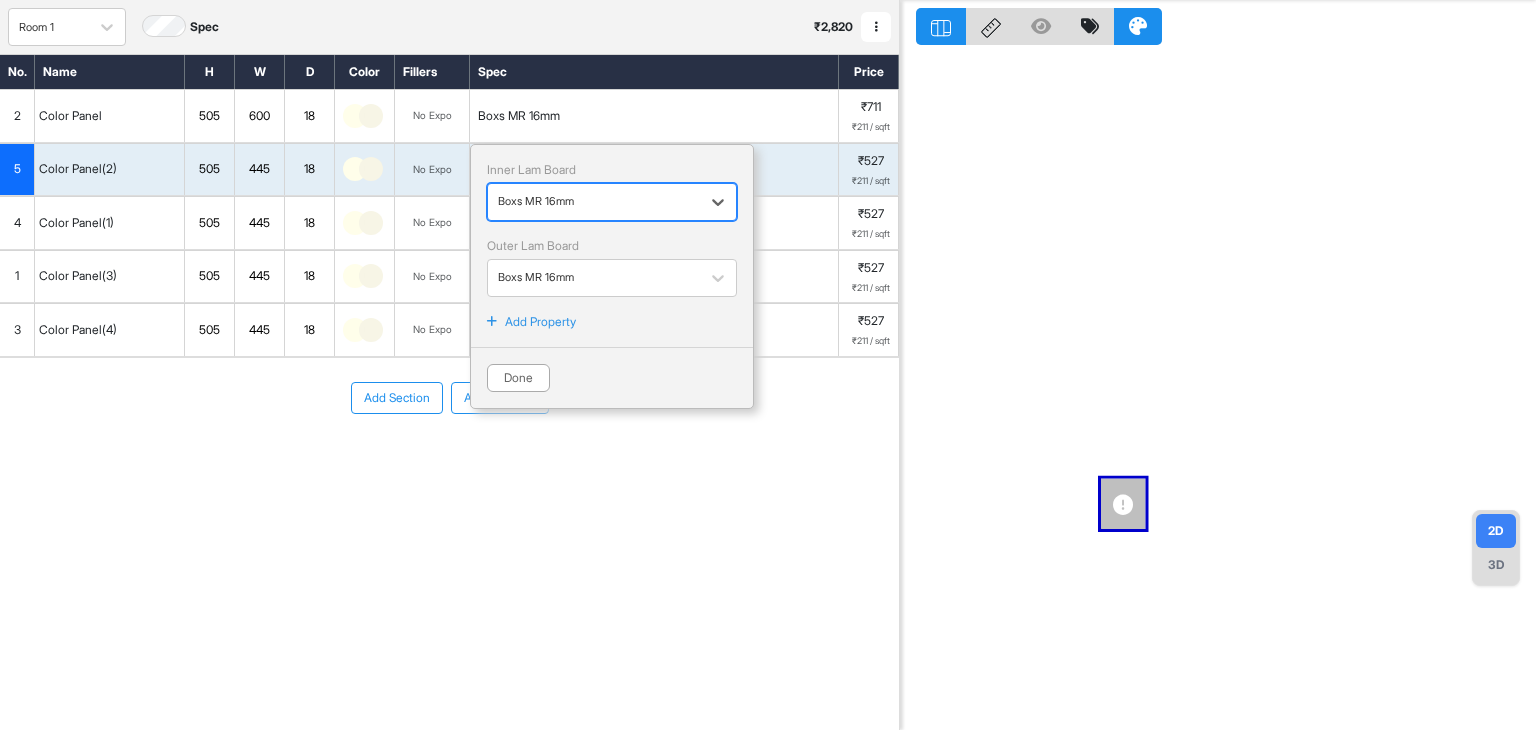 click on "Boxs MR 16mm" at bounding box center [519, 116] 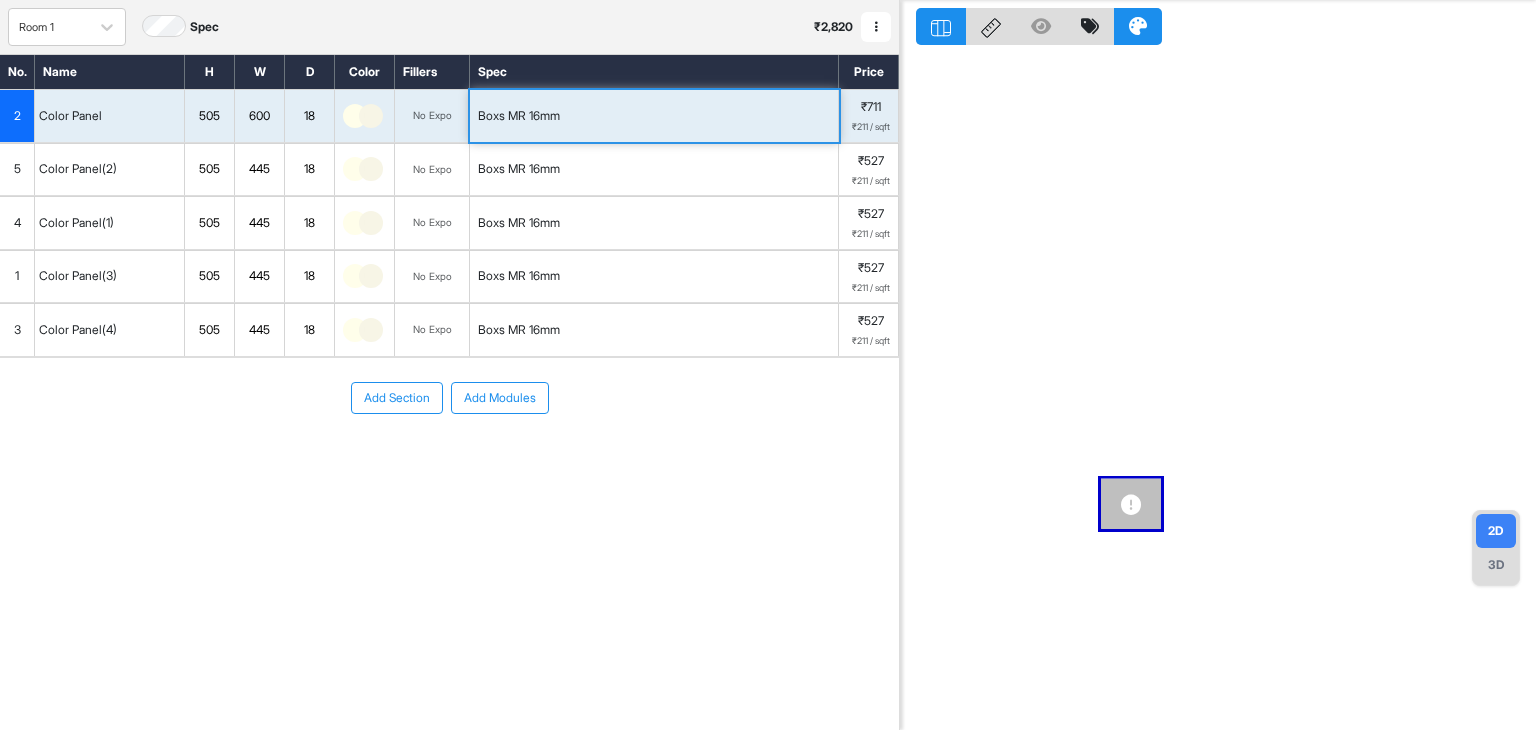 click on "Boxs MR 16mm" at bounding box center [519, 116] 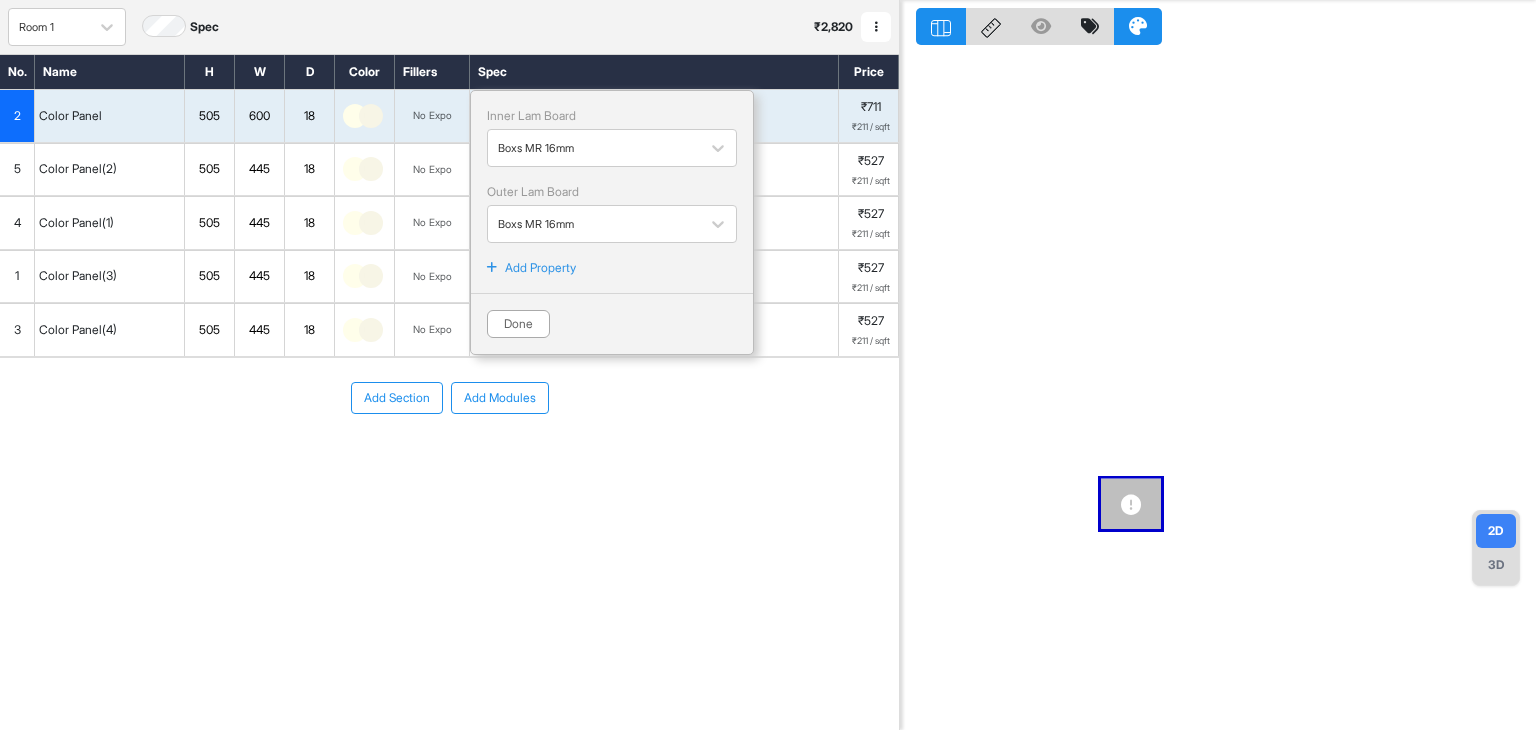 click on "Boxs MR 16mm" at bounding box center [654, 170] 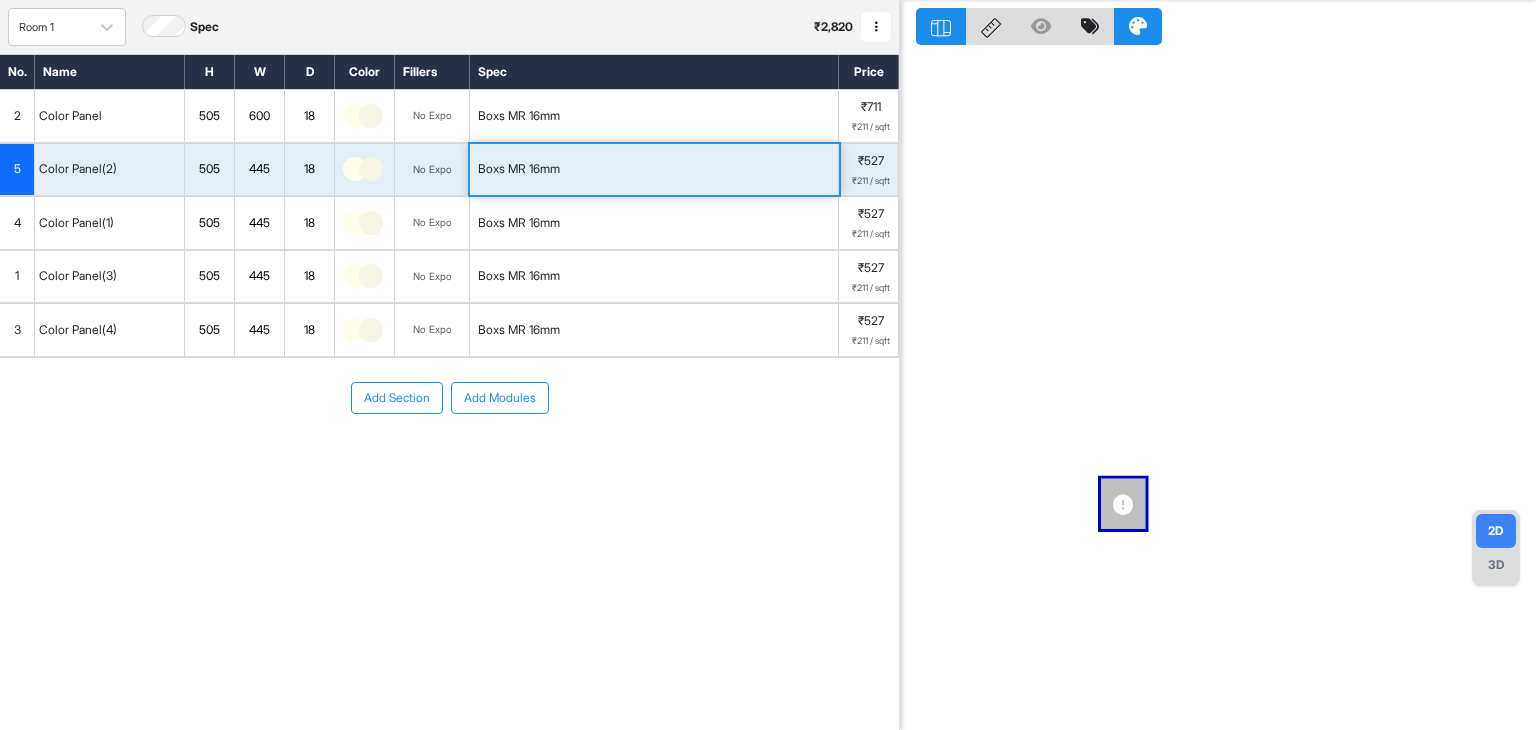 click at bounding box center [876, 27] 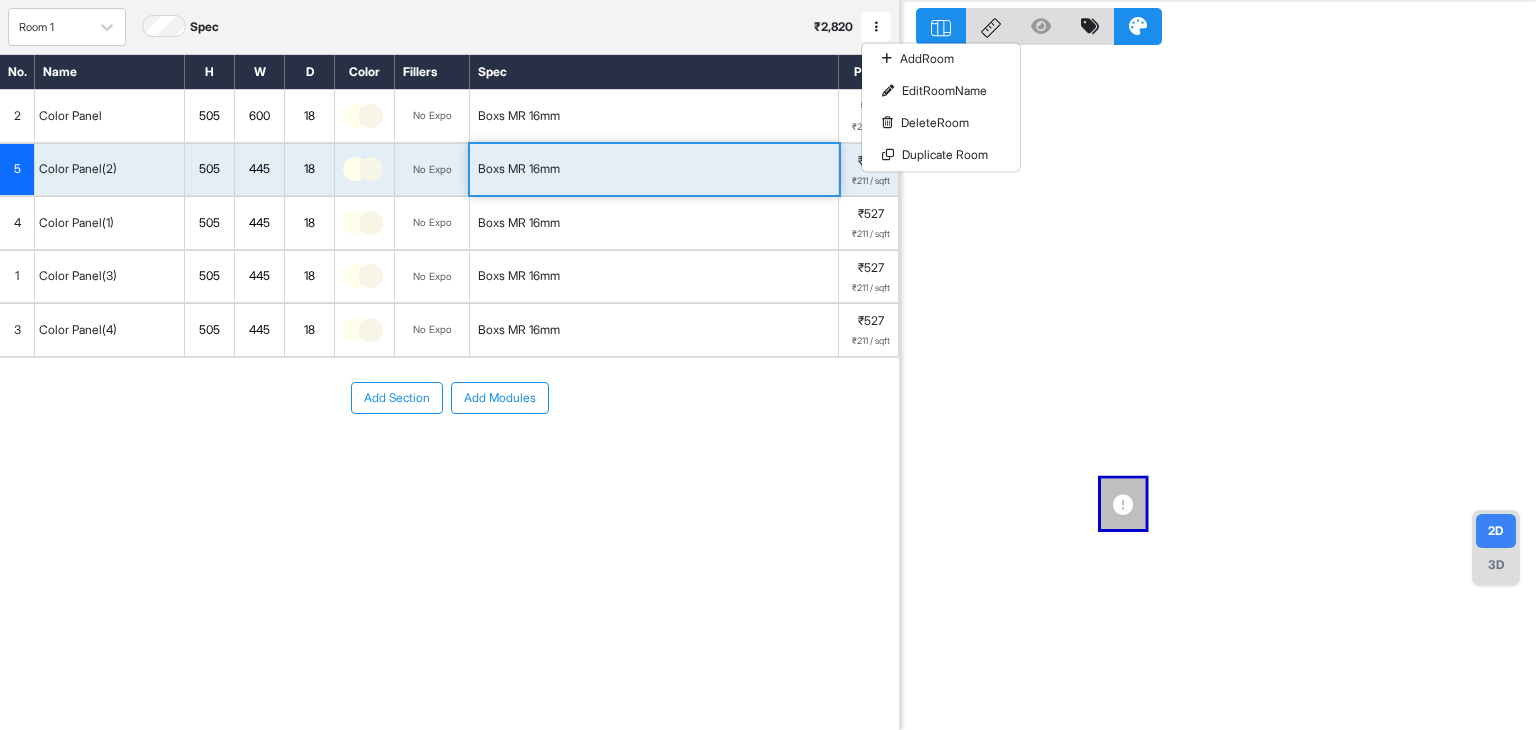 click at bounding box center [876, 27] 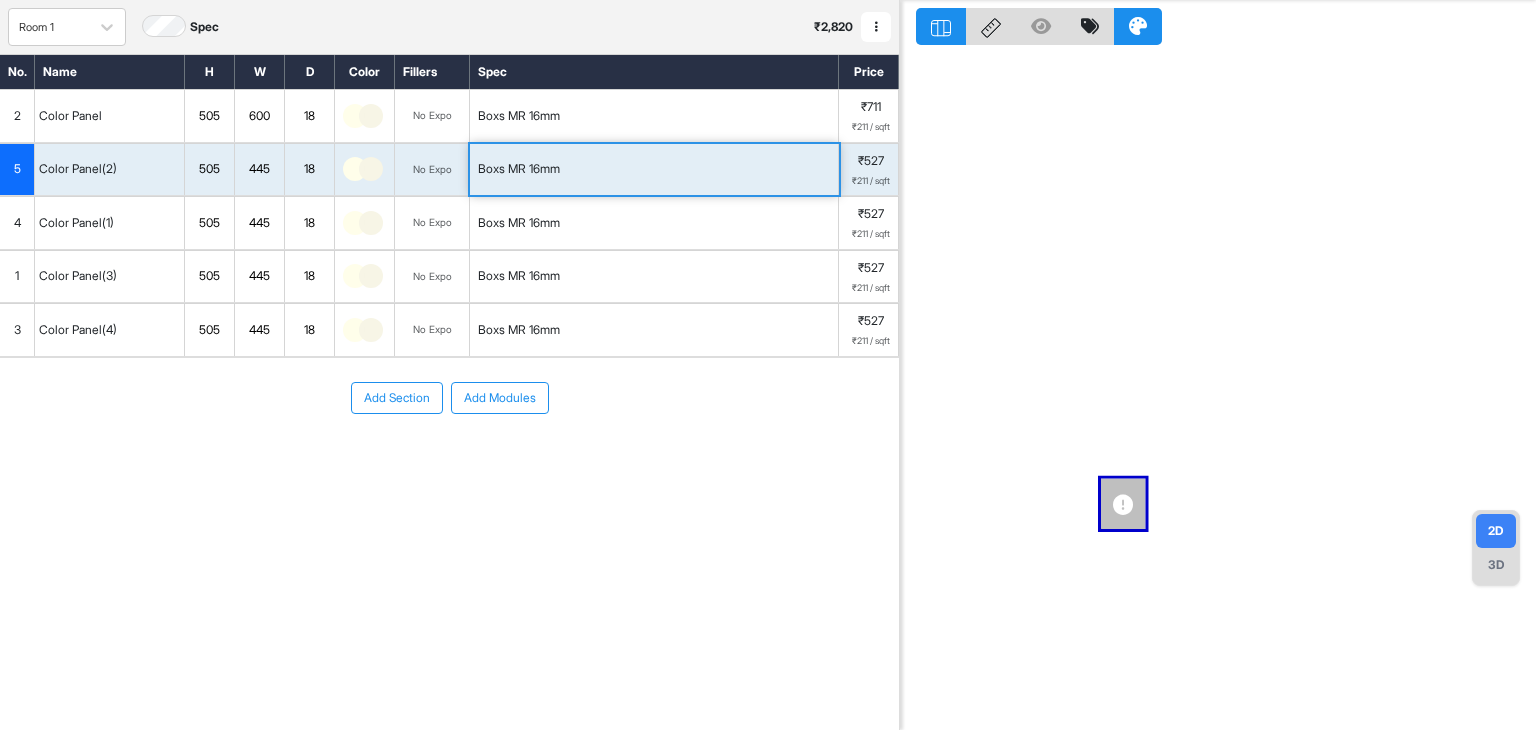 click on "Room 1 Spec ₹ 2,820 Add  Room Edit  Room  Name Delete  Room Duplicate Room" at bounding box center [449, 27] 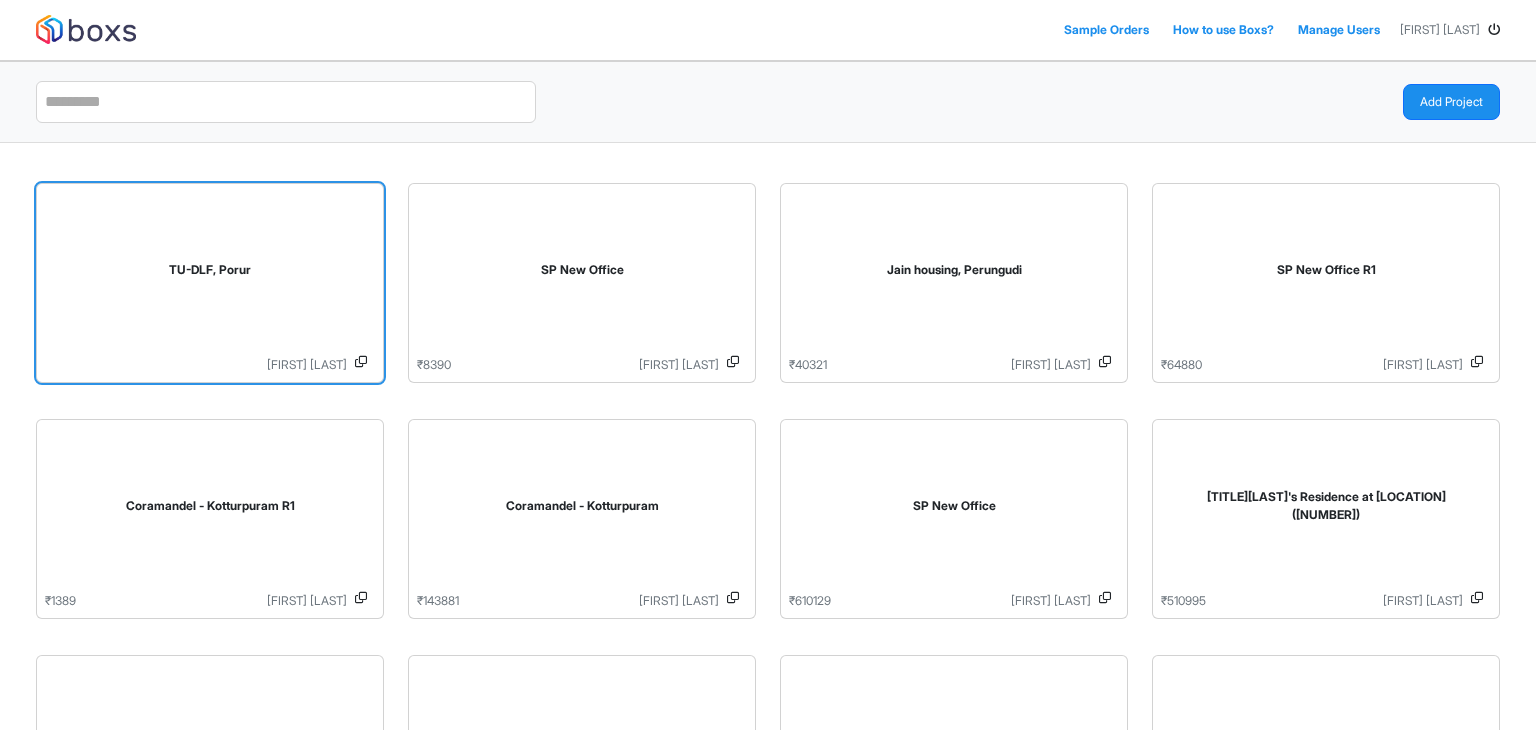 click on "TU-DLF, Porur" at bounding box center (210, 274) 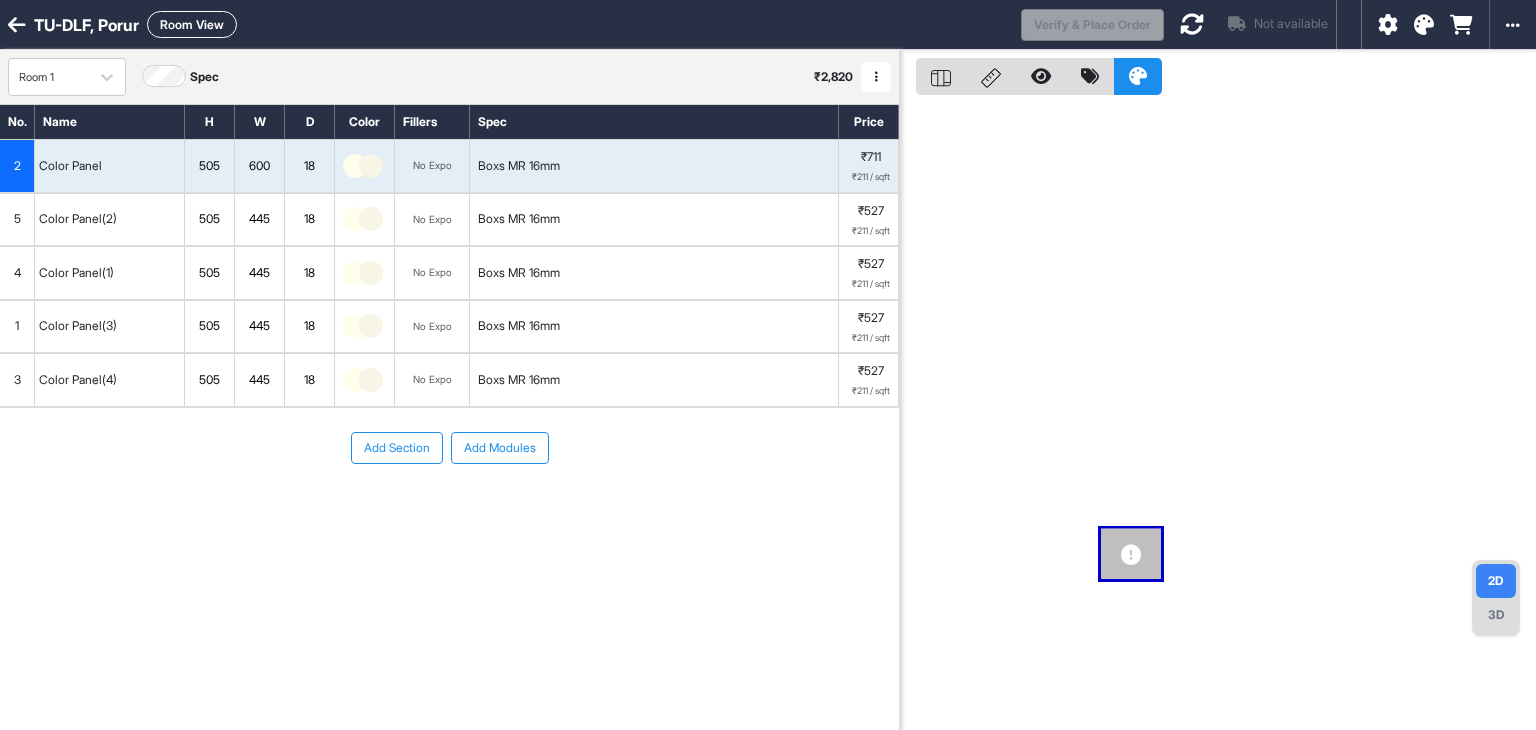 click at bounding box center [371, 219] 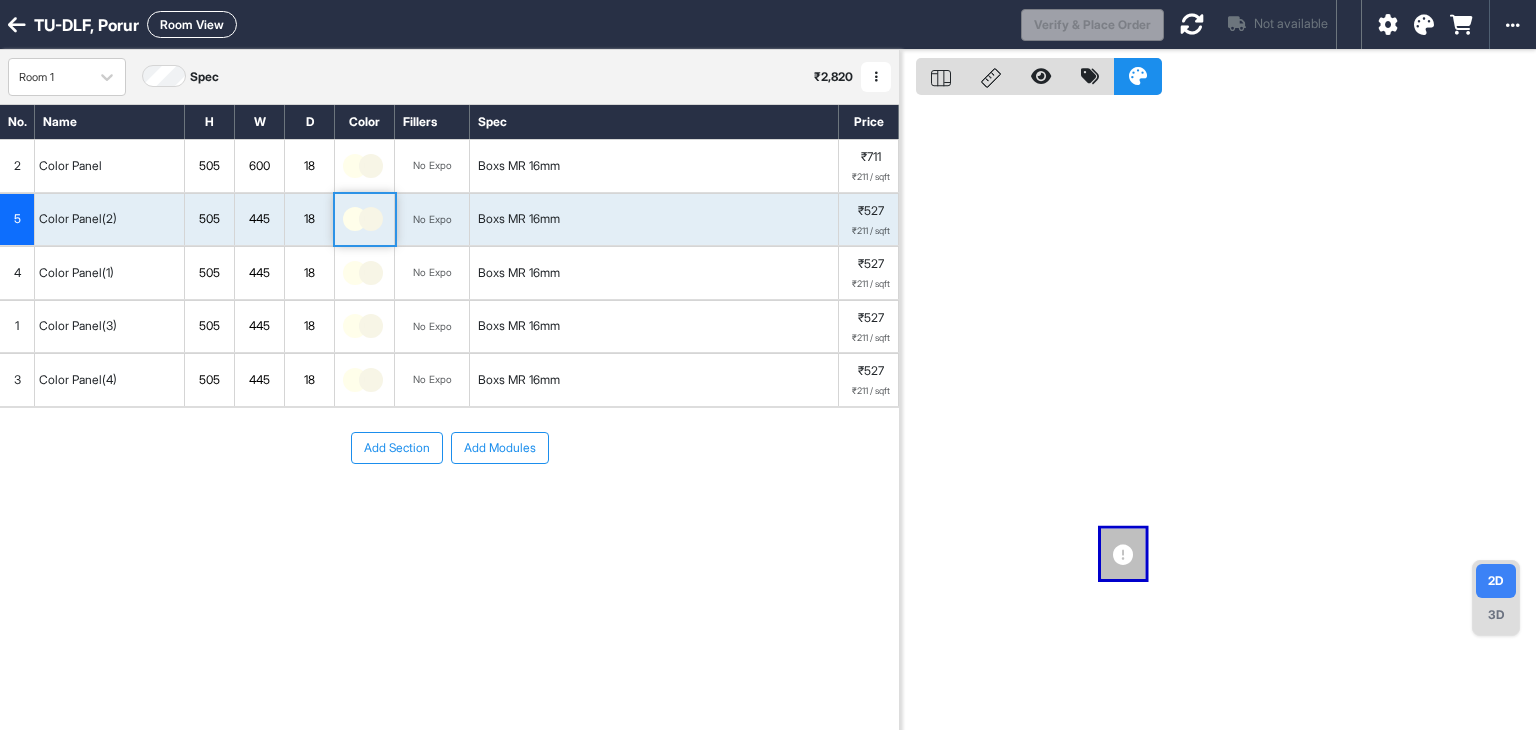 click at bounding box center (371, 273) 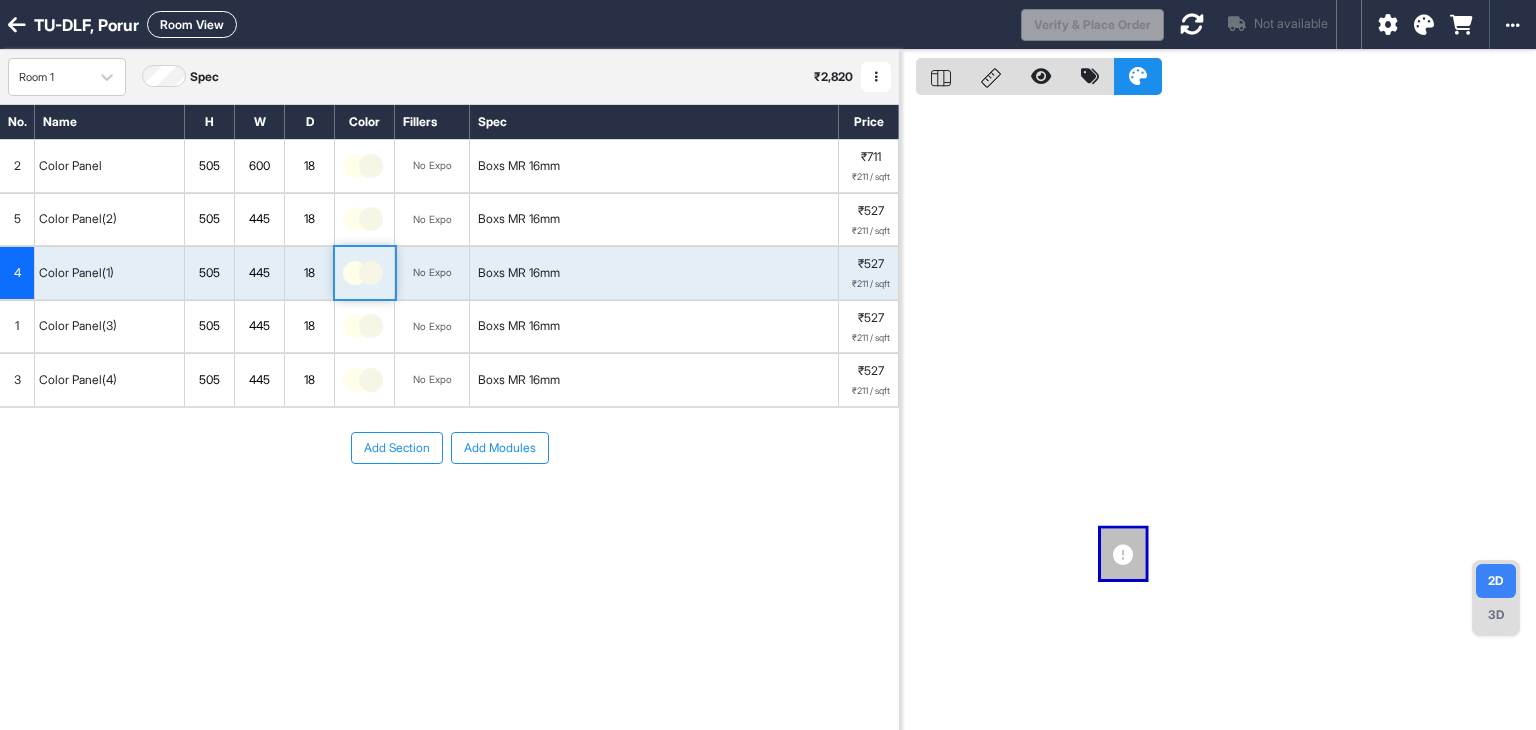click at bounding box center (371, 326) 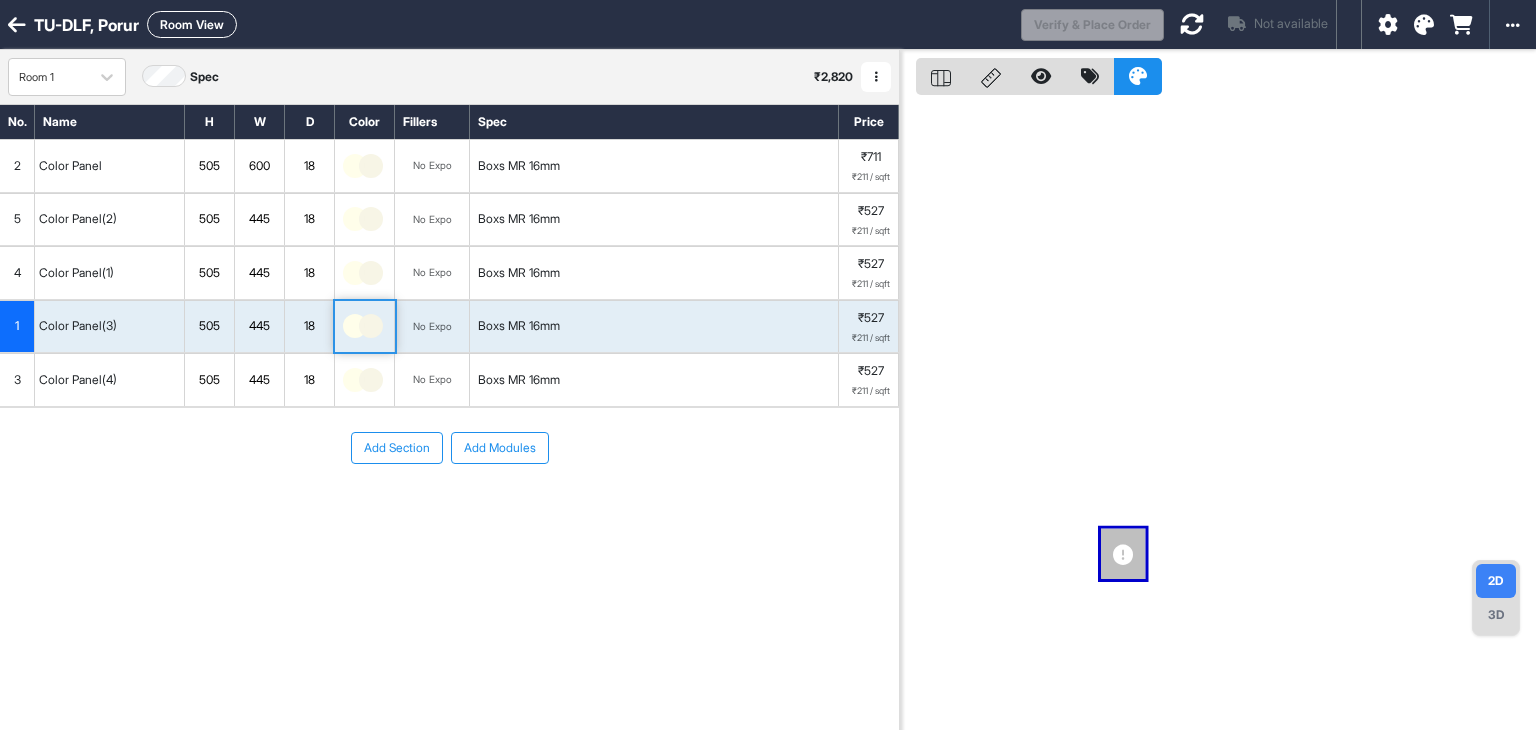 click at bounding box center [371, 380] 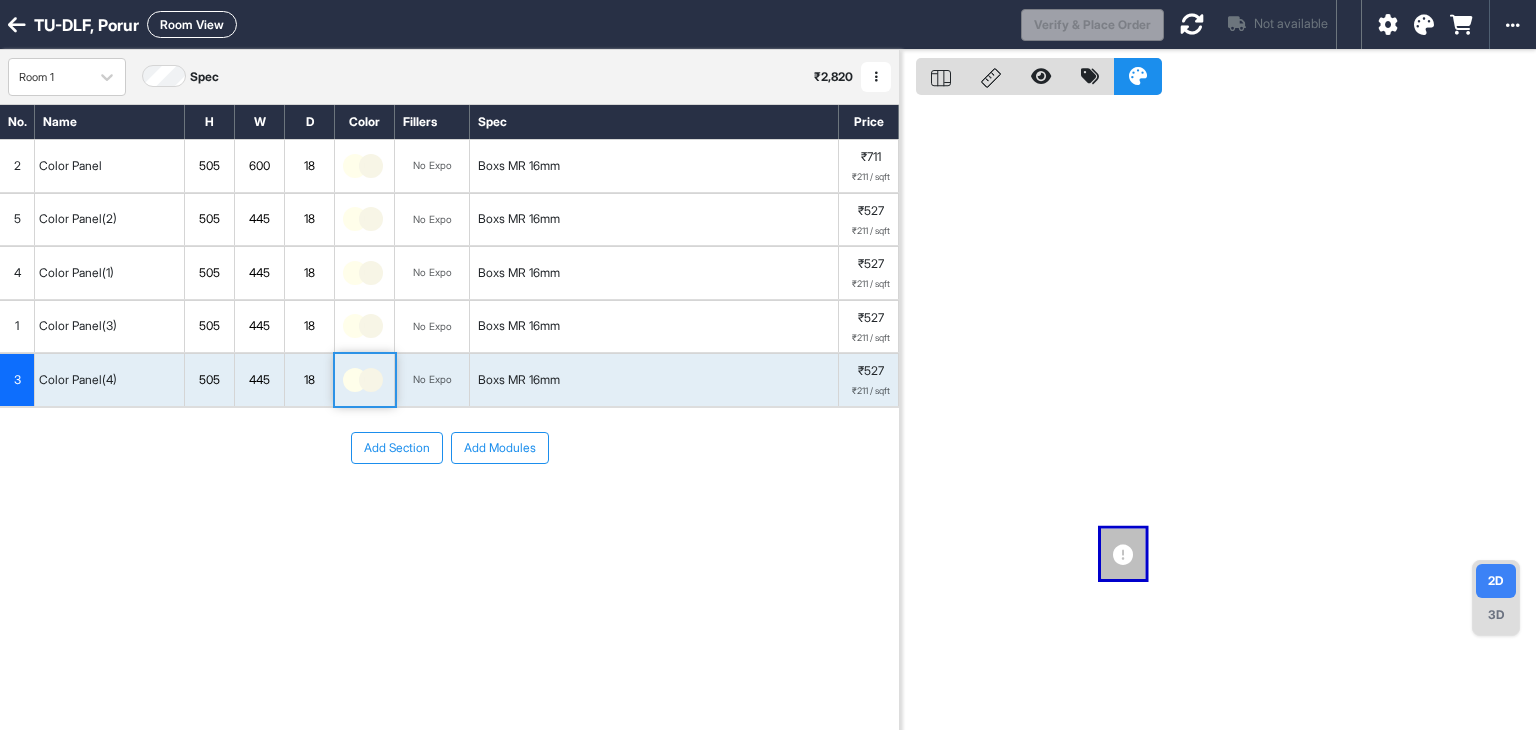 click at bounding box center [355, 166] 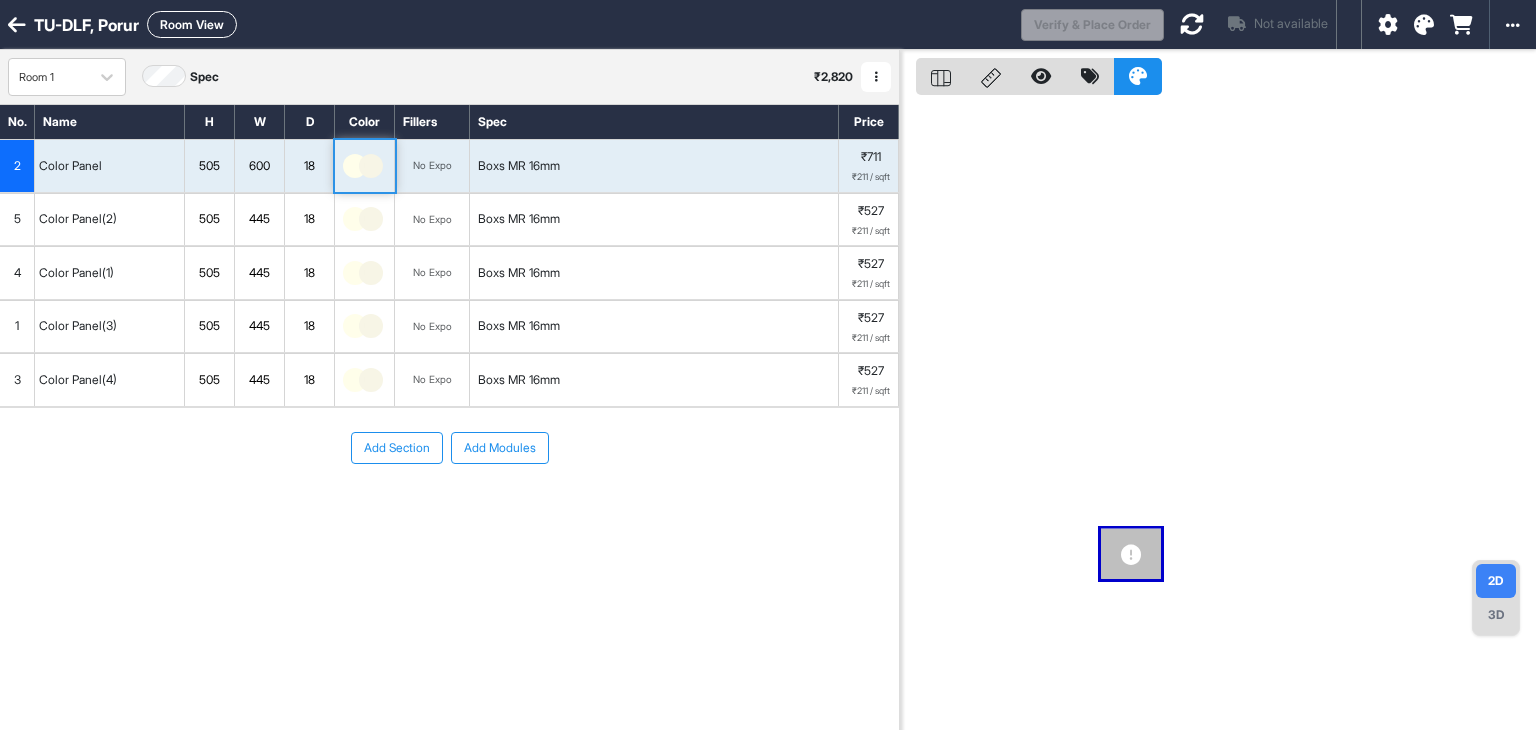 click at bounding box center (371, 166) 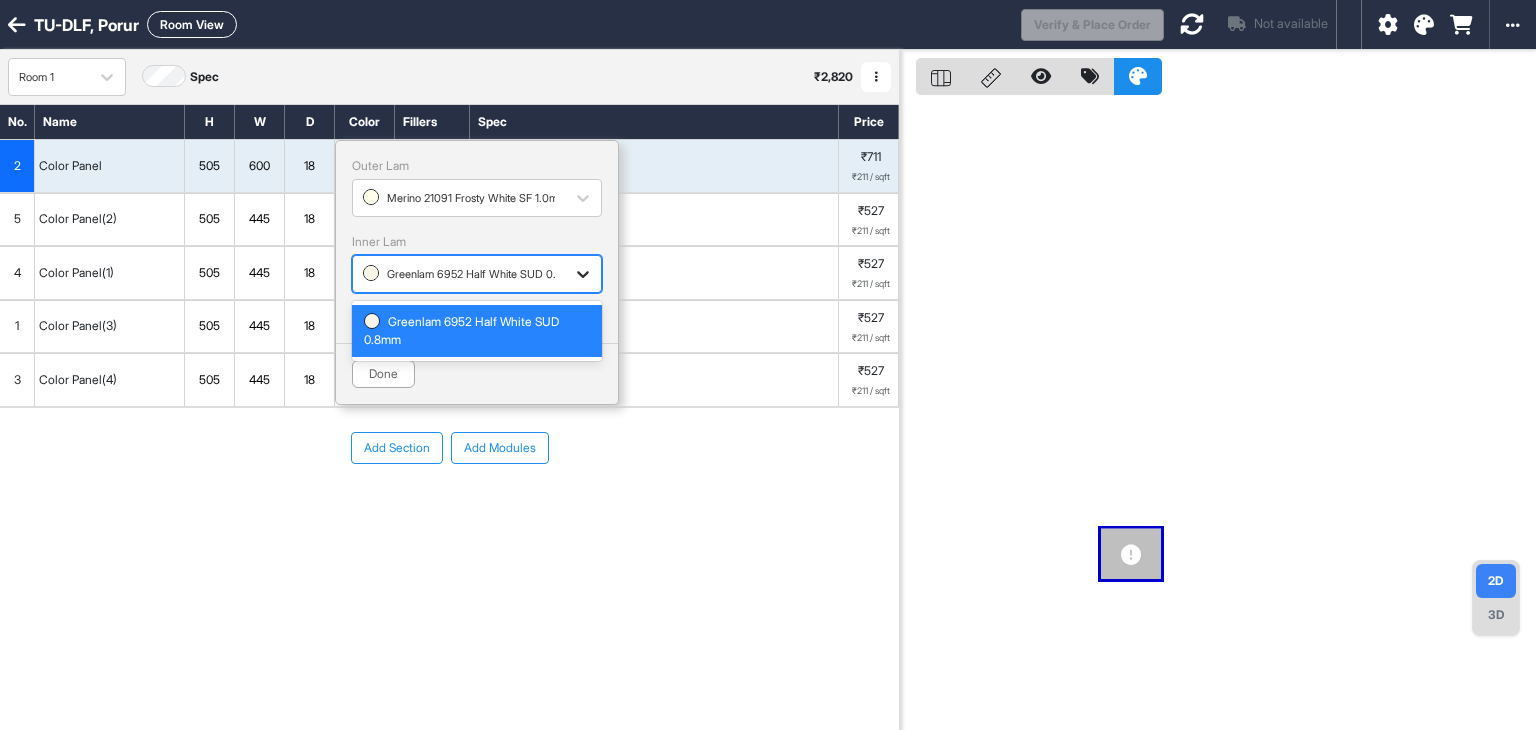 click 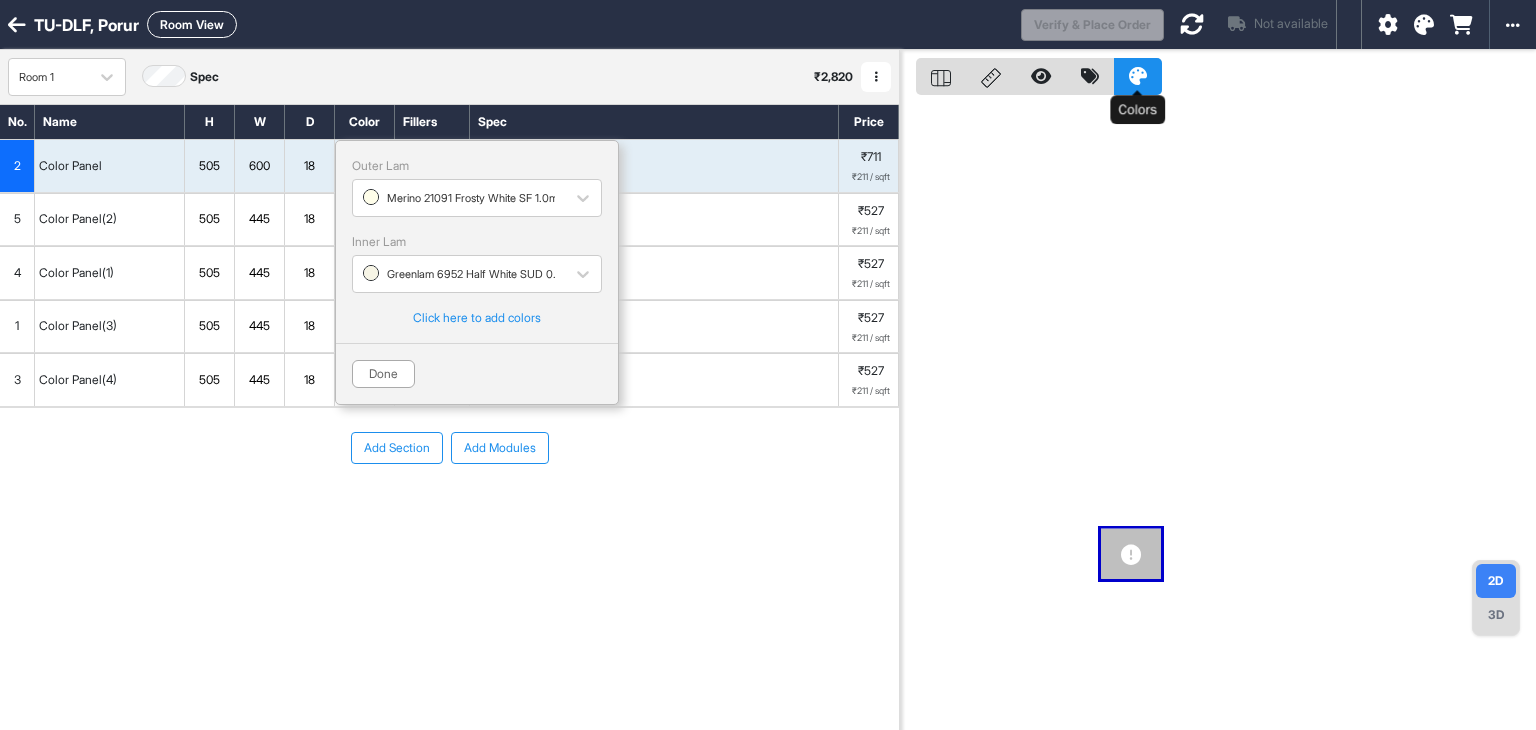 click at bounding box center [1138, 76] 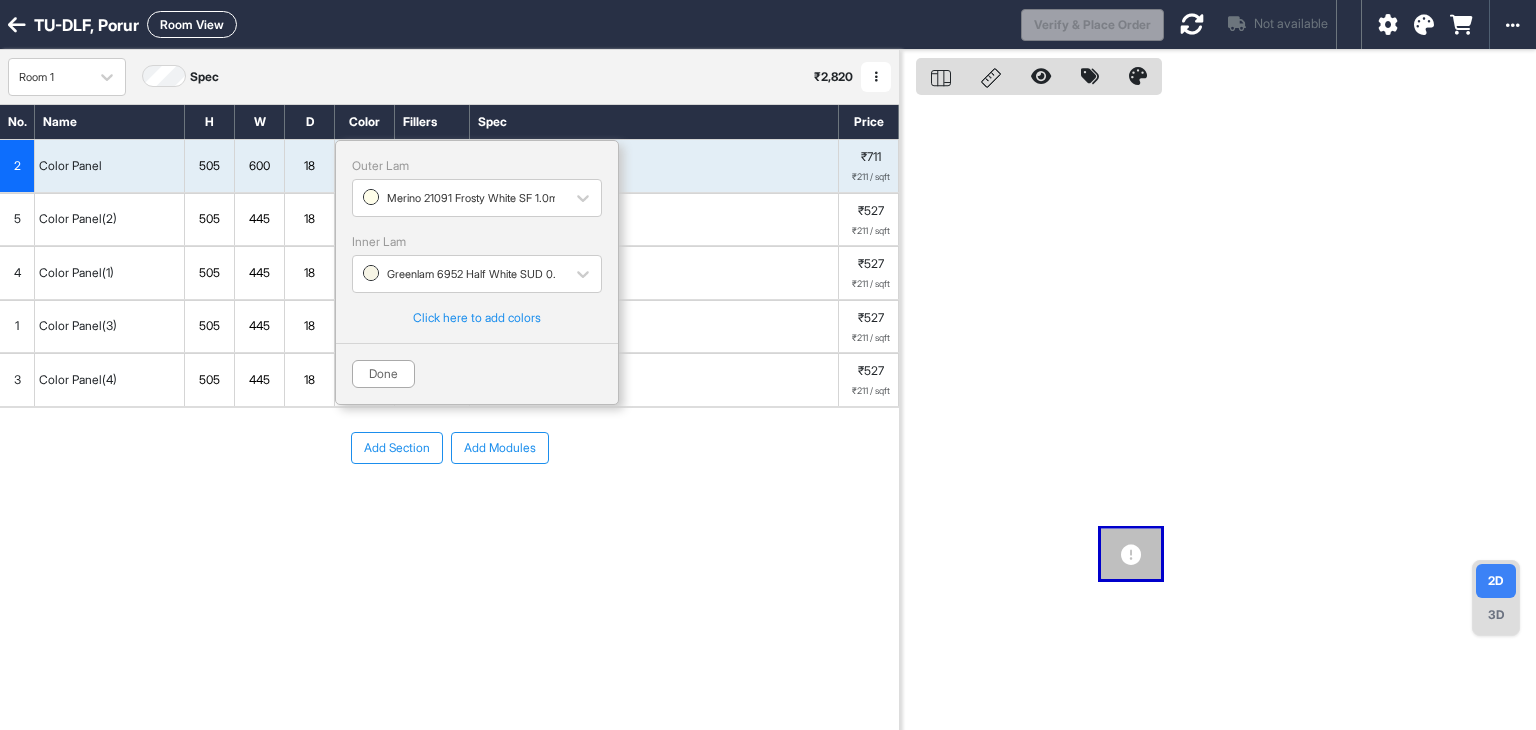 click on "Boxs MR 16mm" at bounding box center [654, 166] 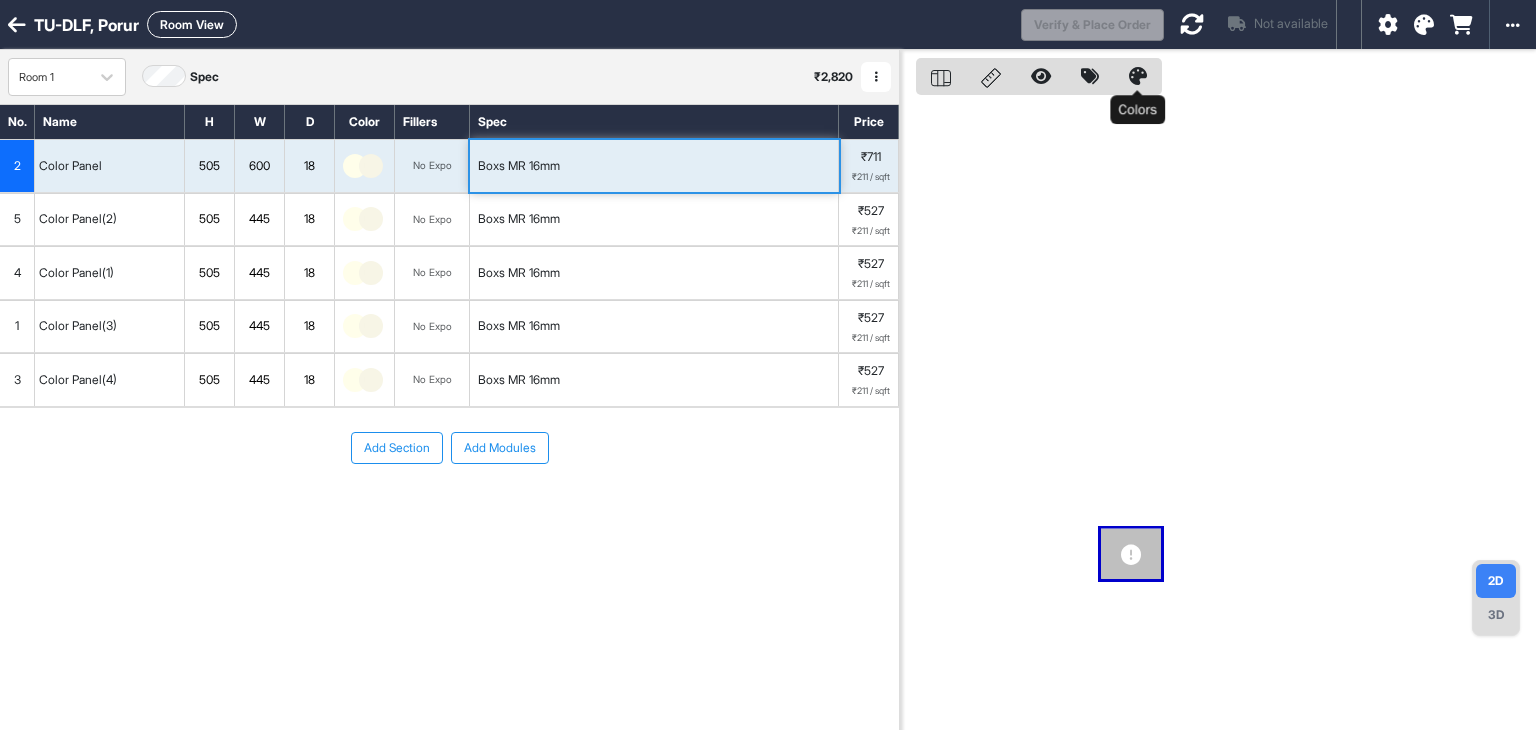click at bounding box center (1138, 76) 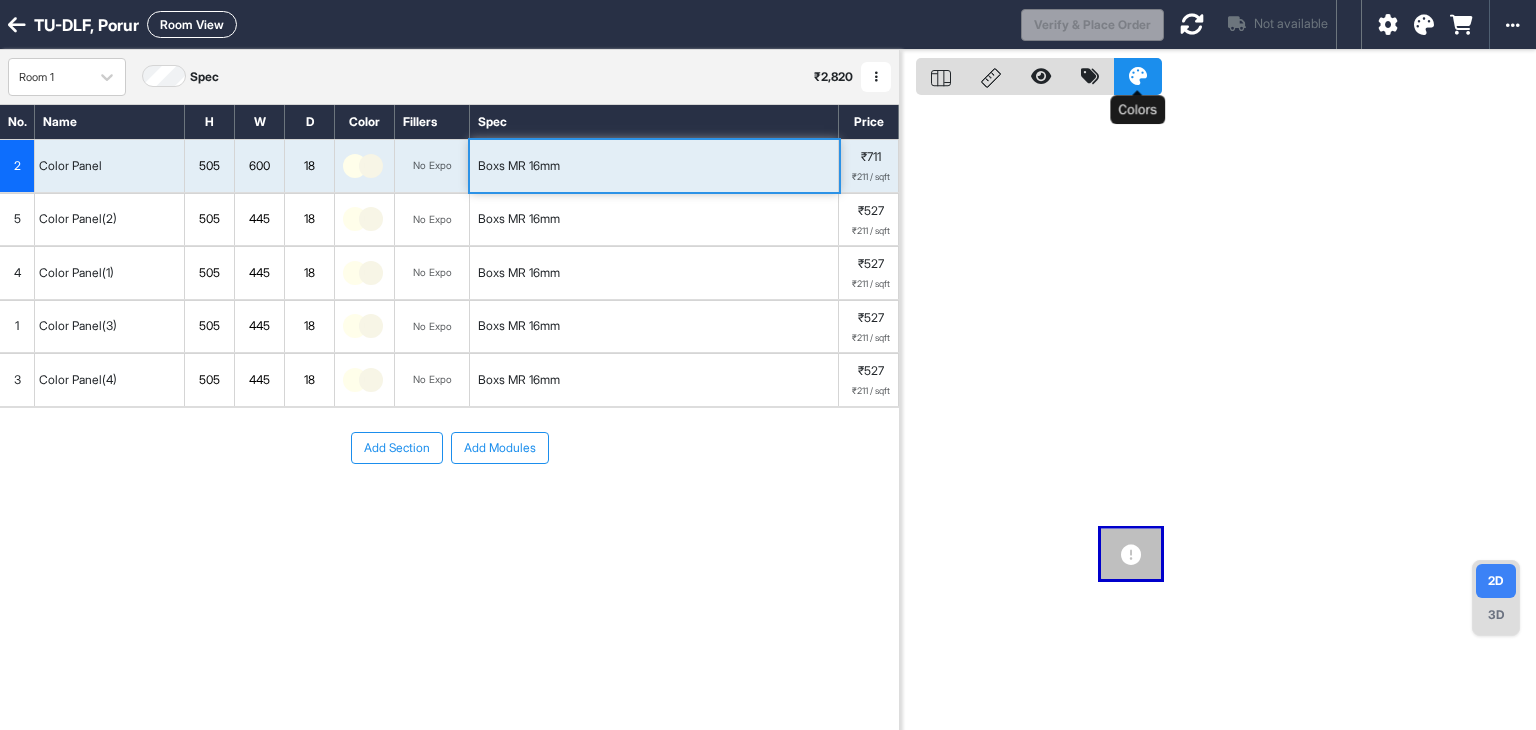 click at bounding box center (1138, 76) 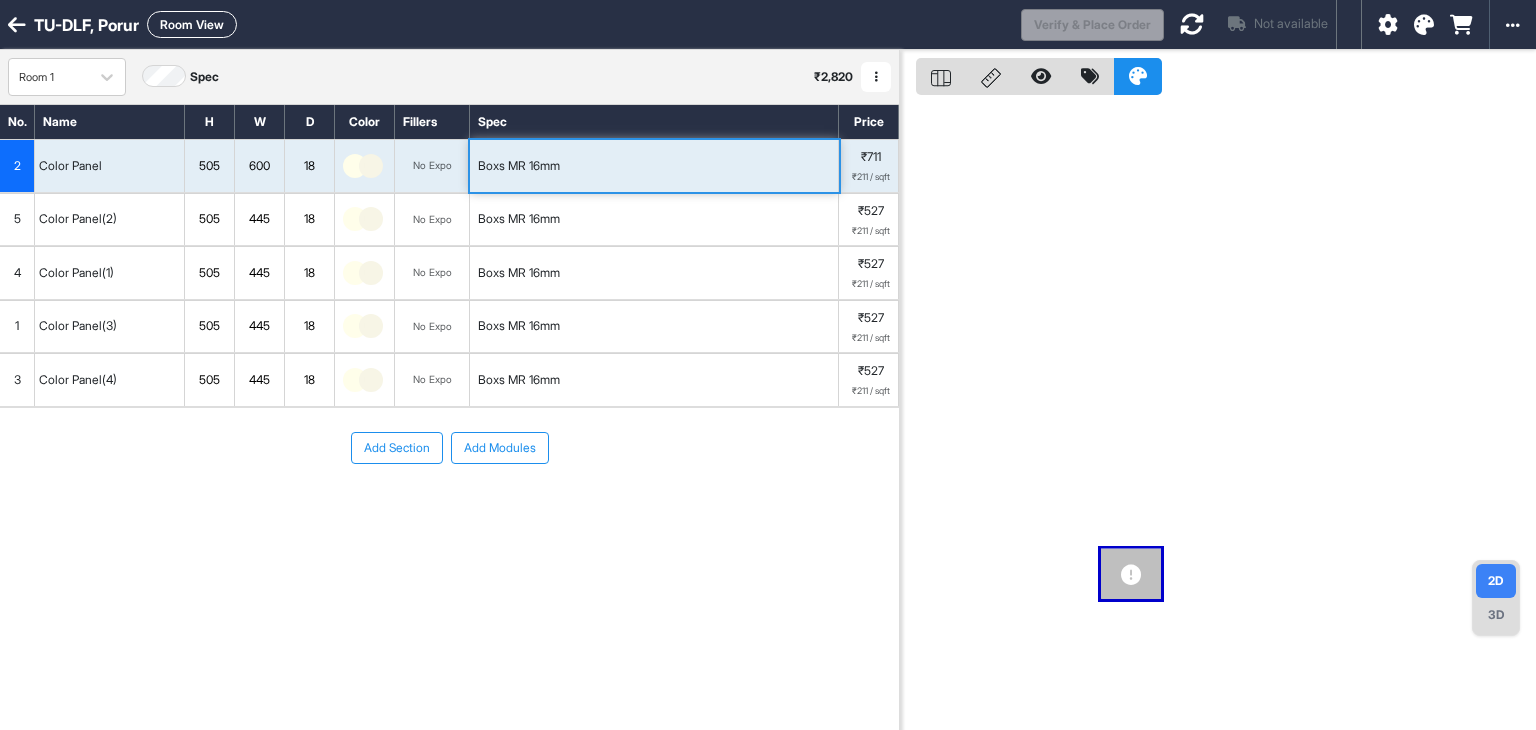 click at bounding box center (1424, 25) 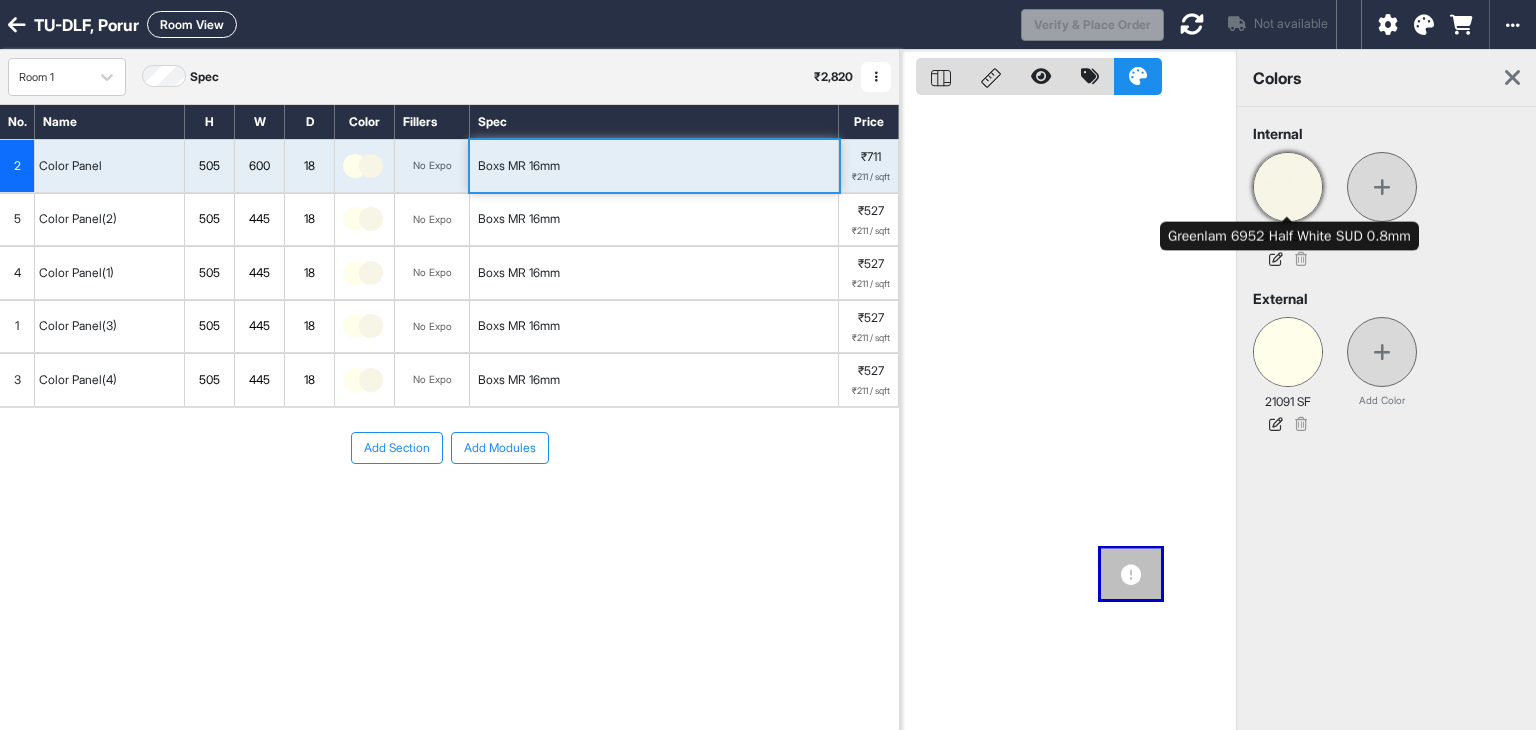 click at bounding box center [1288, 187] 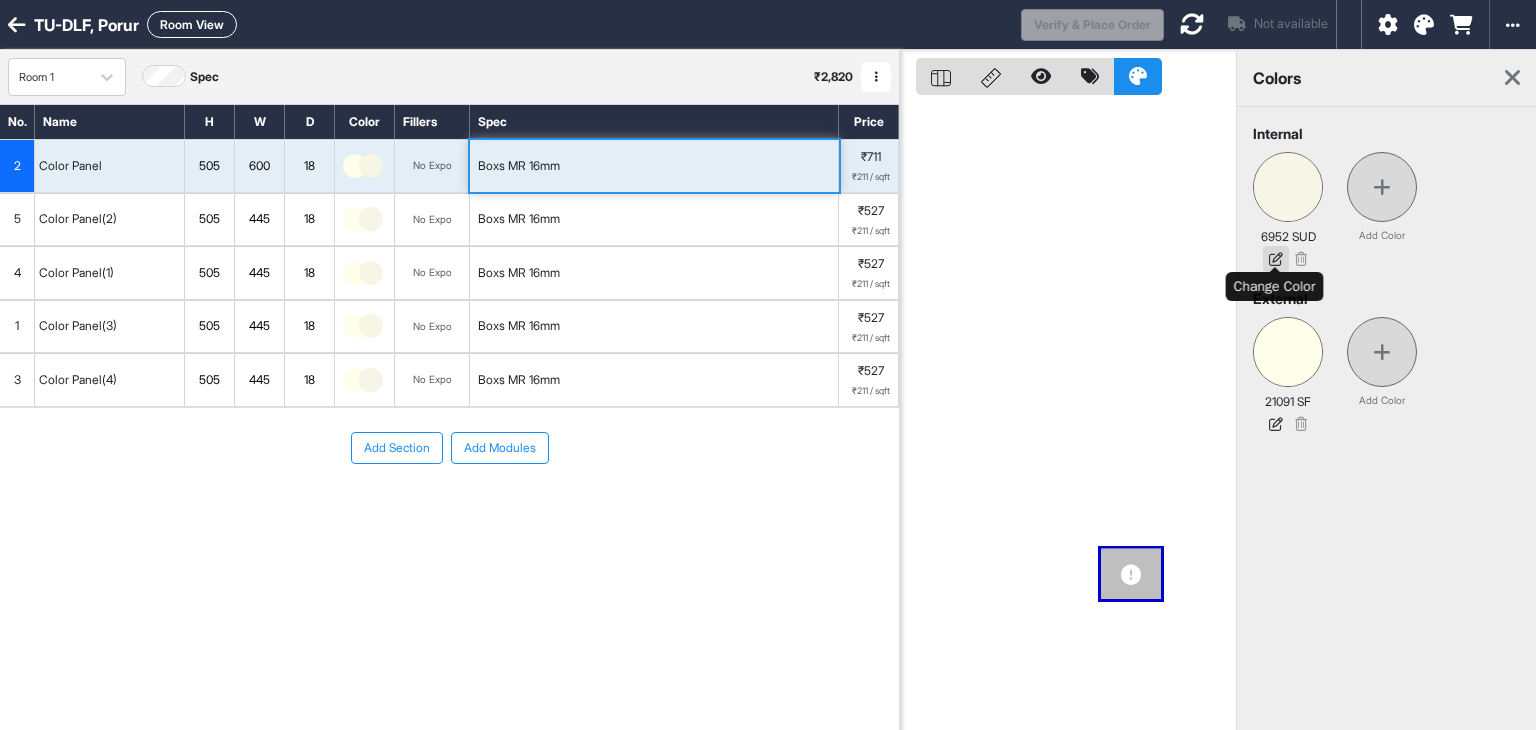 click at bounding box center (1276, 259) 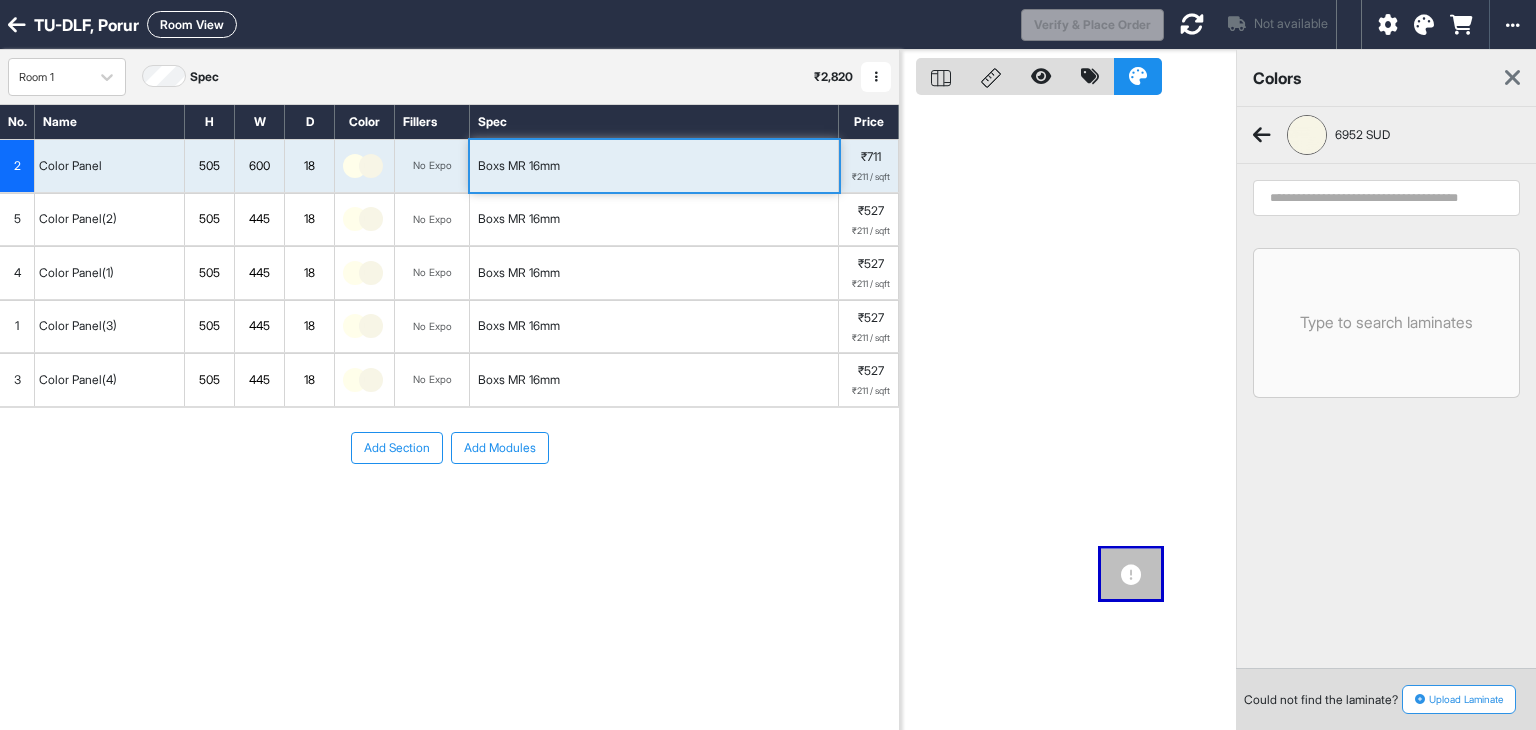 click at bounding box center [1386, 198] 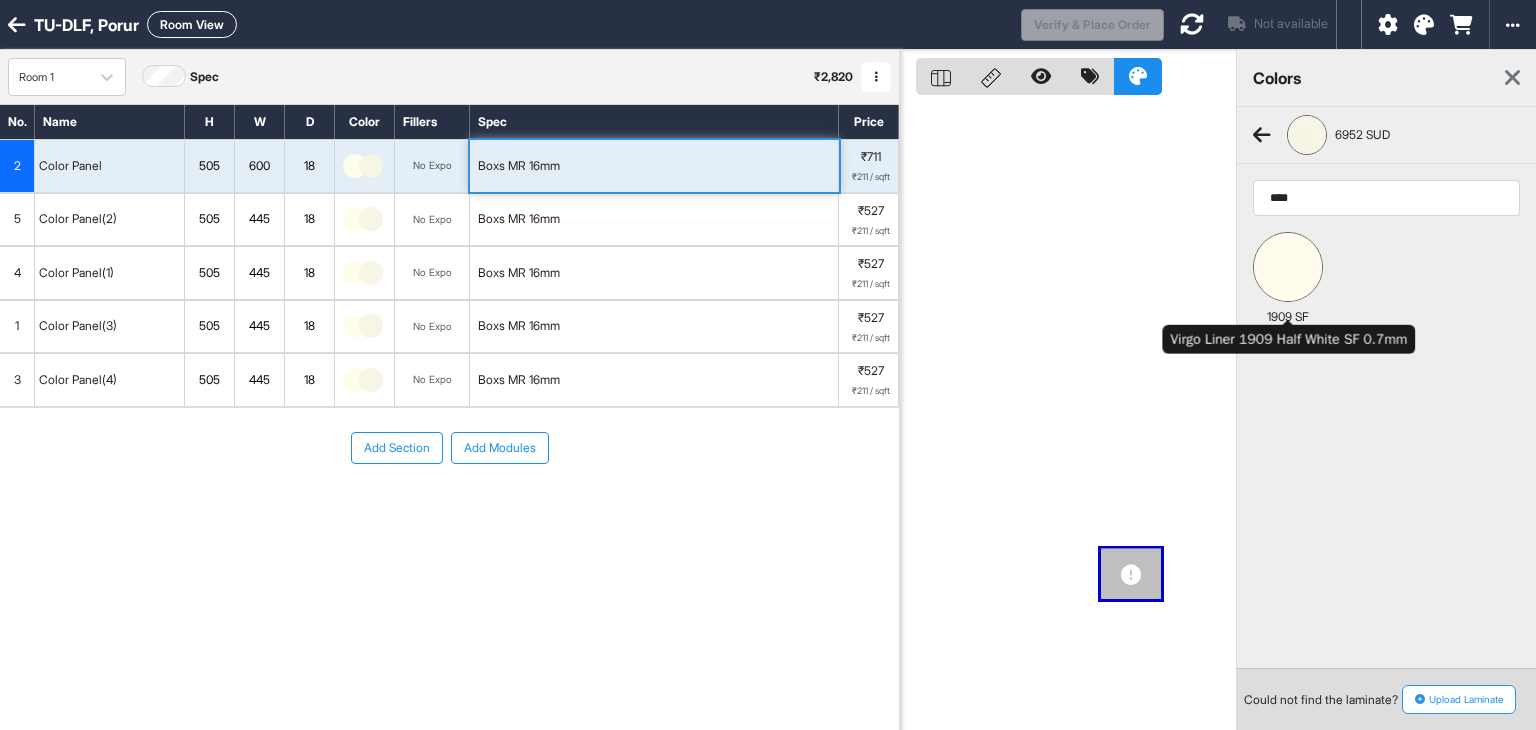 type on "****" 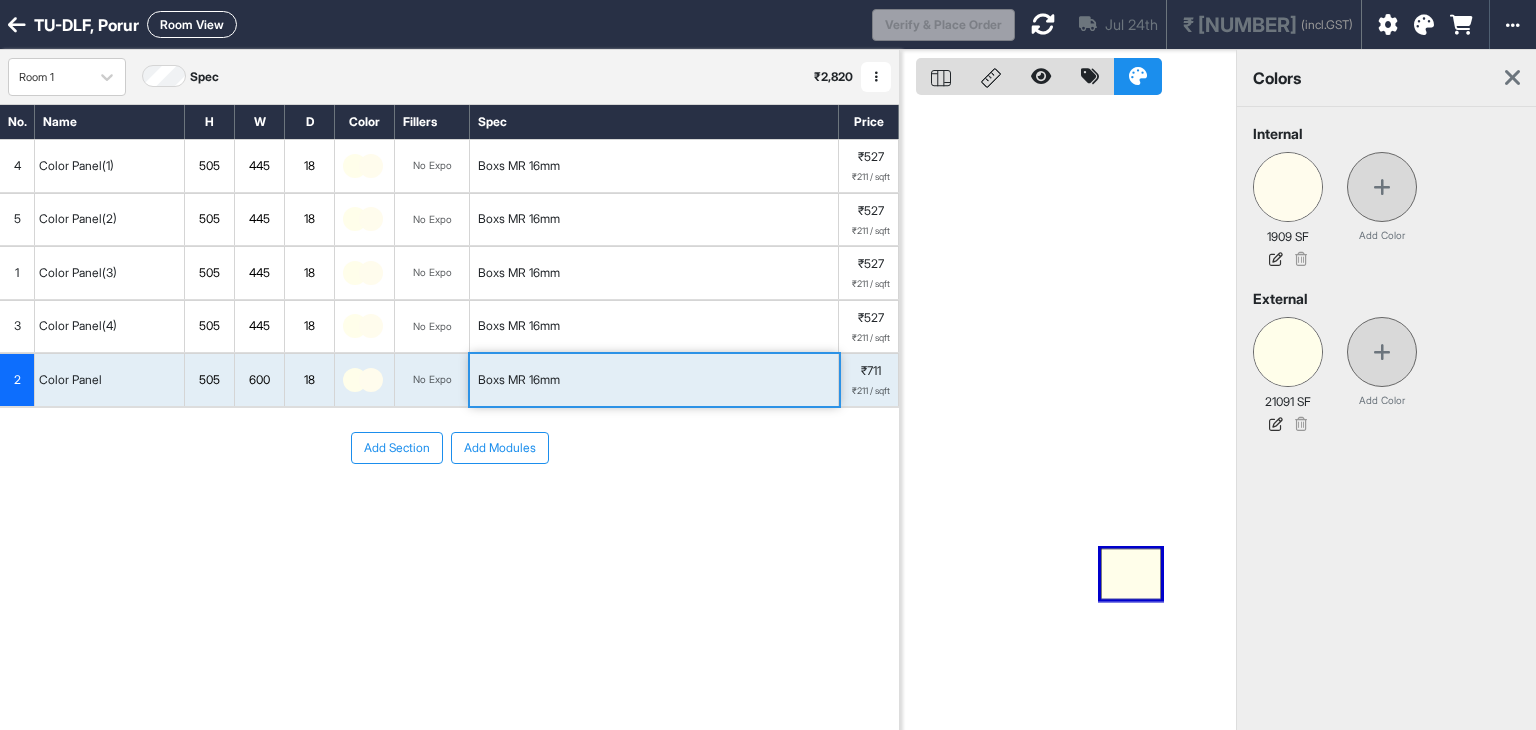 click at bounding box center (363, 166) 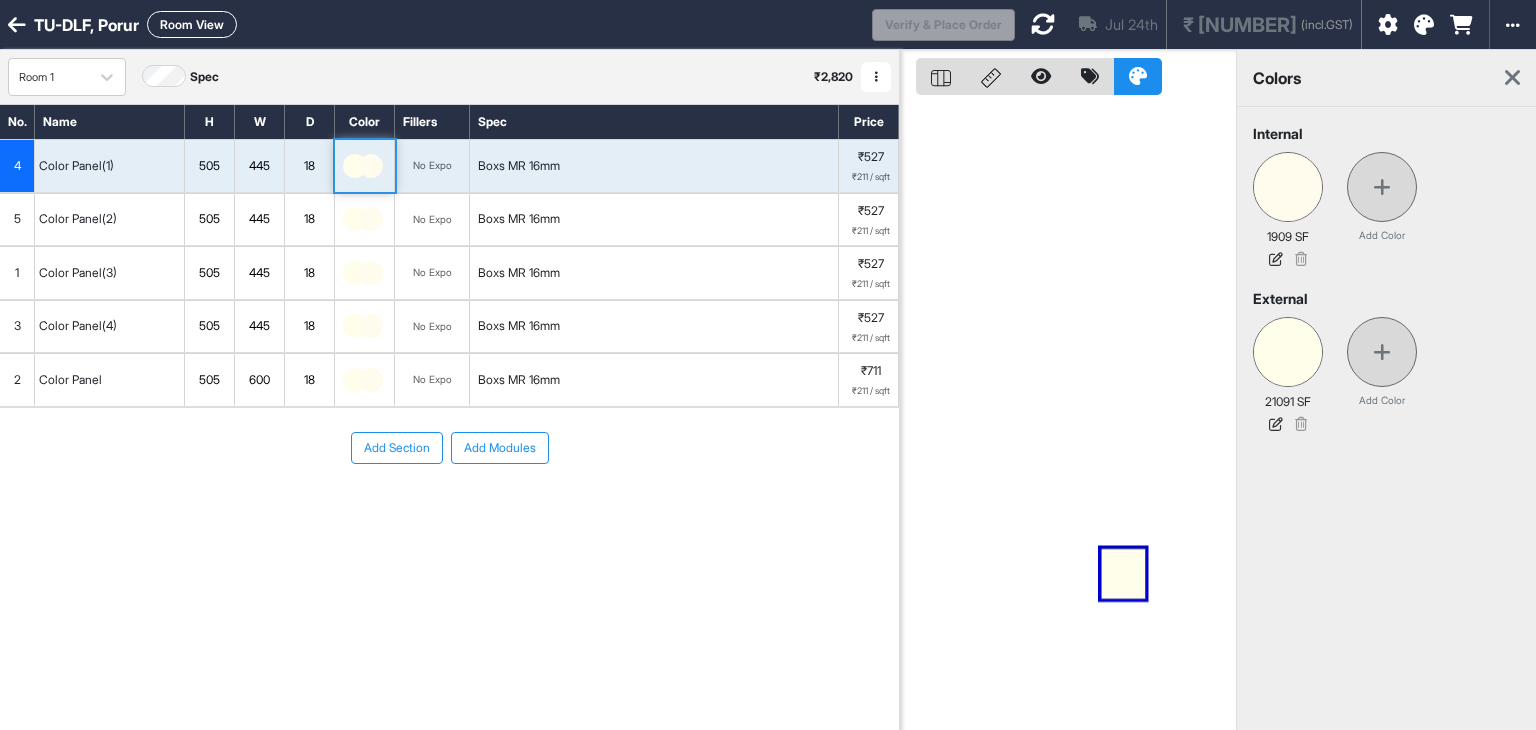 click at bounding box center [365, 380] 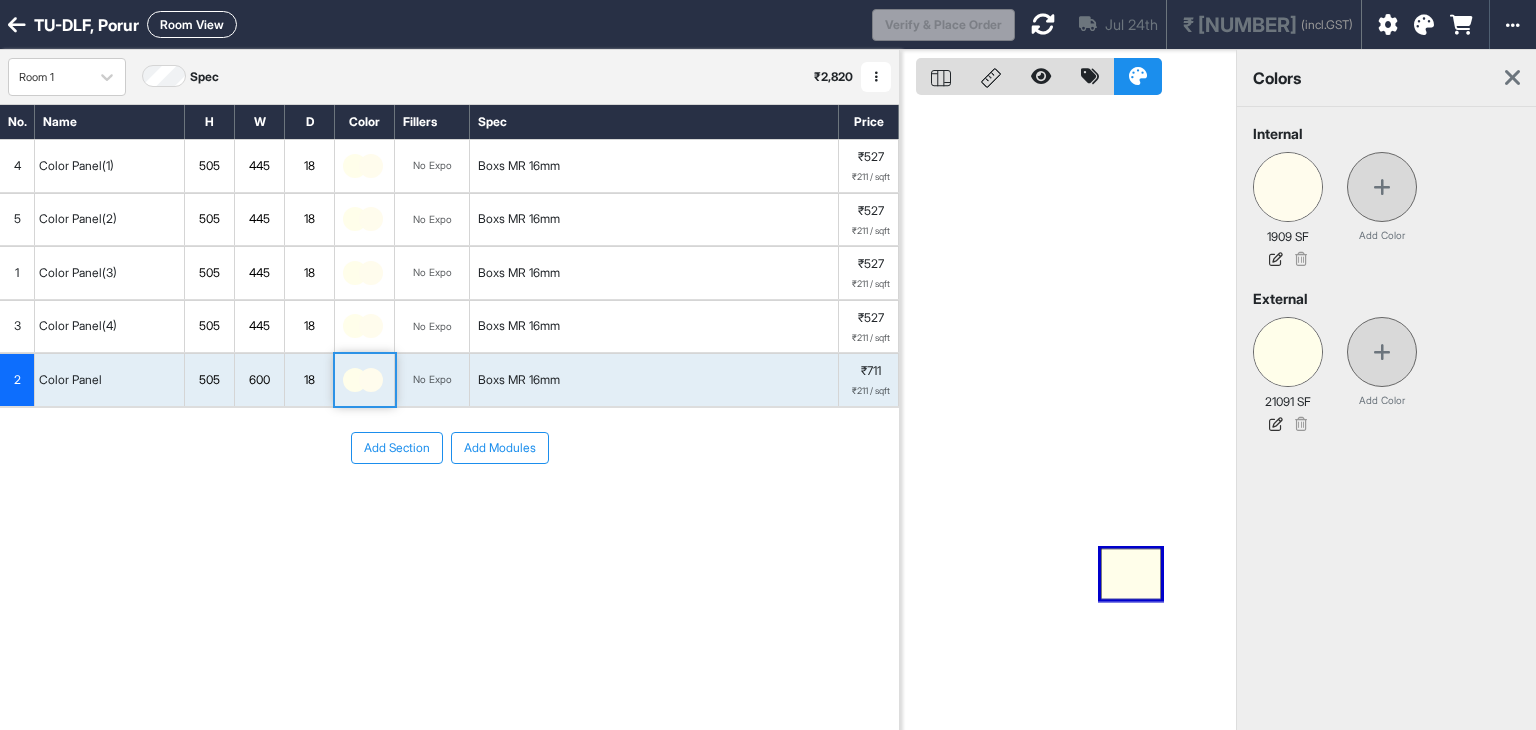 click on "445" at bounding box center [259, 166] 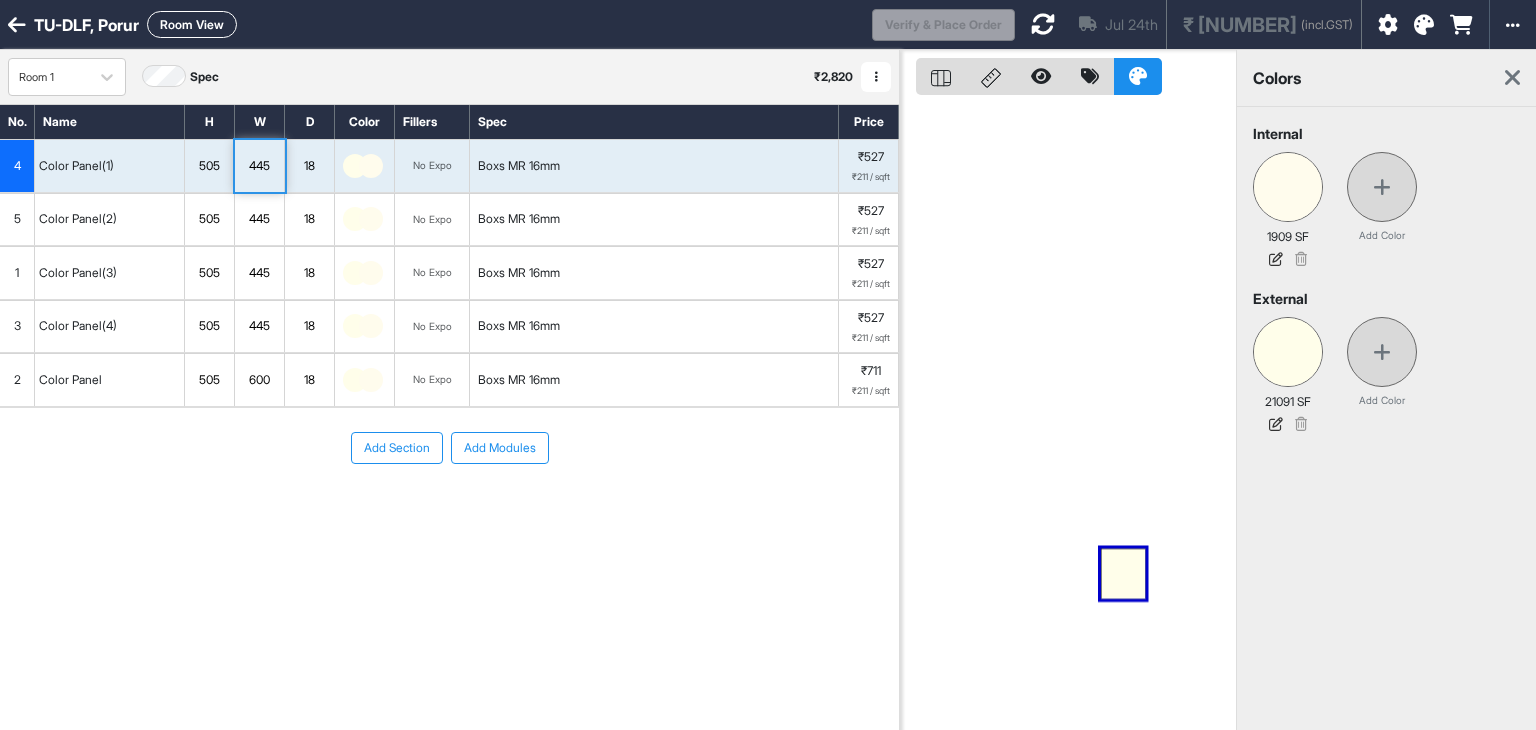 click on "445" at bounding box center [259, 166] 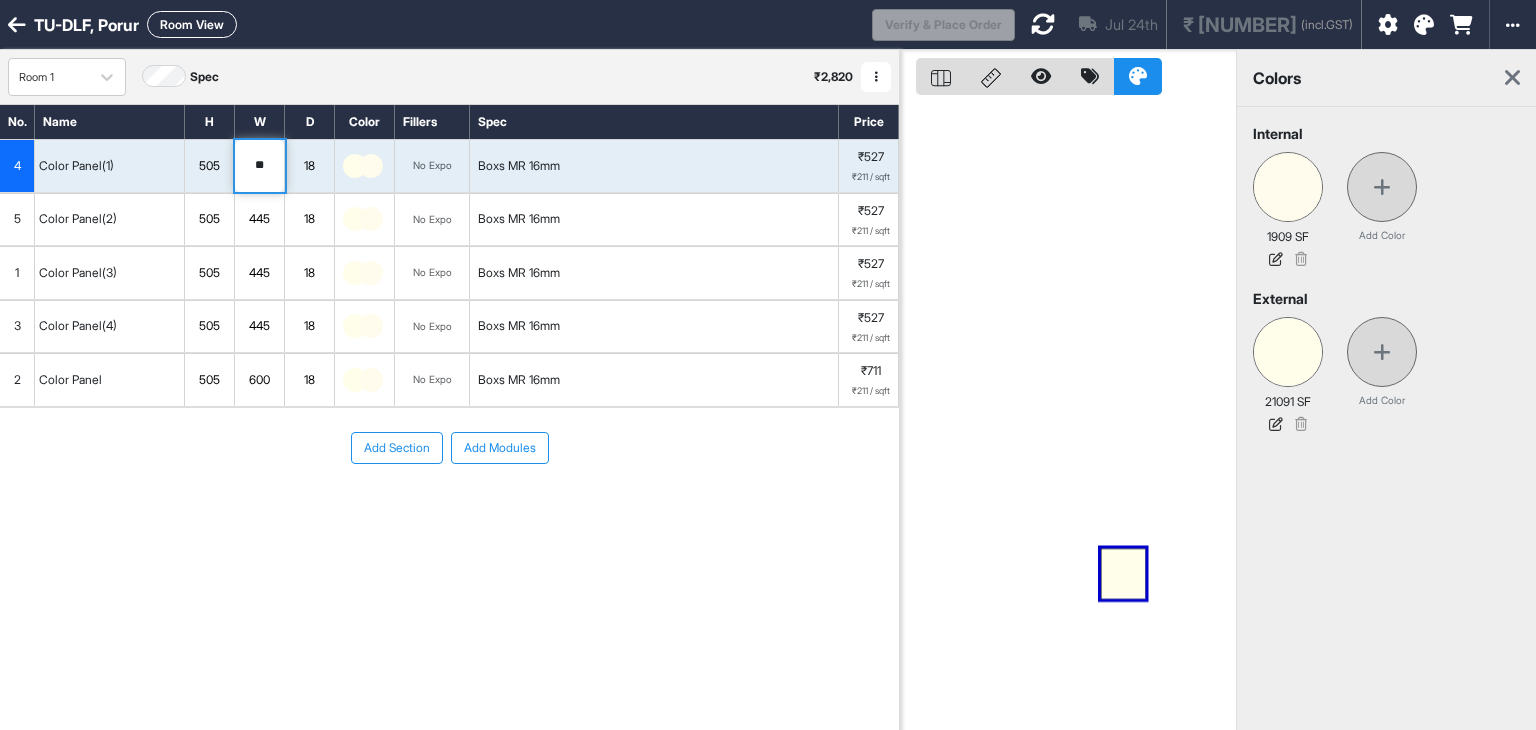 type on "*" 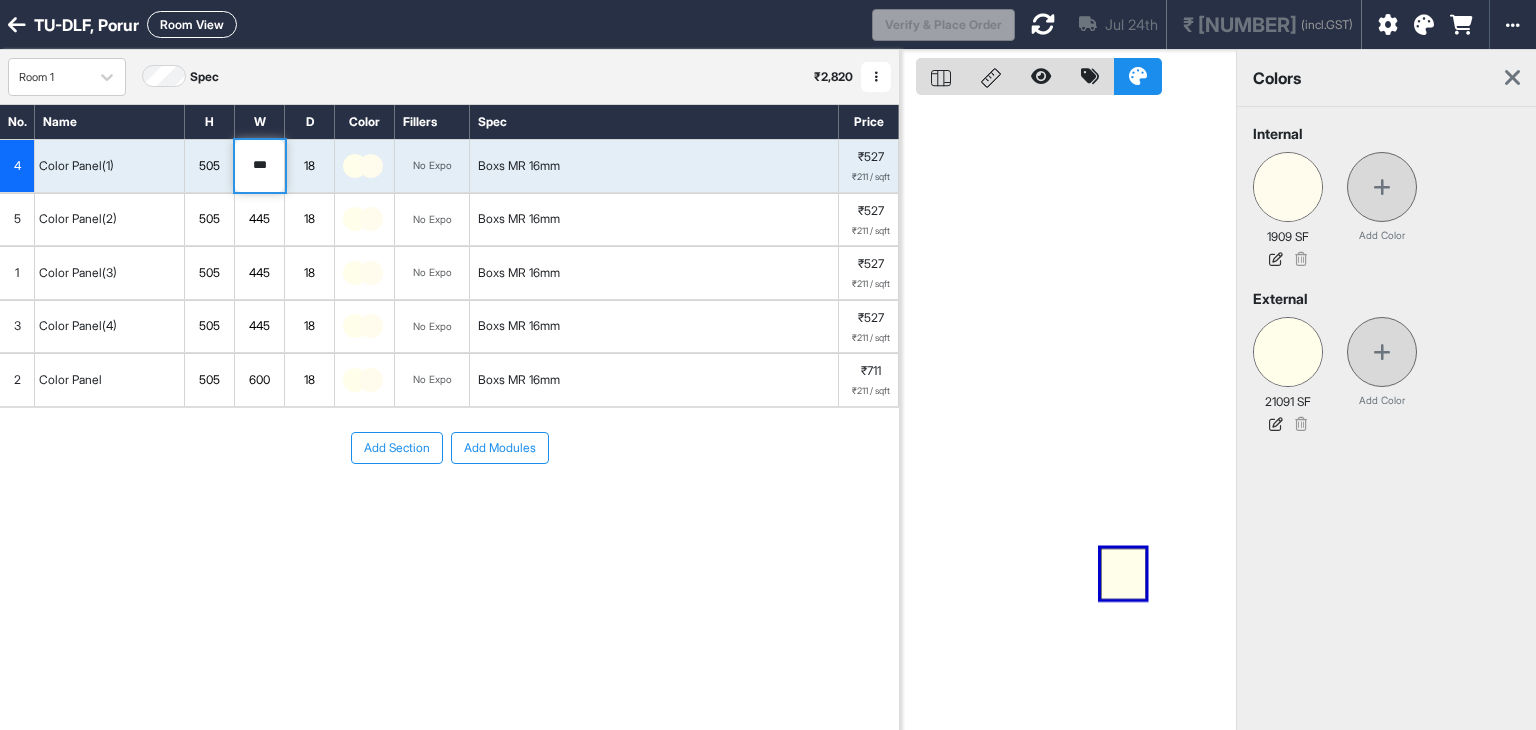 type on "***" 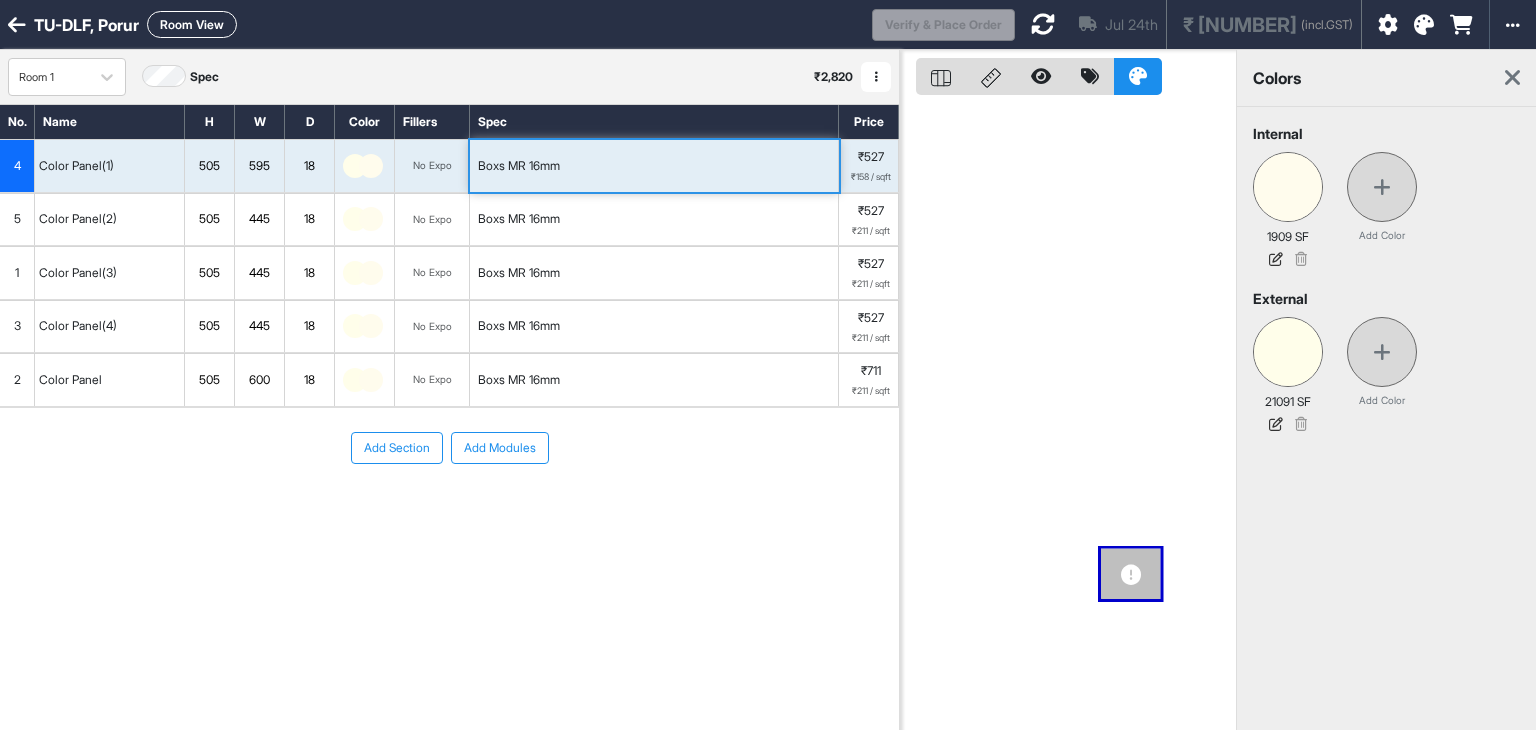 click on "Add Section Add Modules" at bounding box center [449, 508] 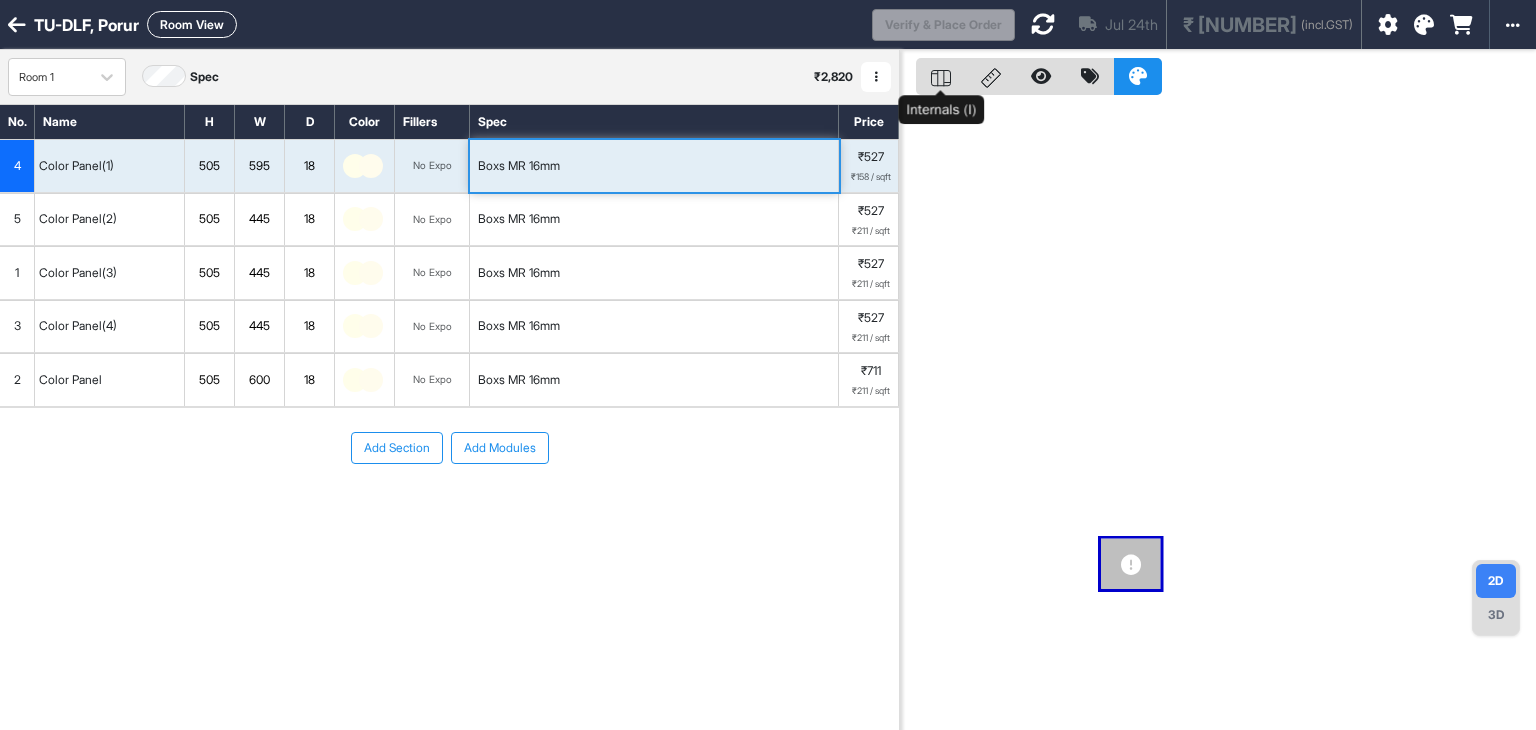 click 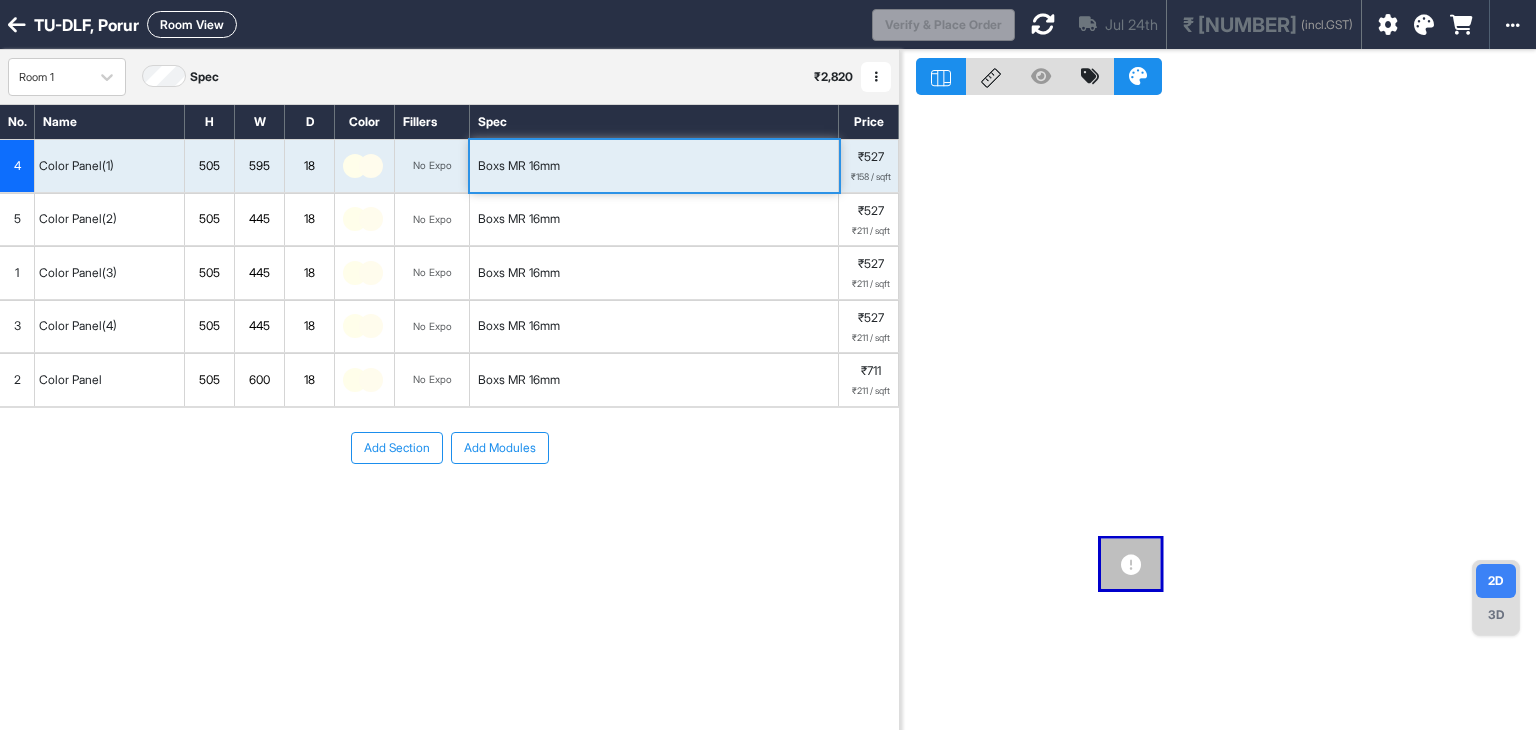 click on "Color Panel(2)" at bounding box center (110, 220) 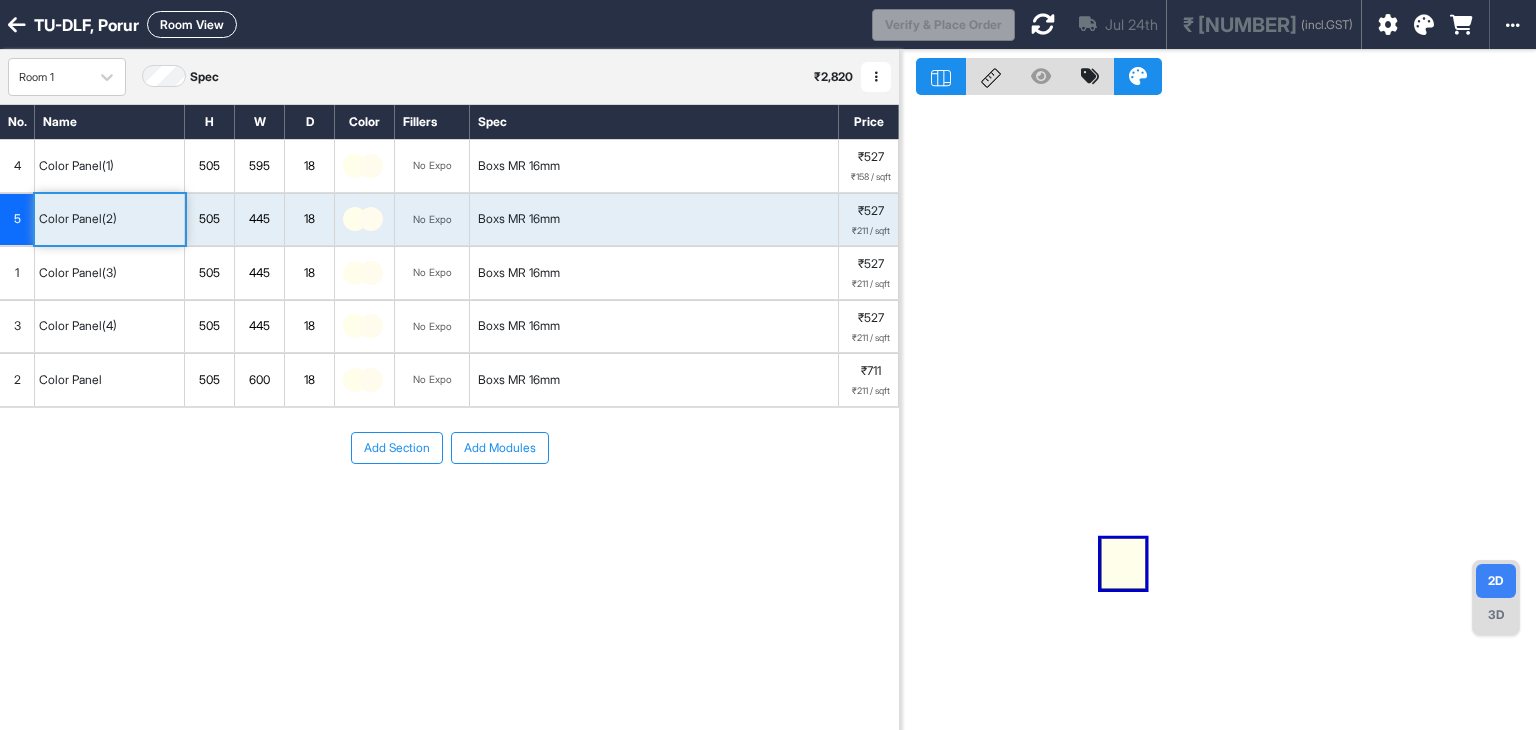 click on "Color Panel(3)" at bounding box center (110, 273) 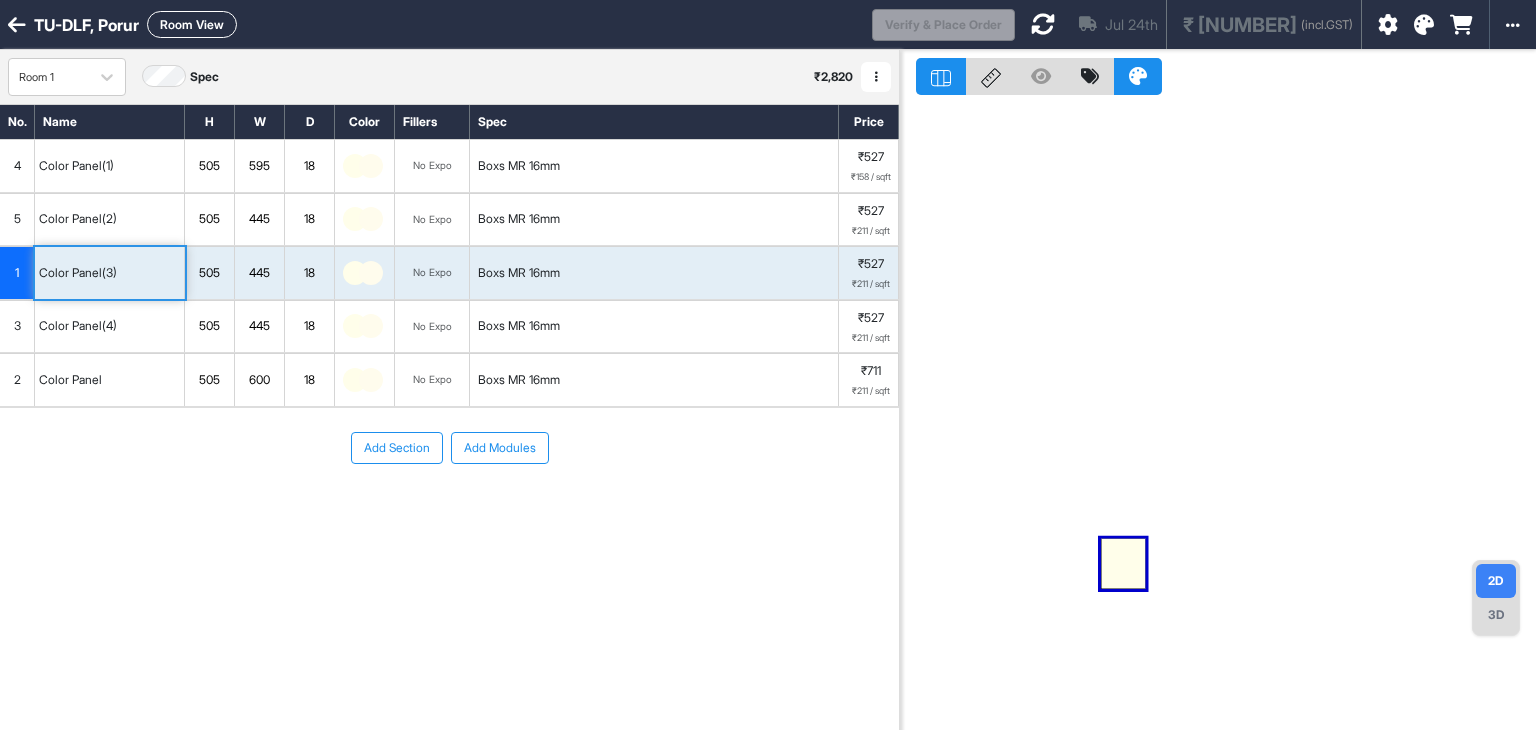 click on "Color Panel(4)" at bounding box center [78, 326] 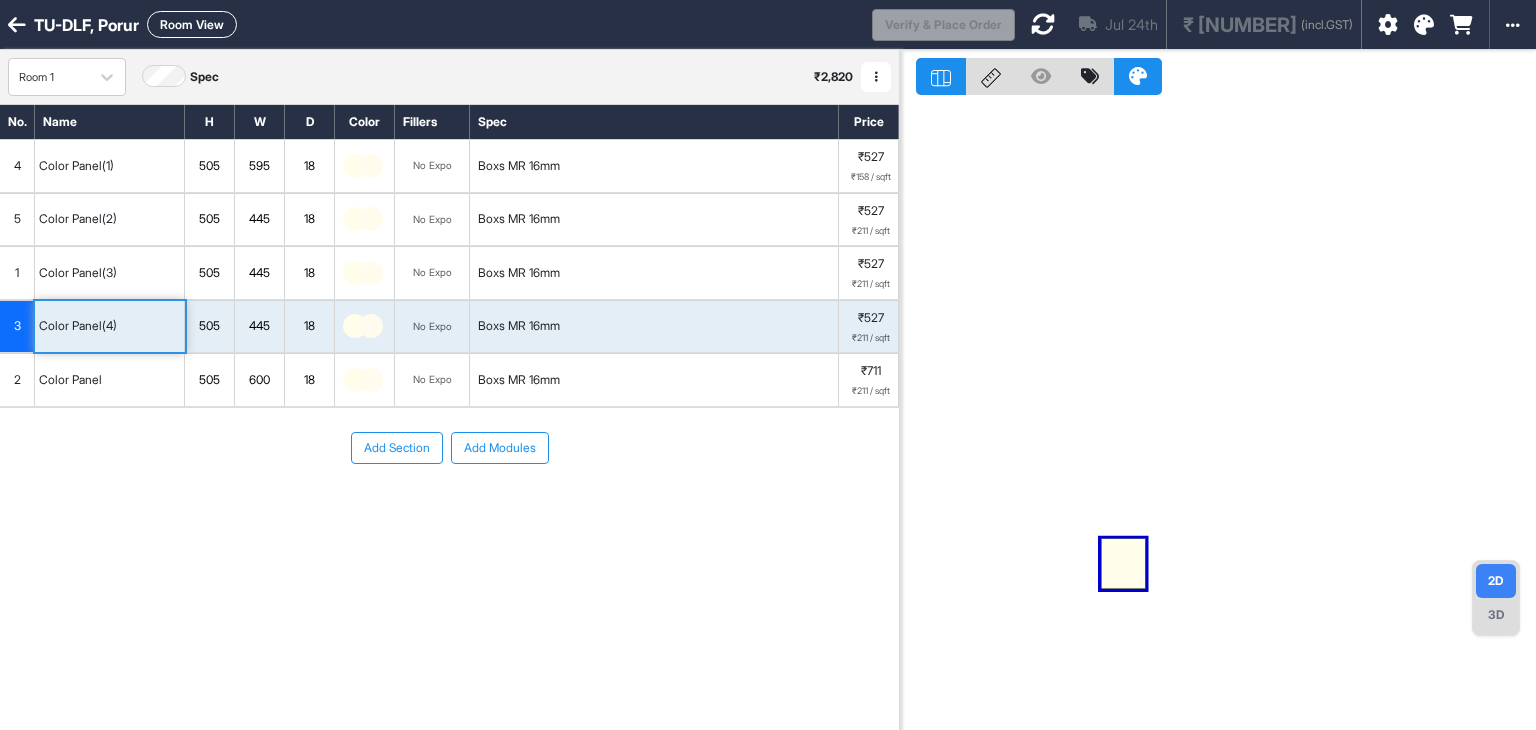 drag, startPoint x: 111, startPoint y: 163, endPoint x: 116, endPoint y: 356, distance: 193.06476 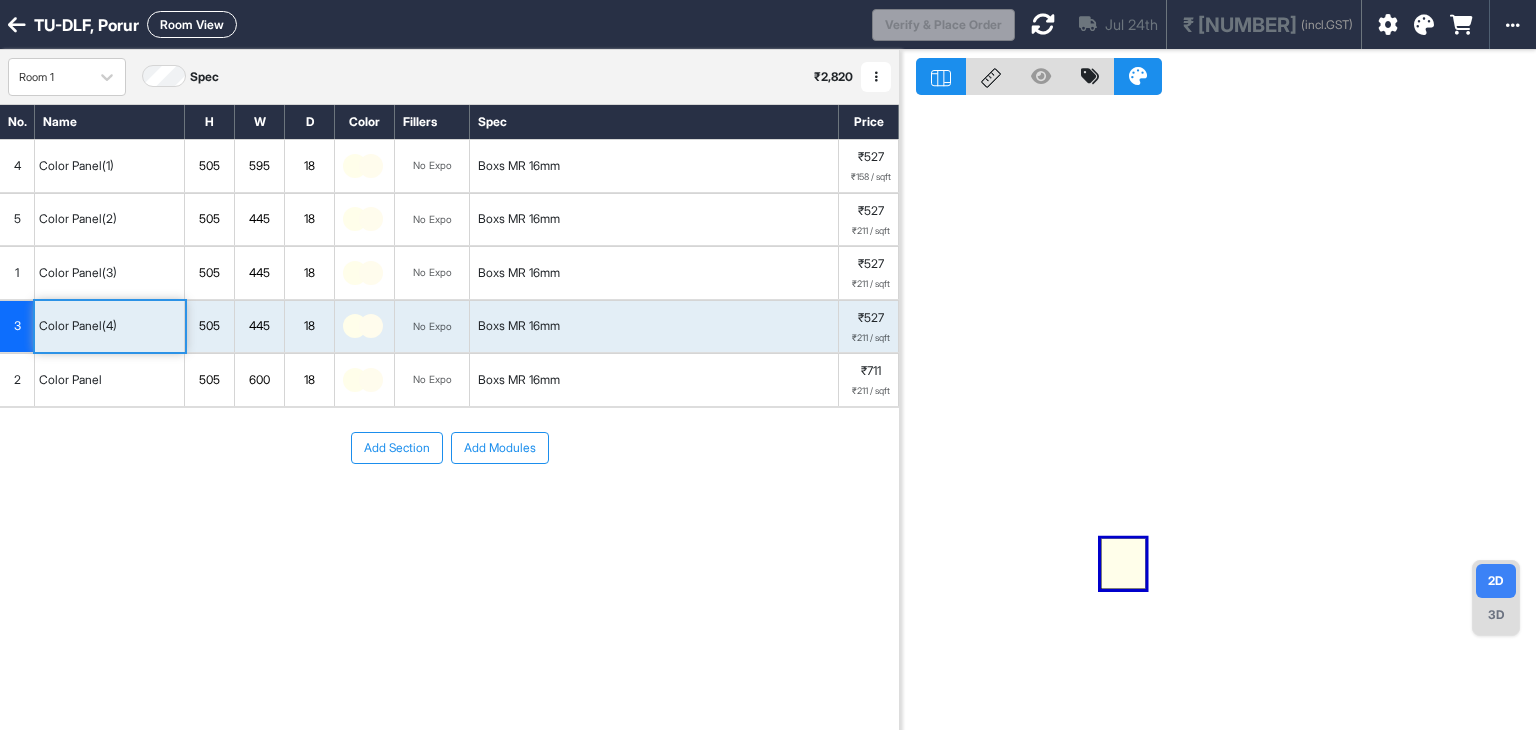 click on "Add Section Add Modules" at bounding box center [449, 508] 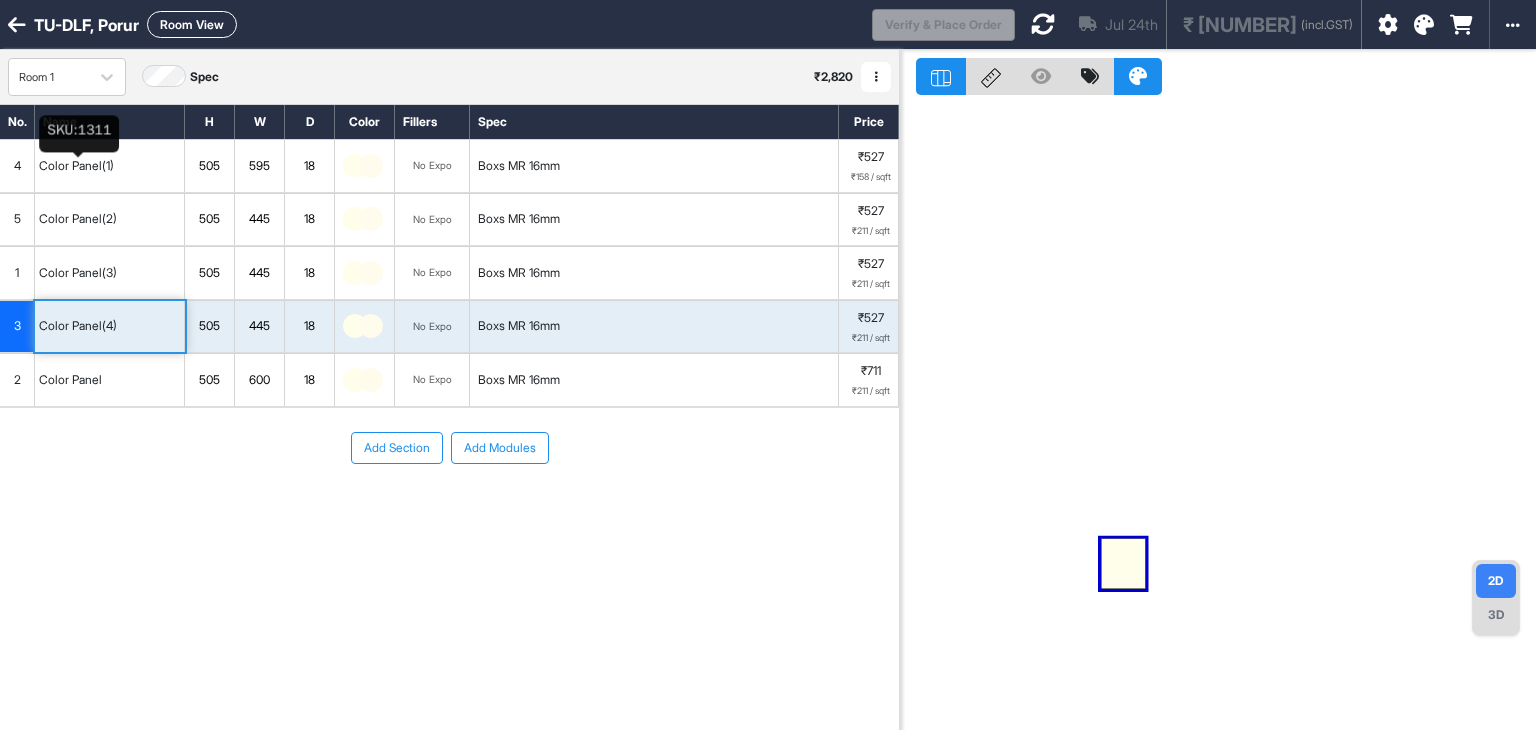 click on "Color Panel(1)" at bounding box center [76, 166] 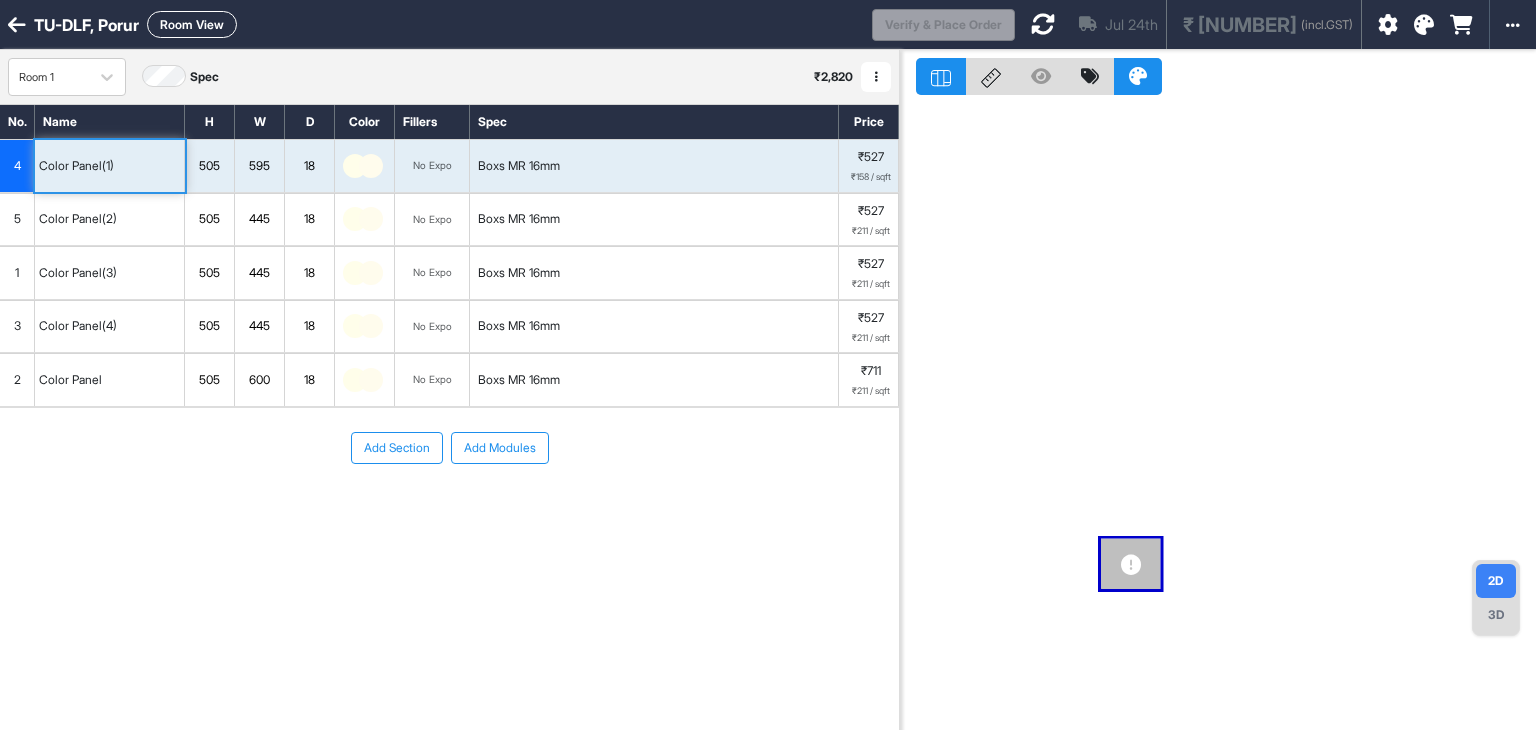 drag, startPoint x: 108, startPoint y: 157, endPoint x: 120, endPoint y: 380, distance: 223.32263 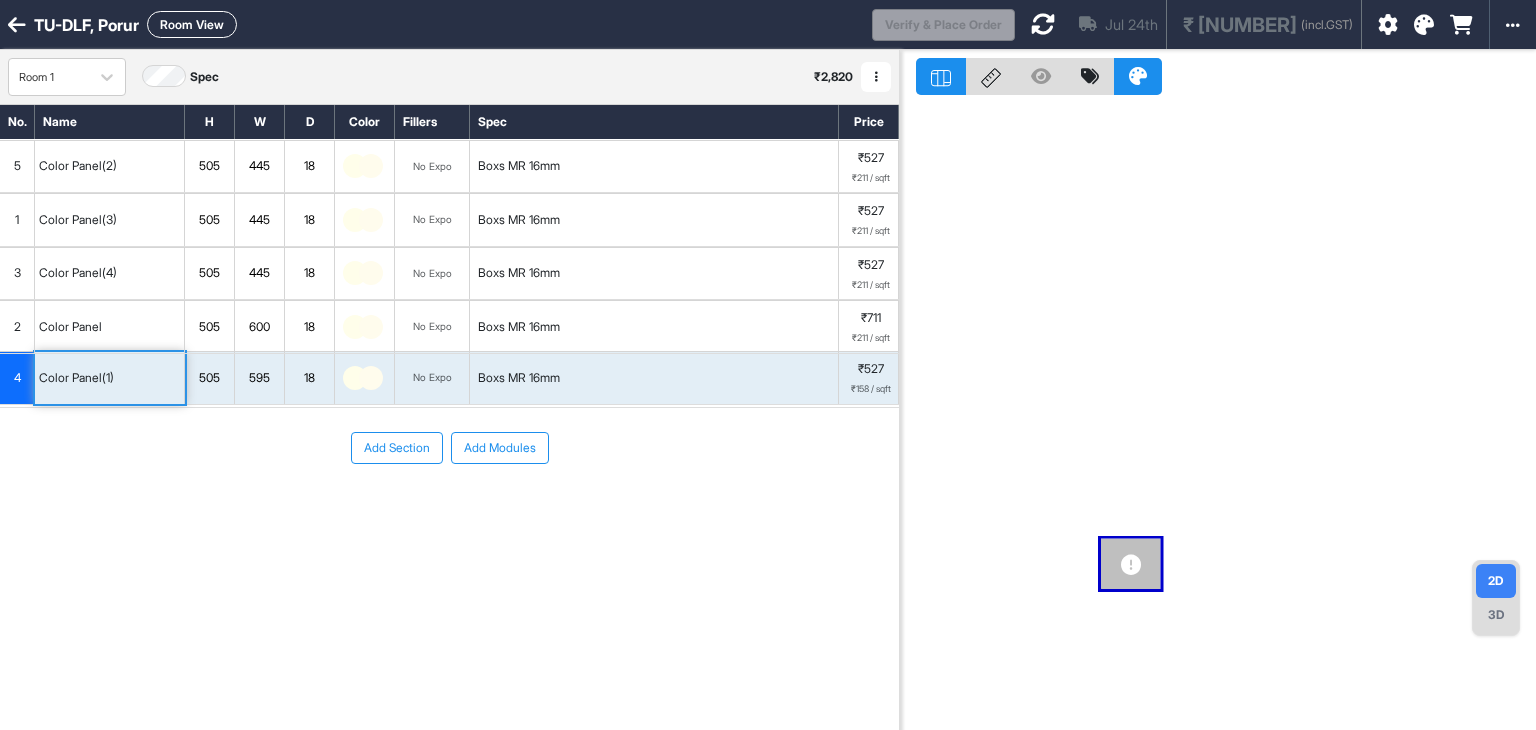 drag, startPoint x: 15, startPoint y: 160, endPoint x: 28, endPoint y: 394, distance: 234.36084 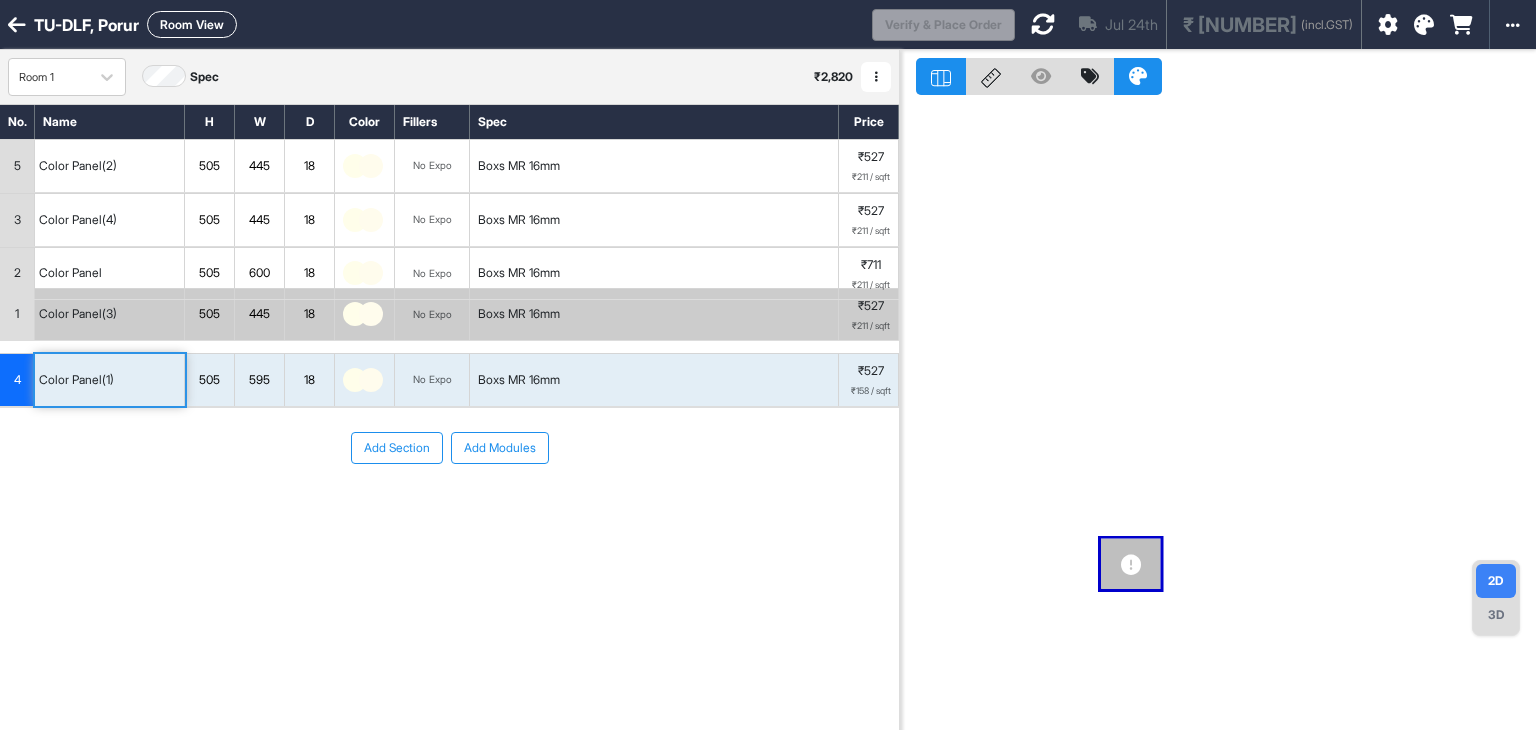drag, startPoint x: 19, startPoint y: 213, endPoint x: 18, endPoint y: 308, distance: 95.005264 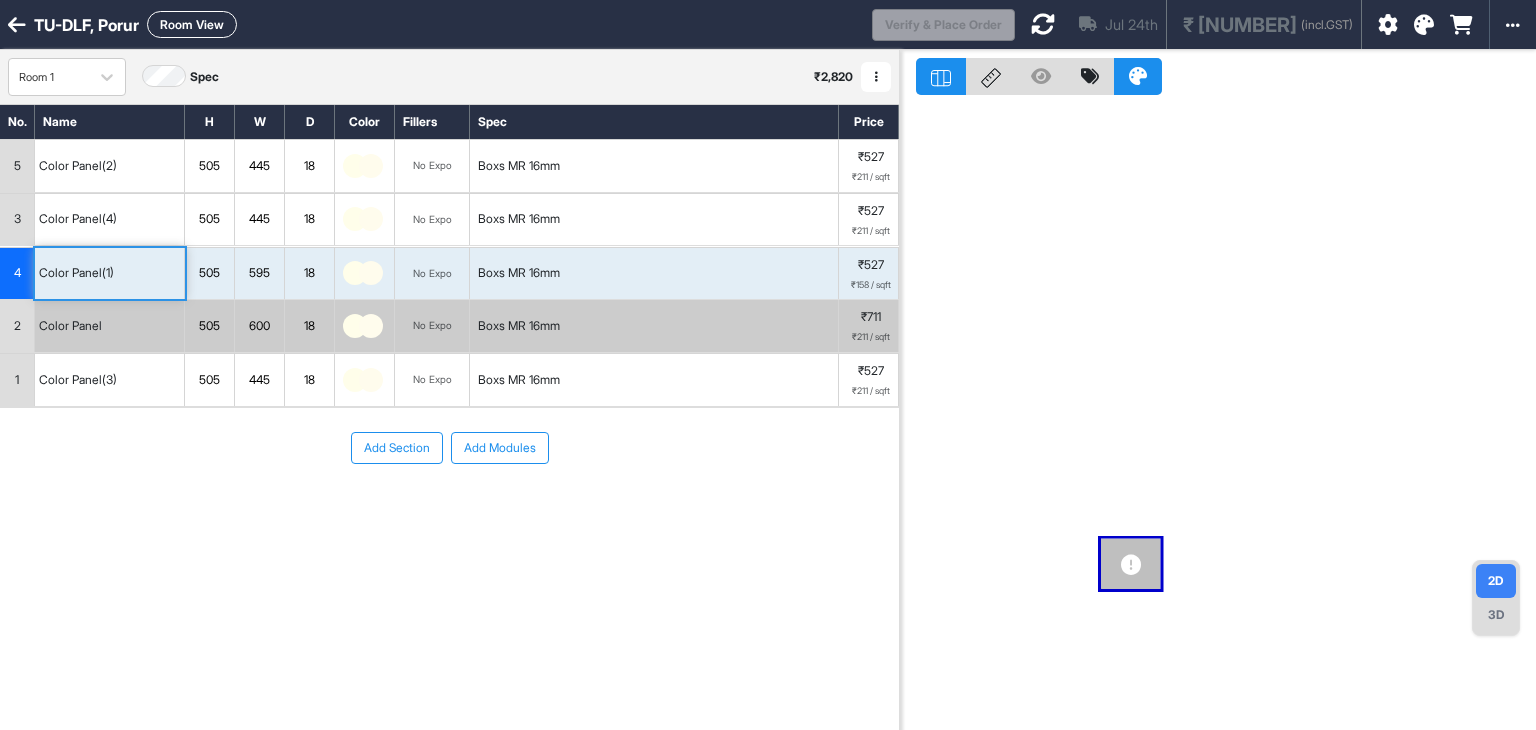 drag, startPoint x: 16, startPoint y: 269, endPoint x: 21, endPoint y: 321, distance: 52.23983 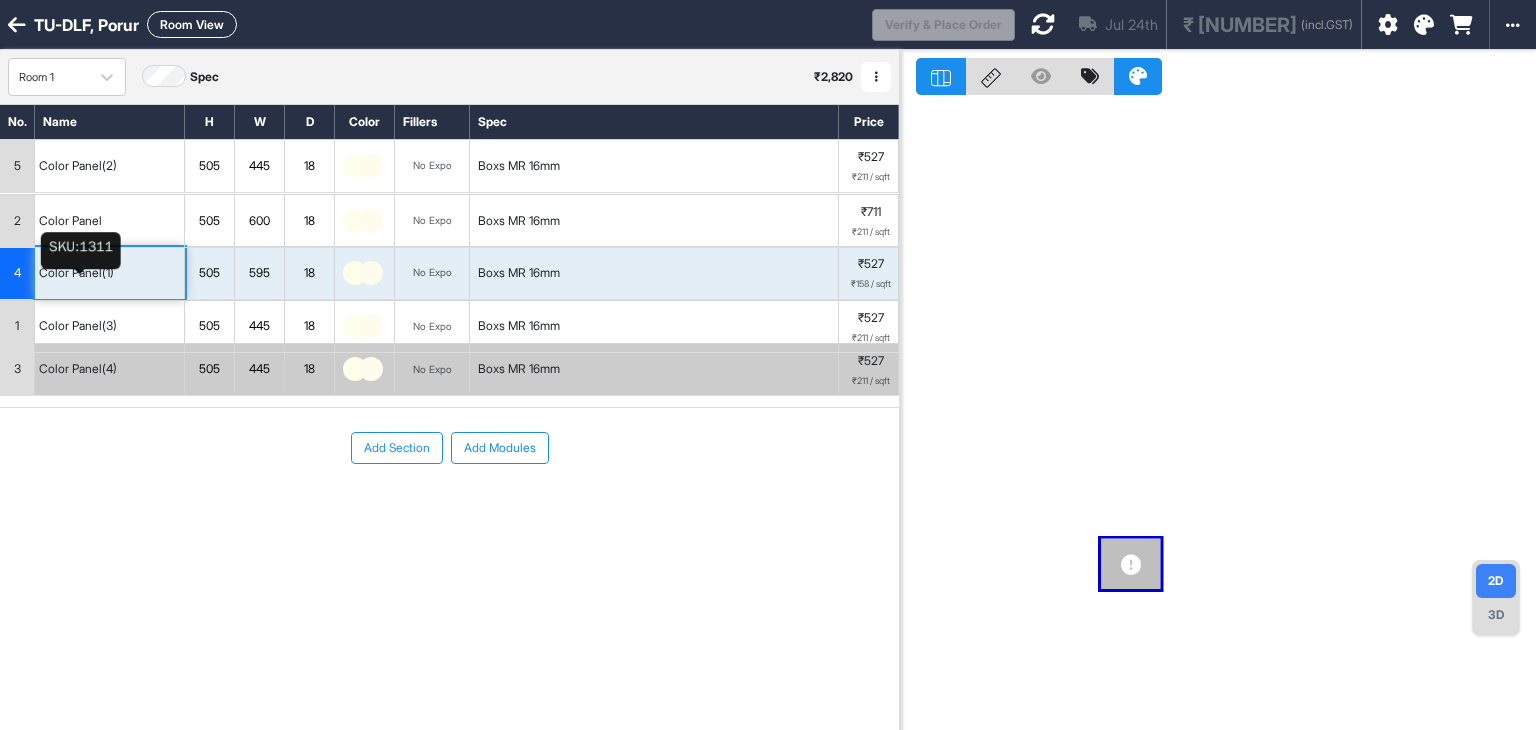 drag, startPoint x: 17, startPoint y: 216, endPoint x: 41, endPoint y: 366, distance: 151.90787 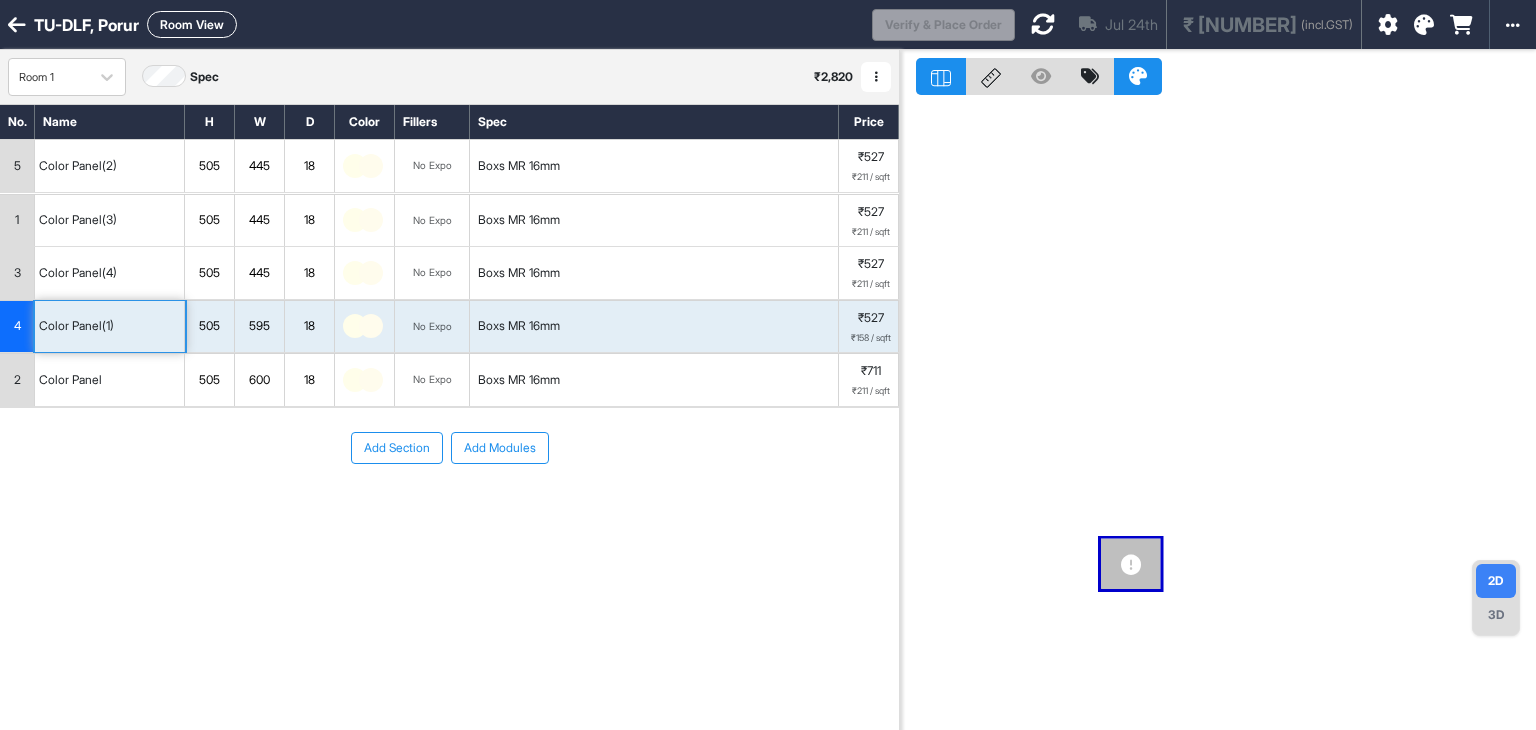 drag, startPoint x: 20, startPoint y: 213, endPoint x: 26, endPoint y: 320, distance: 107.16809 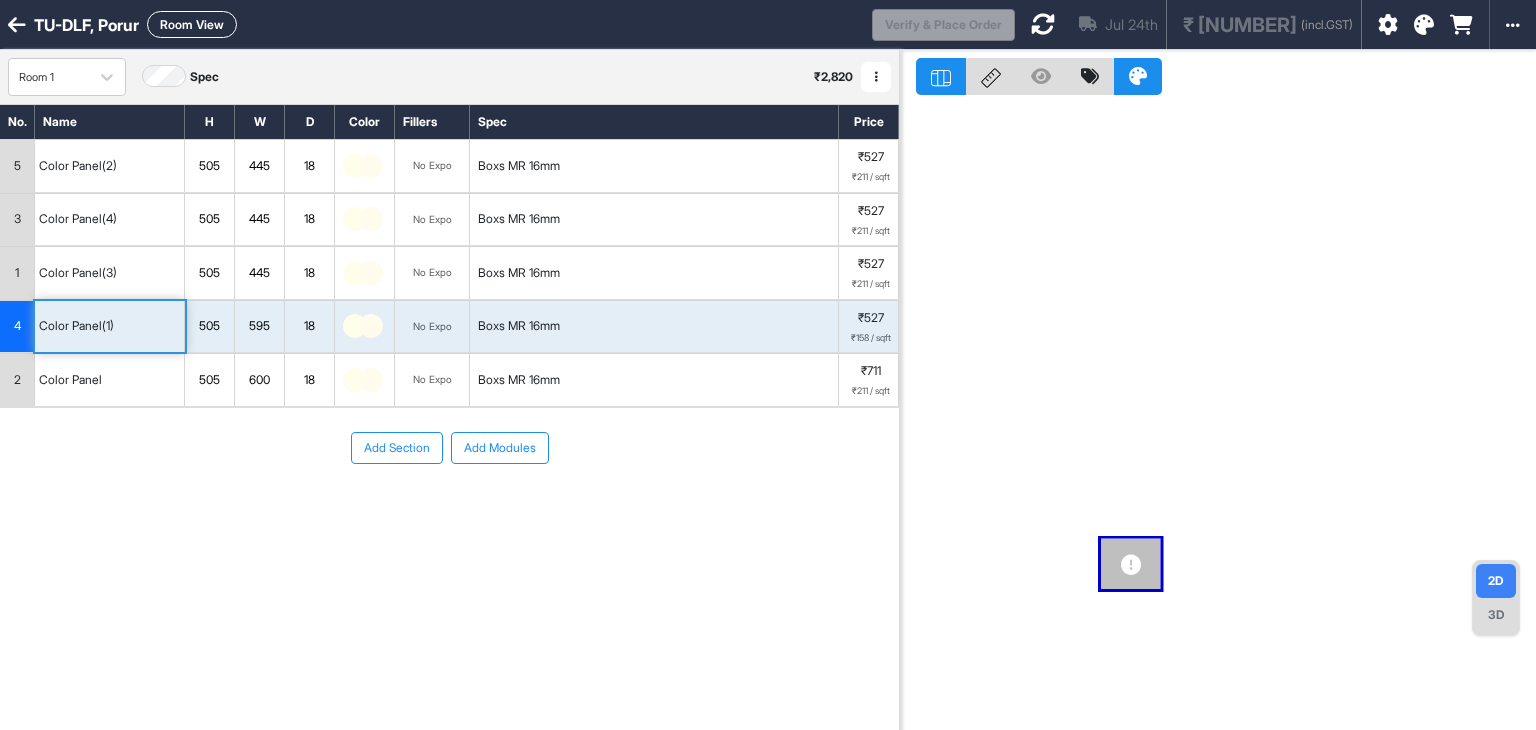 click on "Add Section Add Modules" at bounding box center (449, 508) 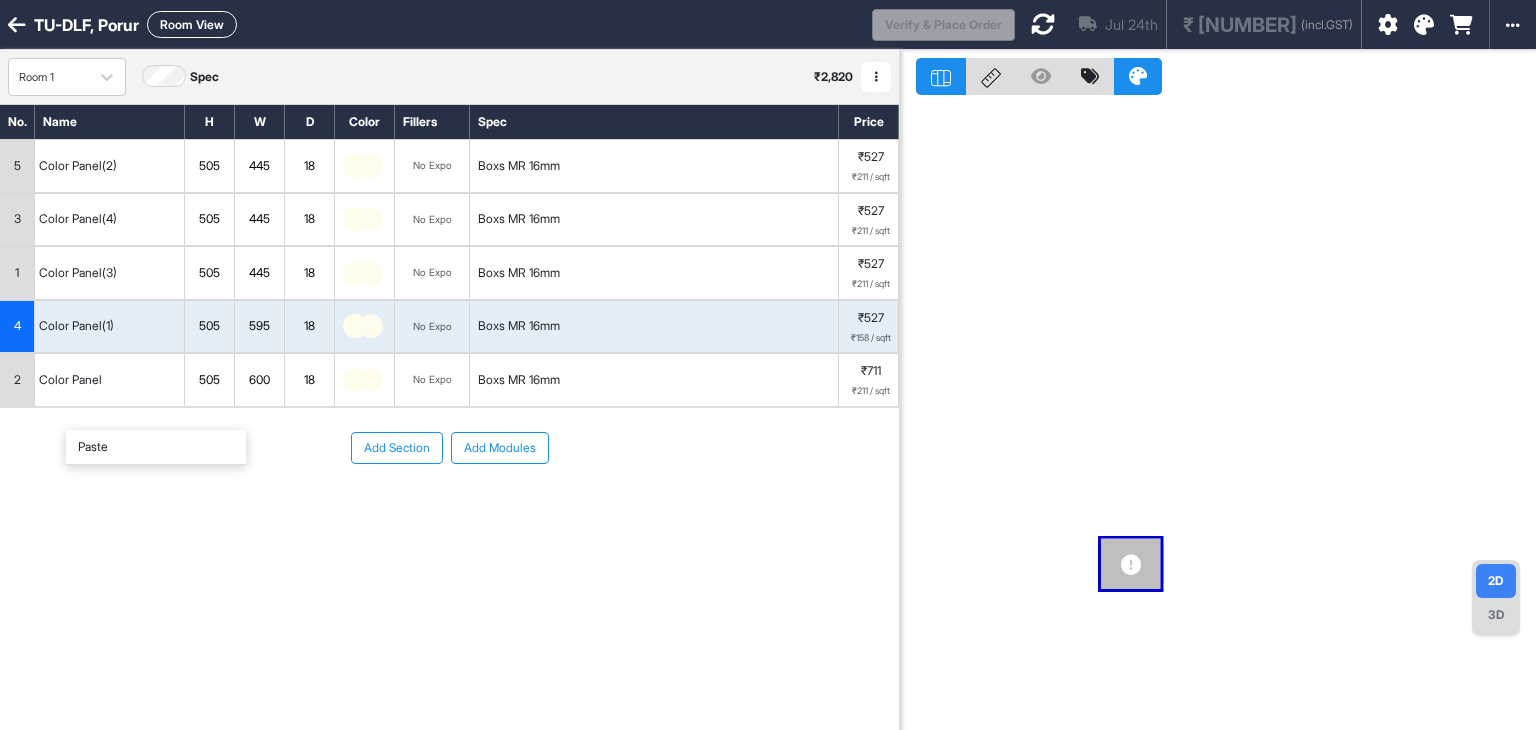 click on "Add Section Add Modules" at bounding box center (449, 448) 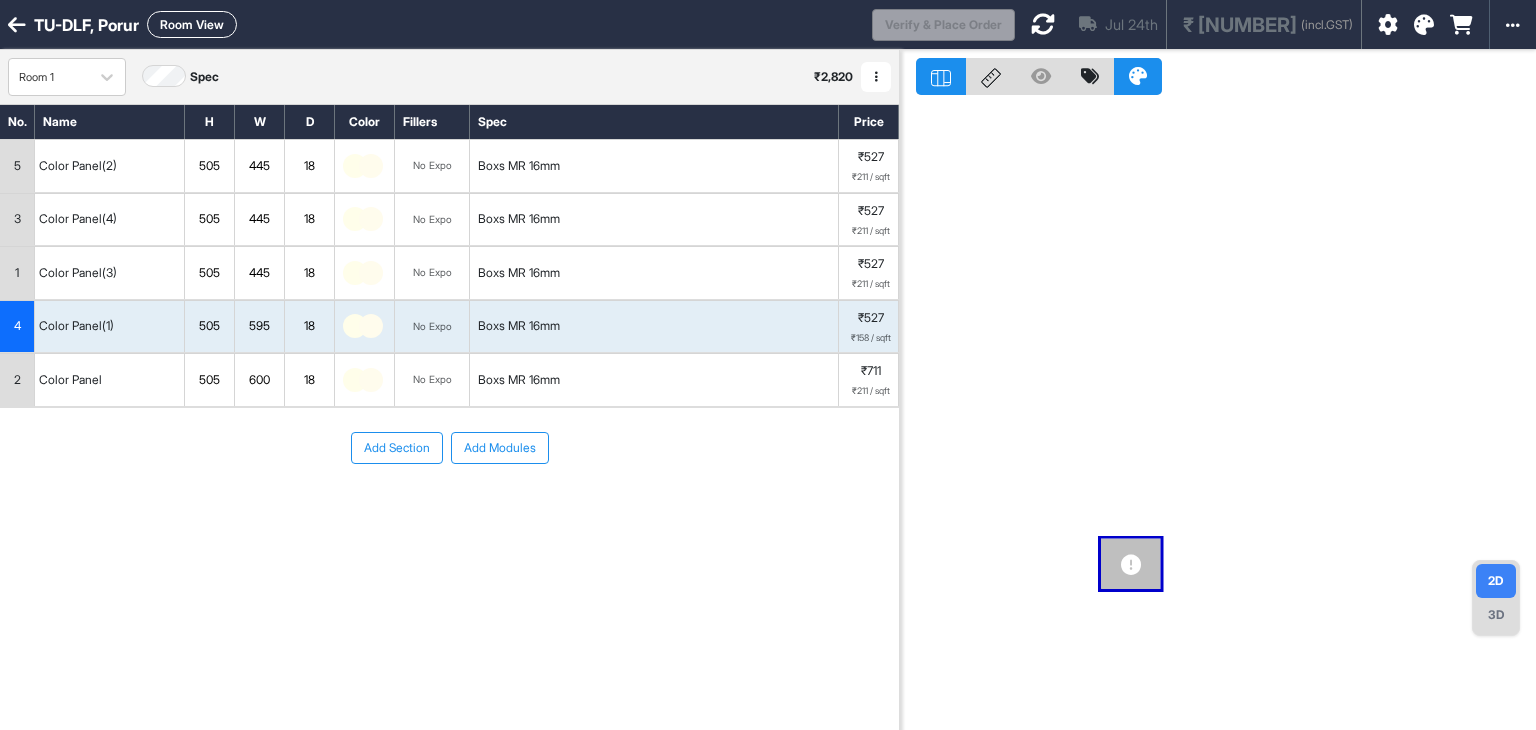 drag, startPoint x: 22, startPoint y: 430, endPoint x: 253, endPoint y: 178, distance: 341.85522 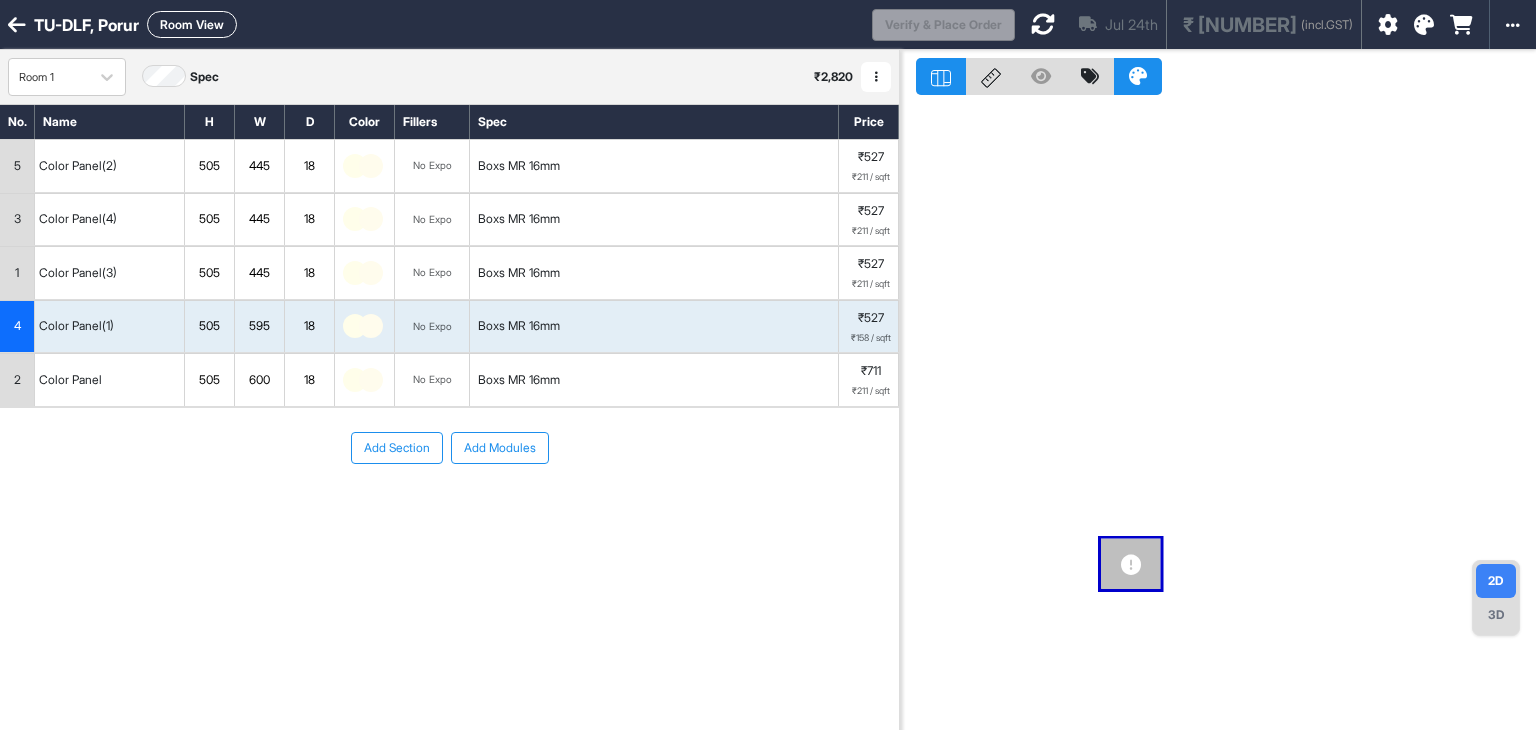 drag, startPoint x: 44, startPoint y: 161, endPoint x: 106, endPoint y: 401, distance: 247.879 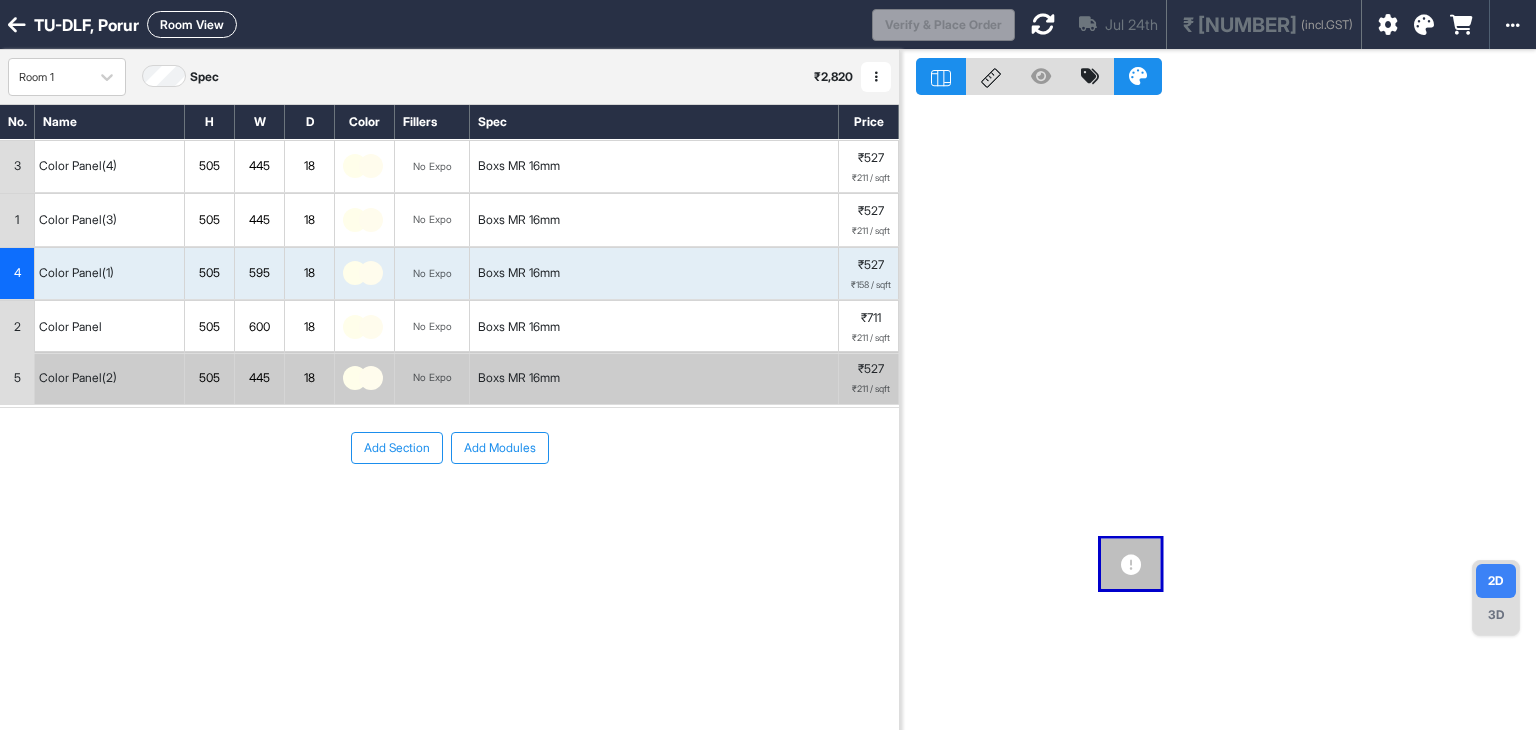 drag, startPoint x: 9, startPoint y: 151, endPoint x: 0, endPoint y: 393, distance: 242.1673 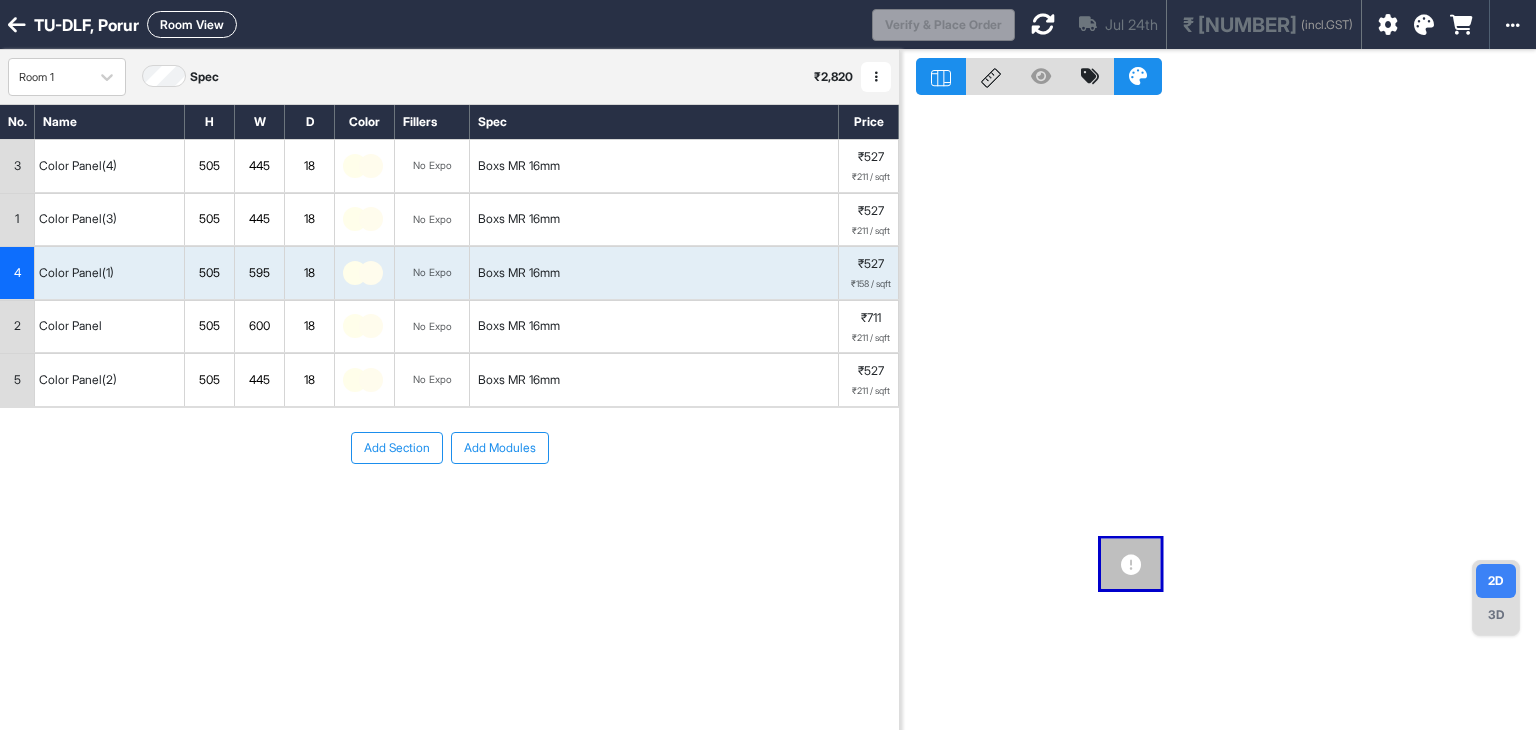 drag, startPoint x: 741, startPoint y: 173, endPoint x: 740, endPoint y: 351, distance: 178.0028 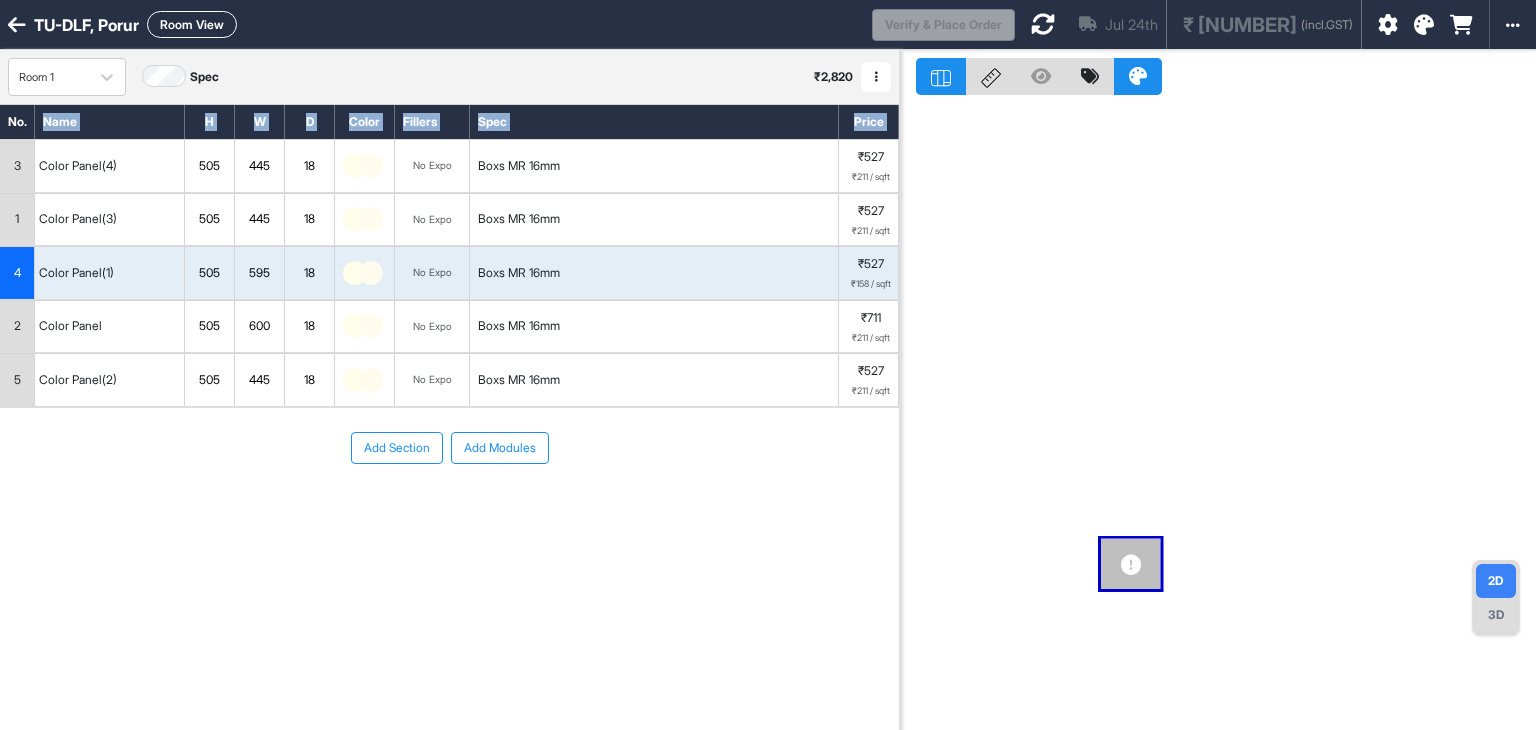 drag, startPoint x: 195, startPoint y: 141, endPoint x: 716, endPoint y: 499, distance: 632.1432 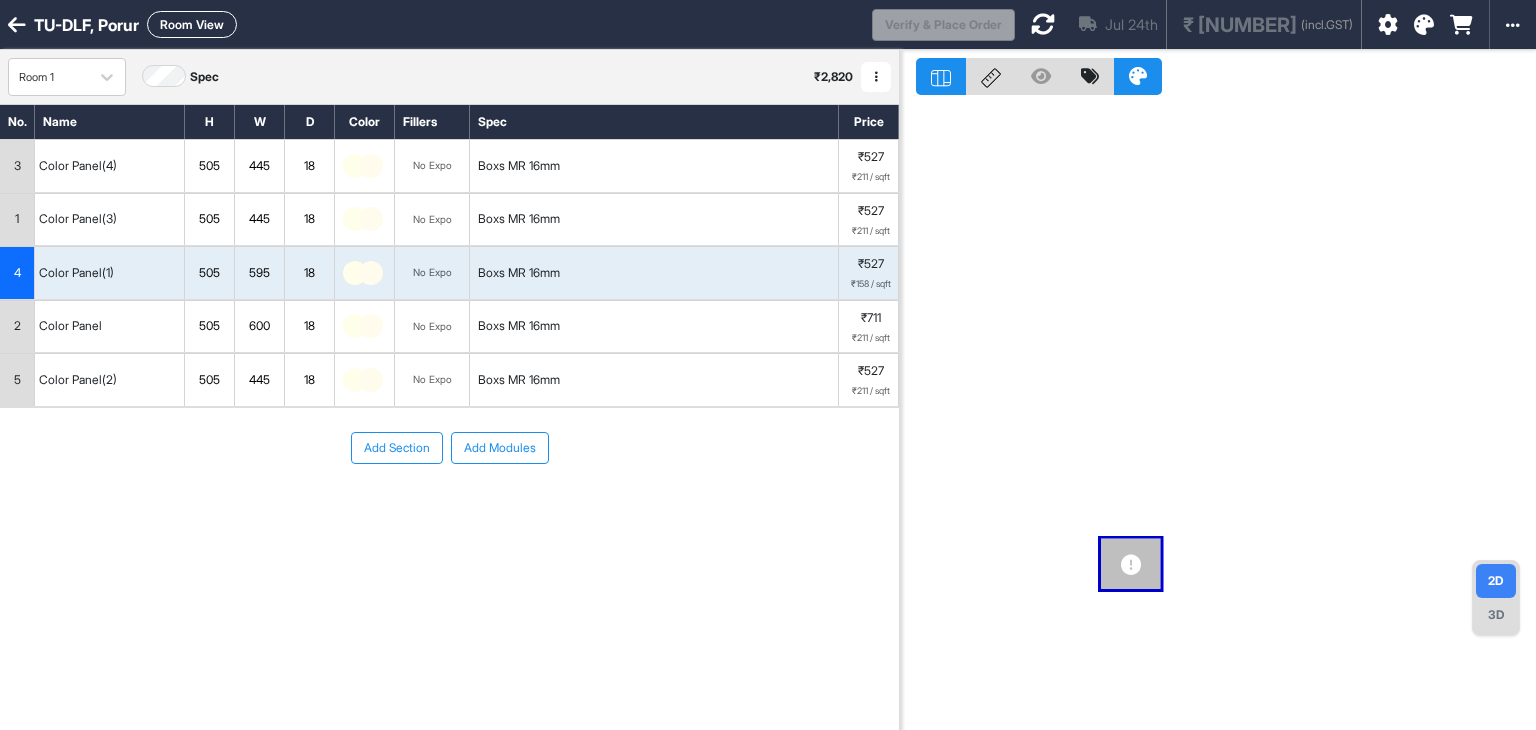 click on "Room 1 Spec ₹ 2,820 Add  Room Edit  Room  Name Delete  Room Duplicate Room" at bounding box center [449, 77] 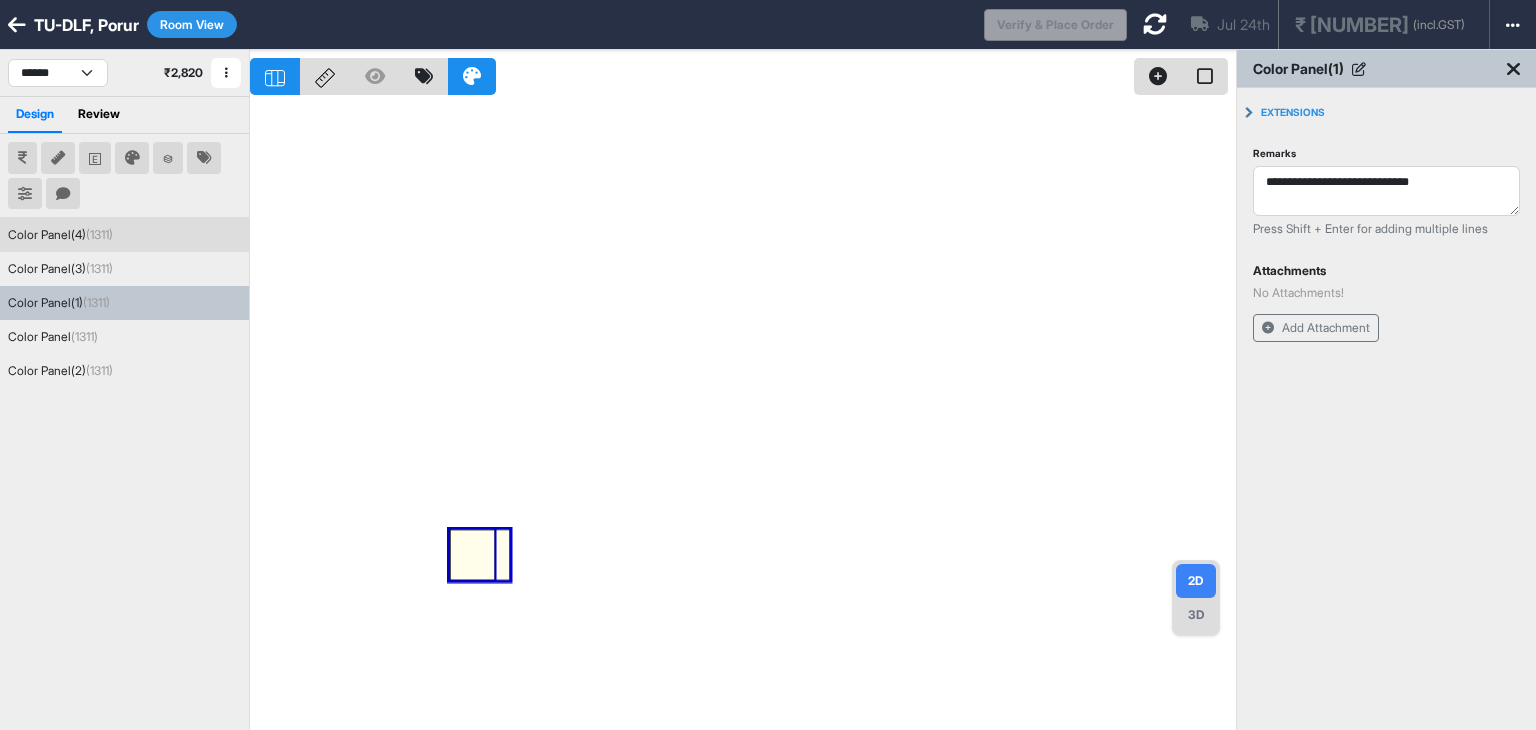 click on "Color Panel(4)  (1311)" at bounding box center (60, 235) 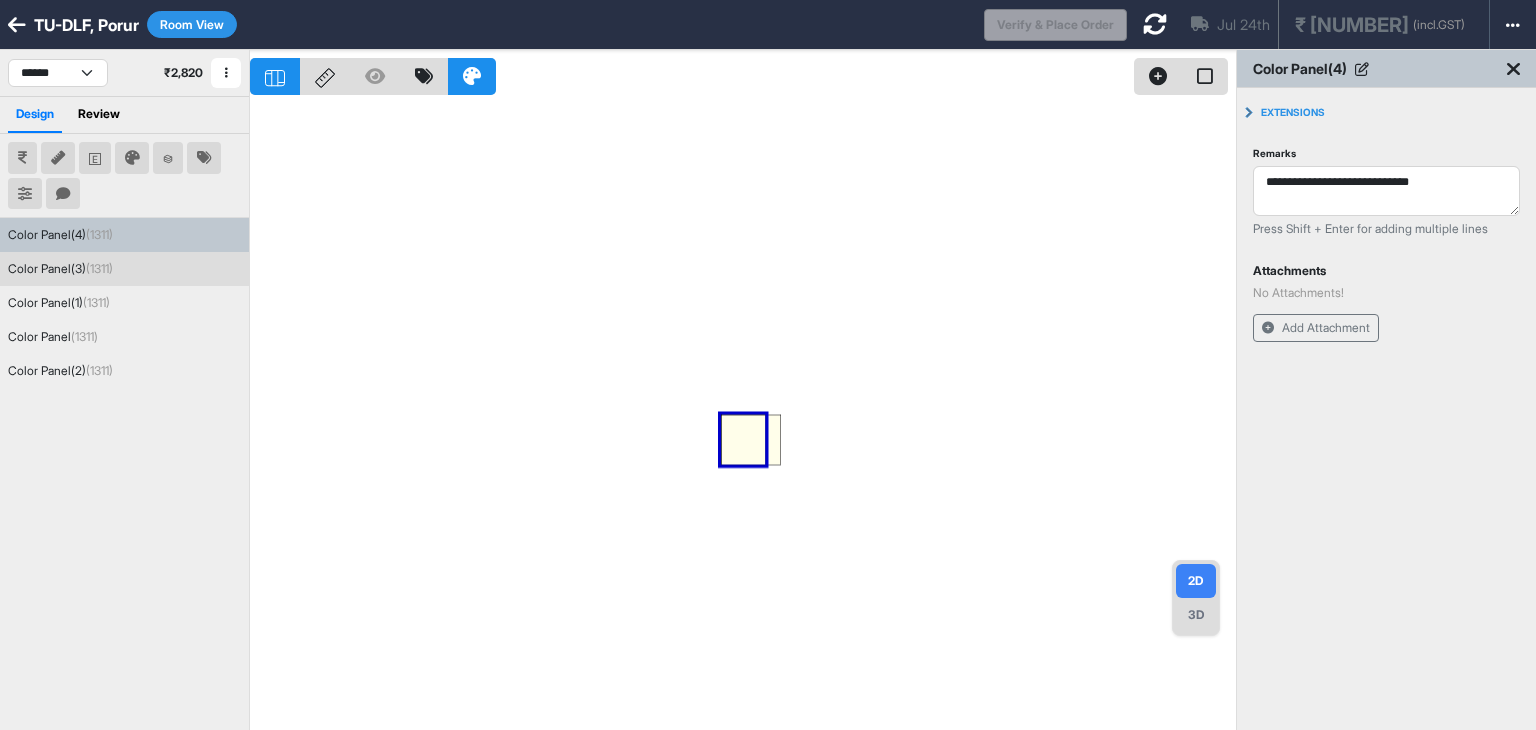 type 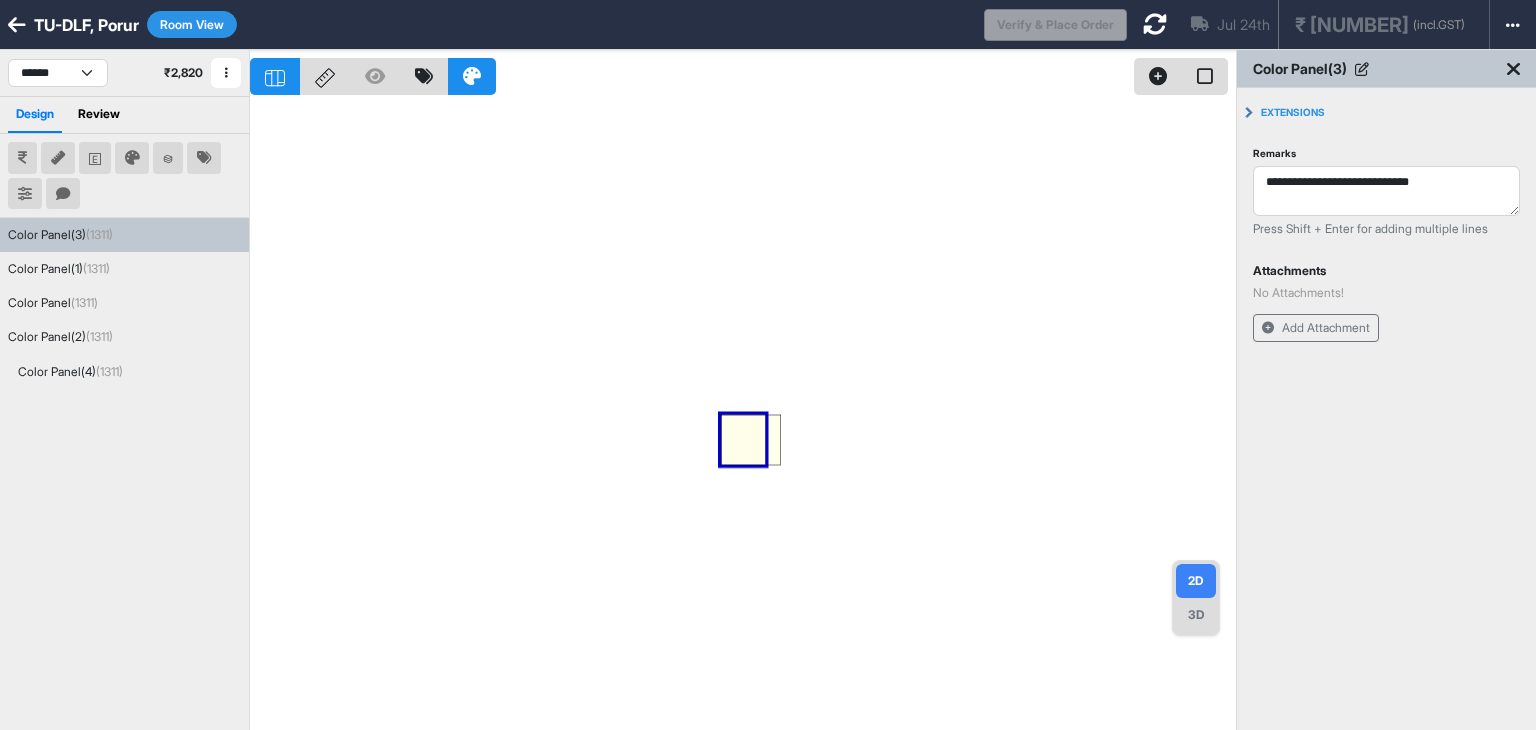 drag, startPoint x: 90, startPoint y: 233, endPoint x: 103, endPoint y: 376, distance: 143.58969 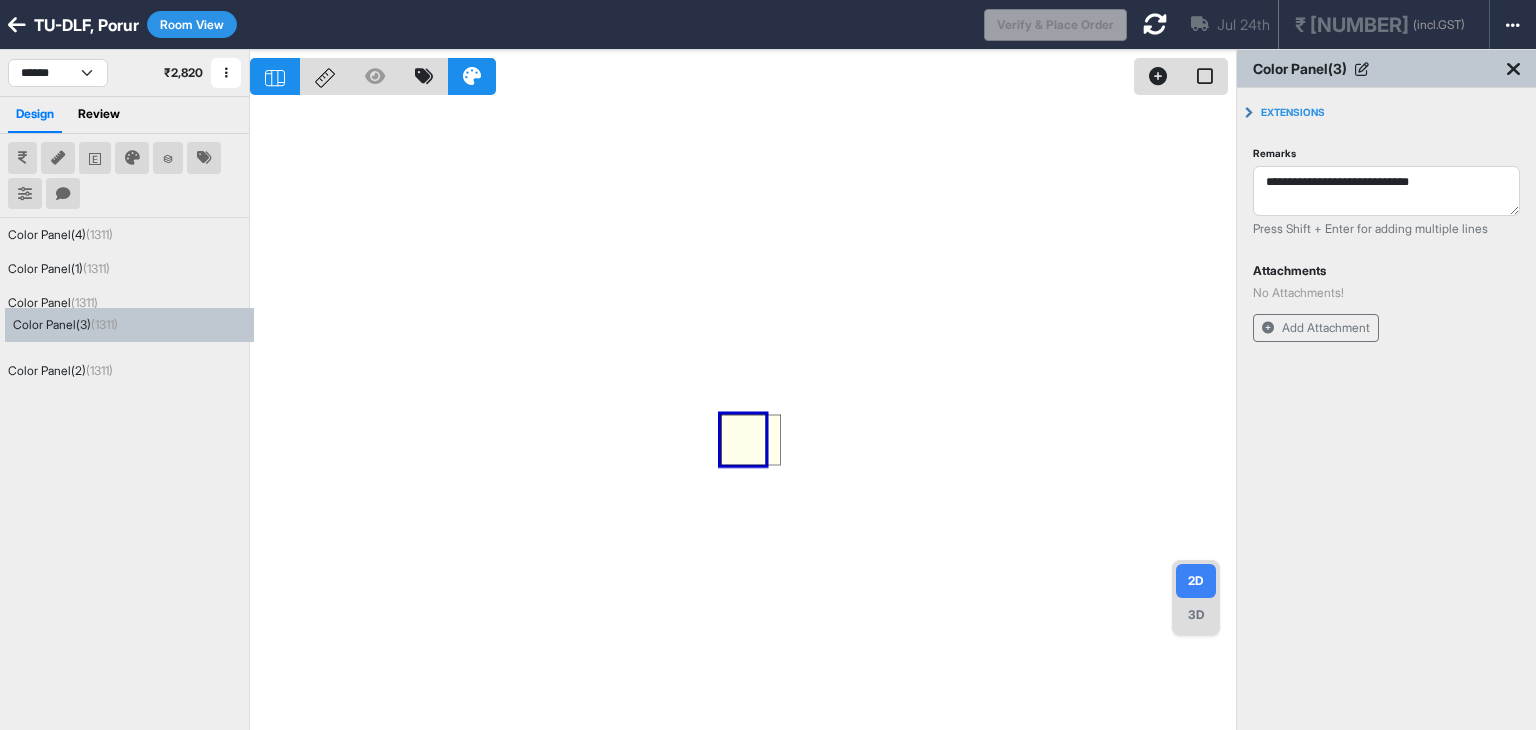 drag, startPoint x: 88, startPoint y: 281, endPoint x: 89, endPoint y: 334, distance: 53.009434 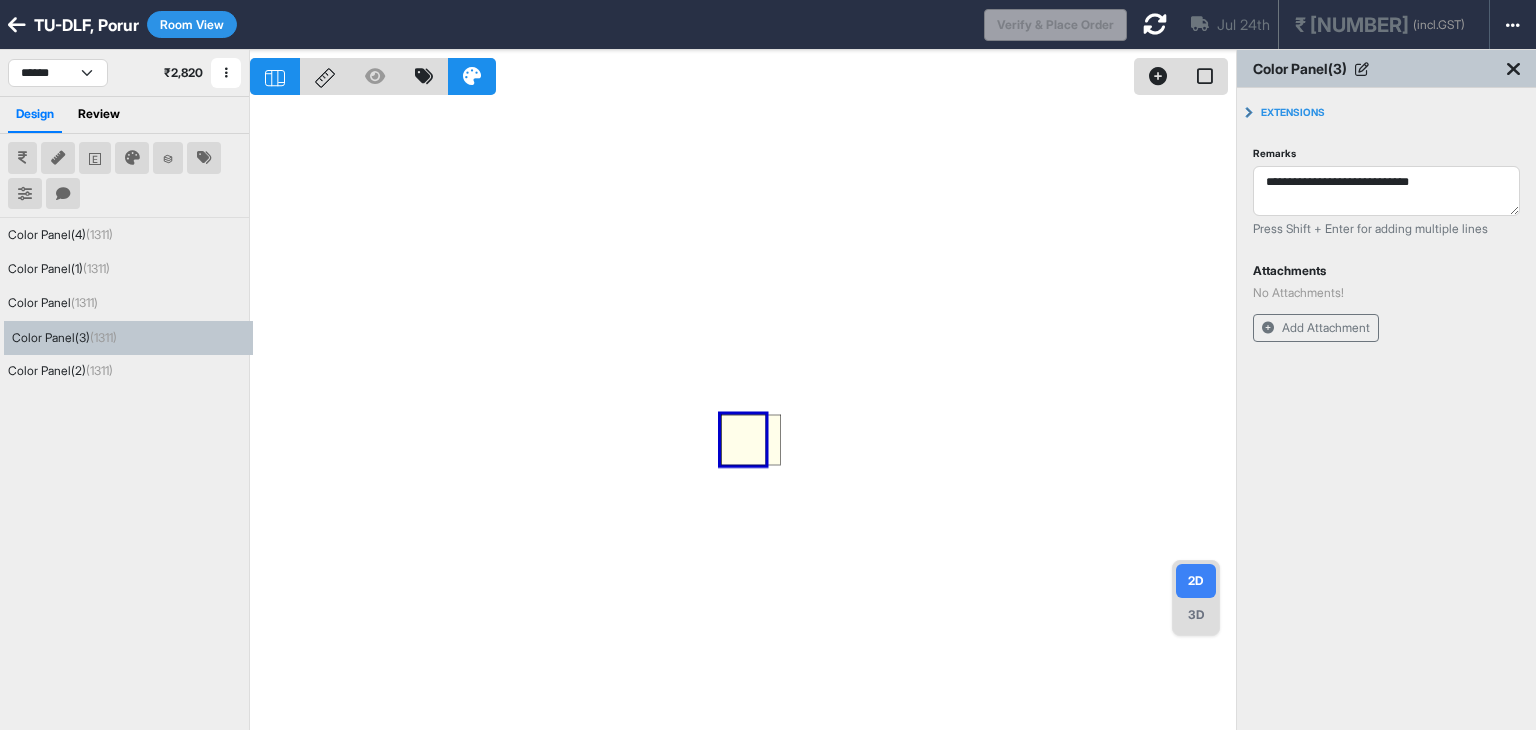 drag, startPoint x: 82, startPoint y: 265, endPoint x: 87, endPoint y: 355, distance: 90.13878 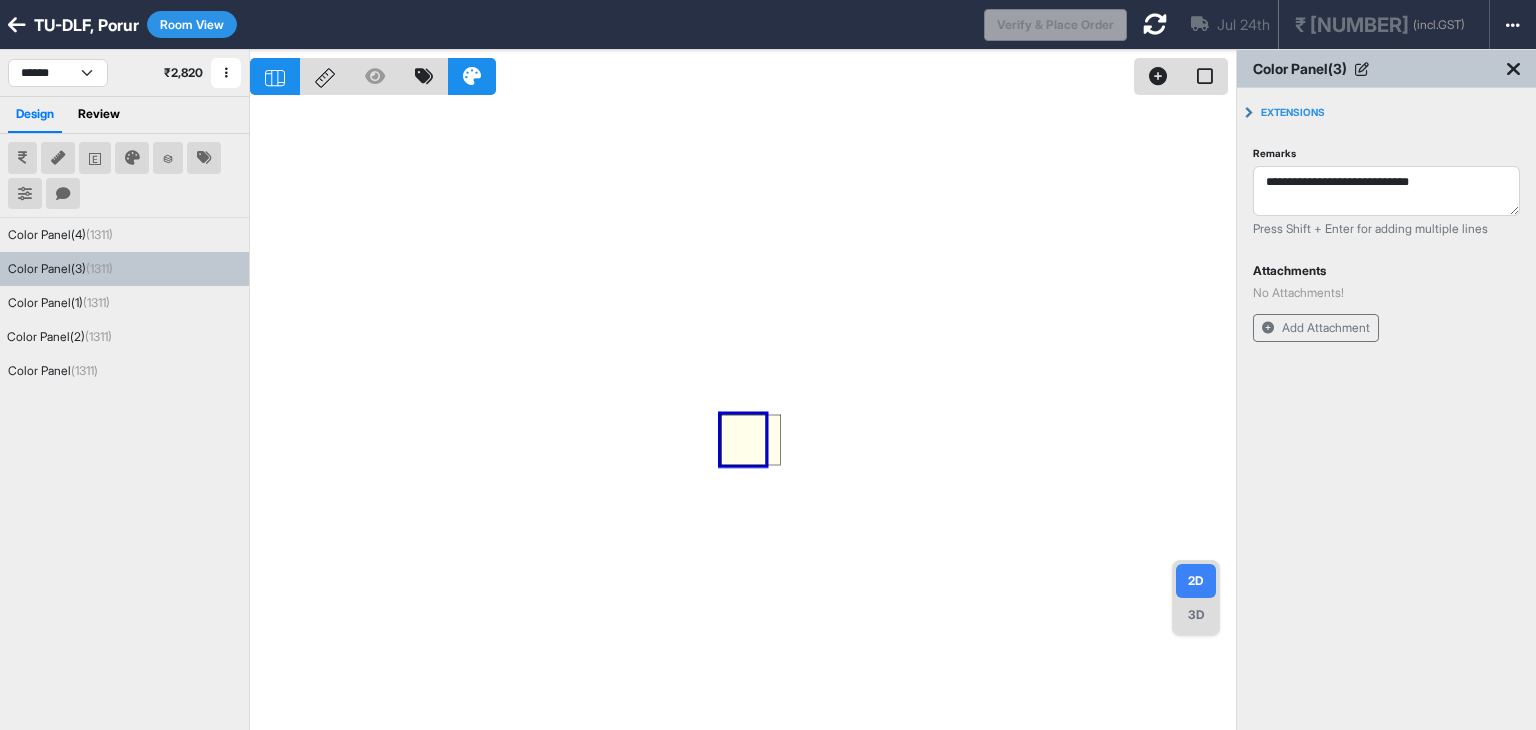 drag, startPoint x: 81, startPoint y: 371, endPoint x: 76, endPoint y: 330, distance: 41.303753 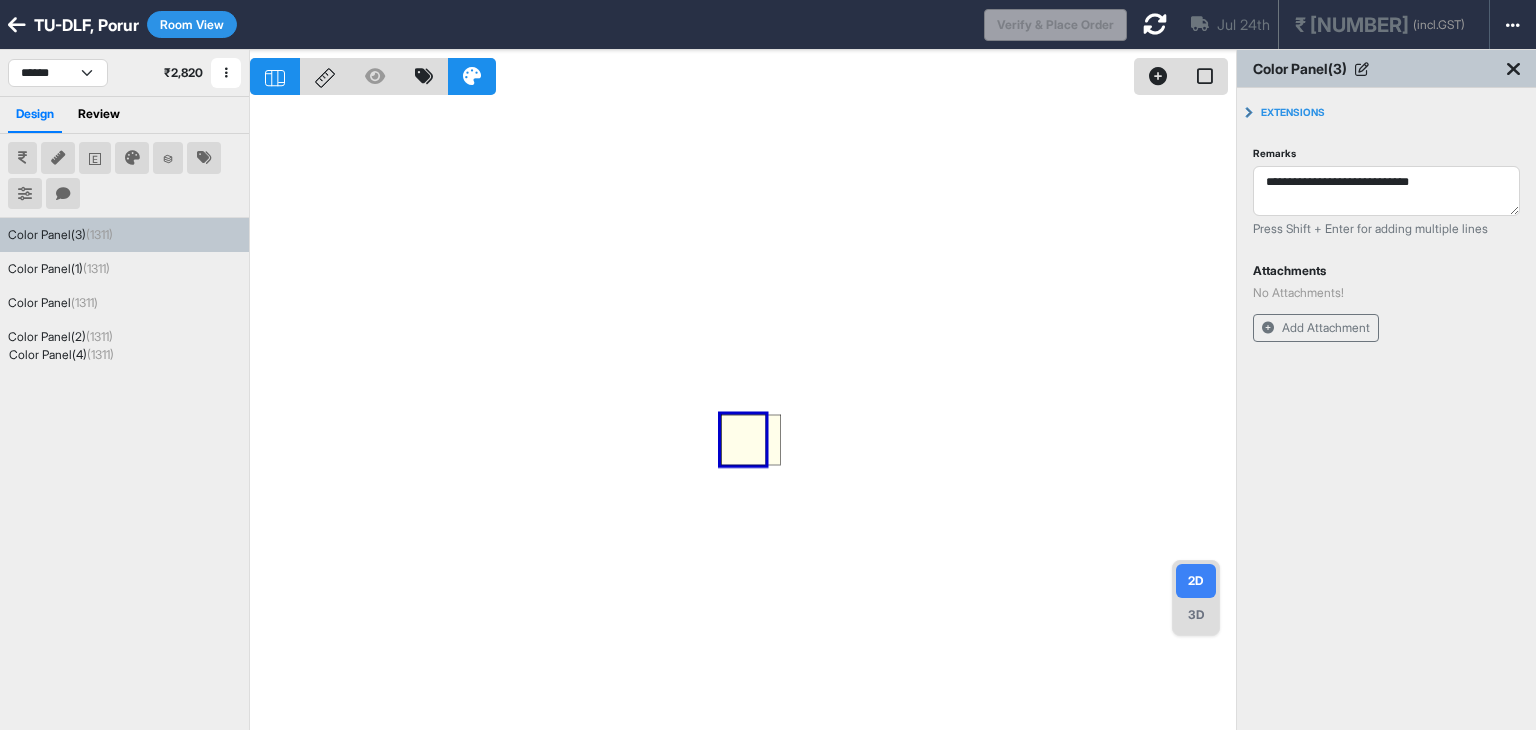 drag, startPoint x: 80, startPoint y: 249, endPoint x: 81, endPoint y: 357, distance: 108.00463 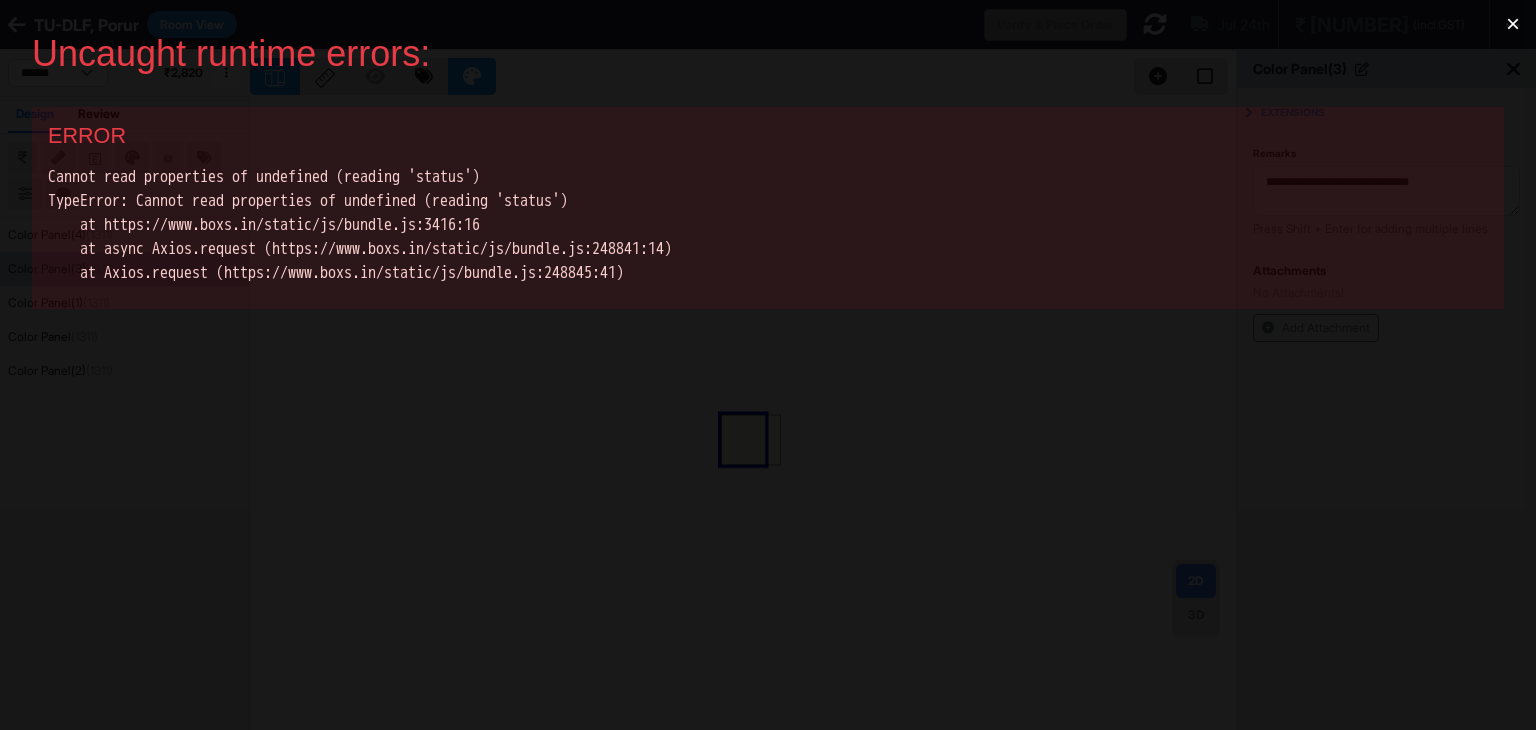 scroll, scrollTop: 0, scrollLeft: 0, axis: both 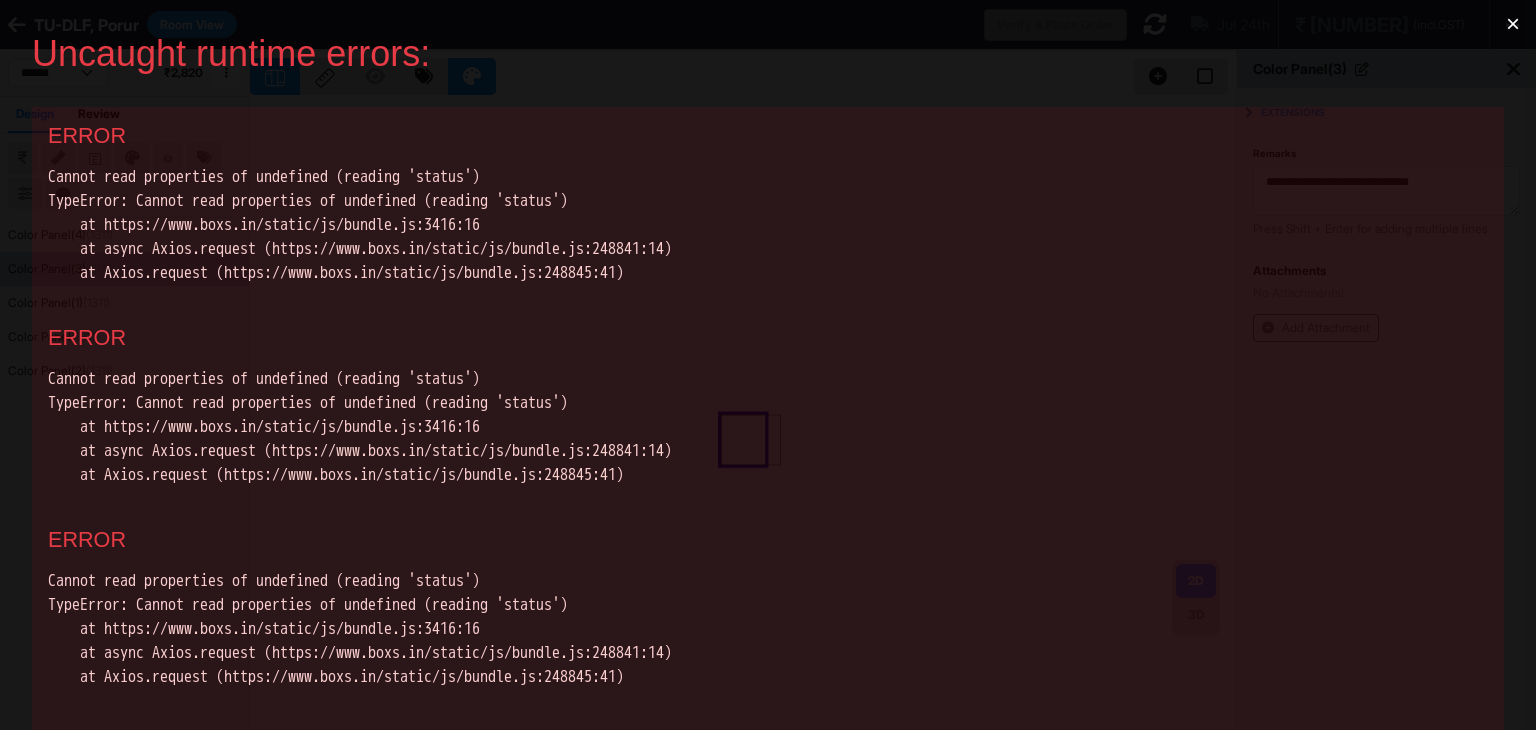 click on "×" at bounding box center [1513, 24] 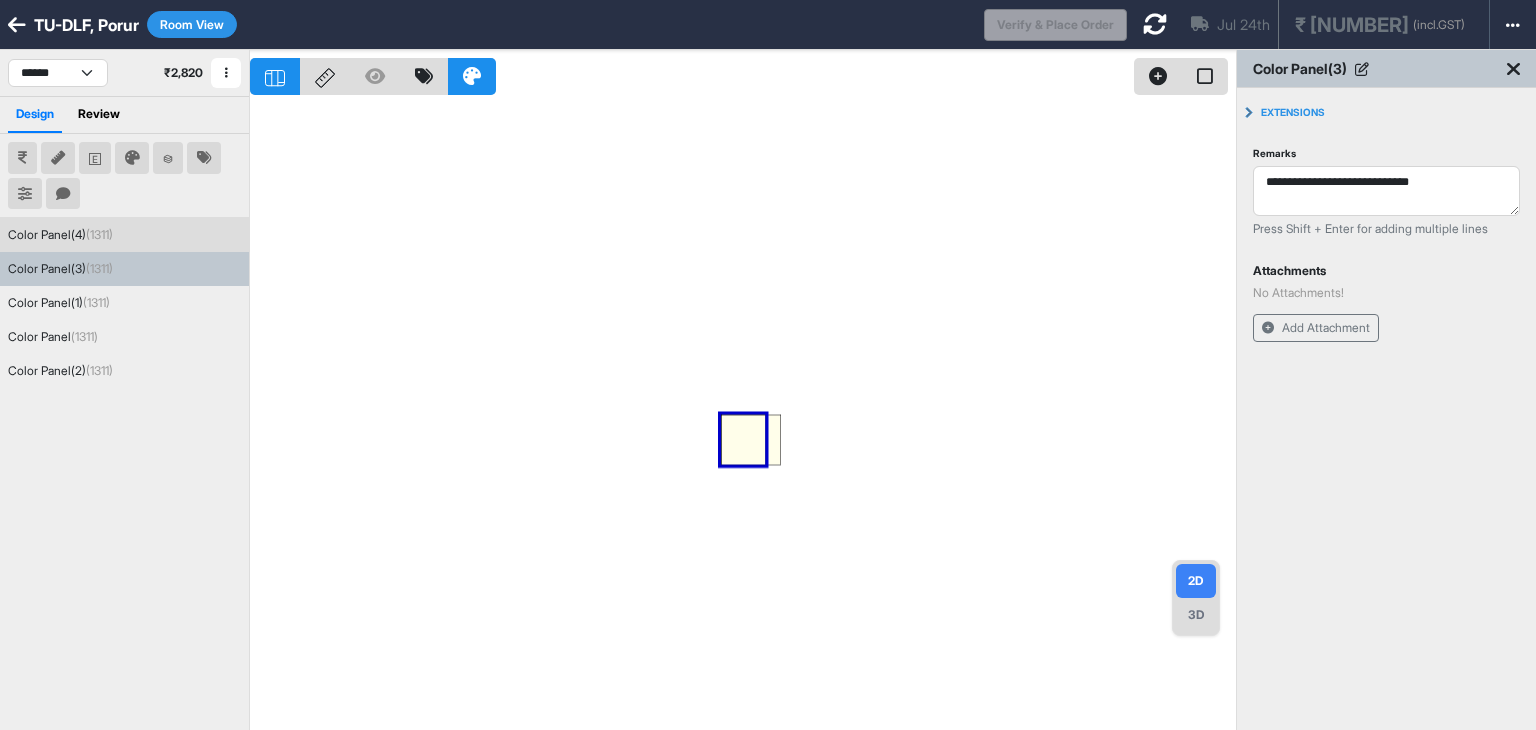 click on "Color Panel(4)  (1311)" at bounding box center (60, 235) 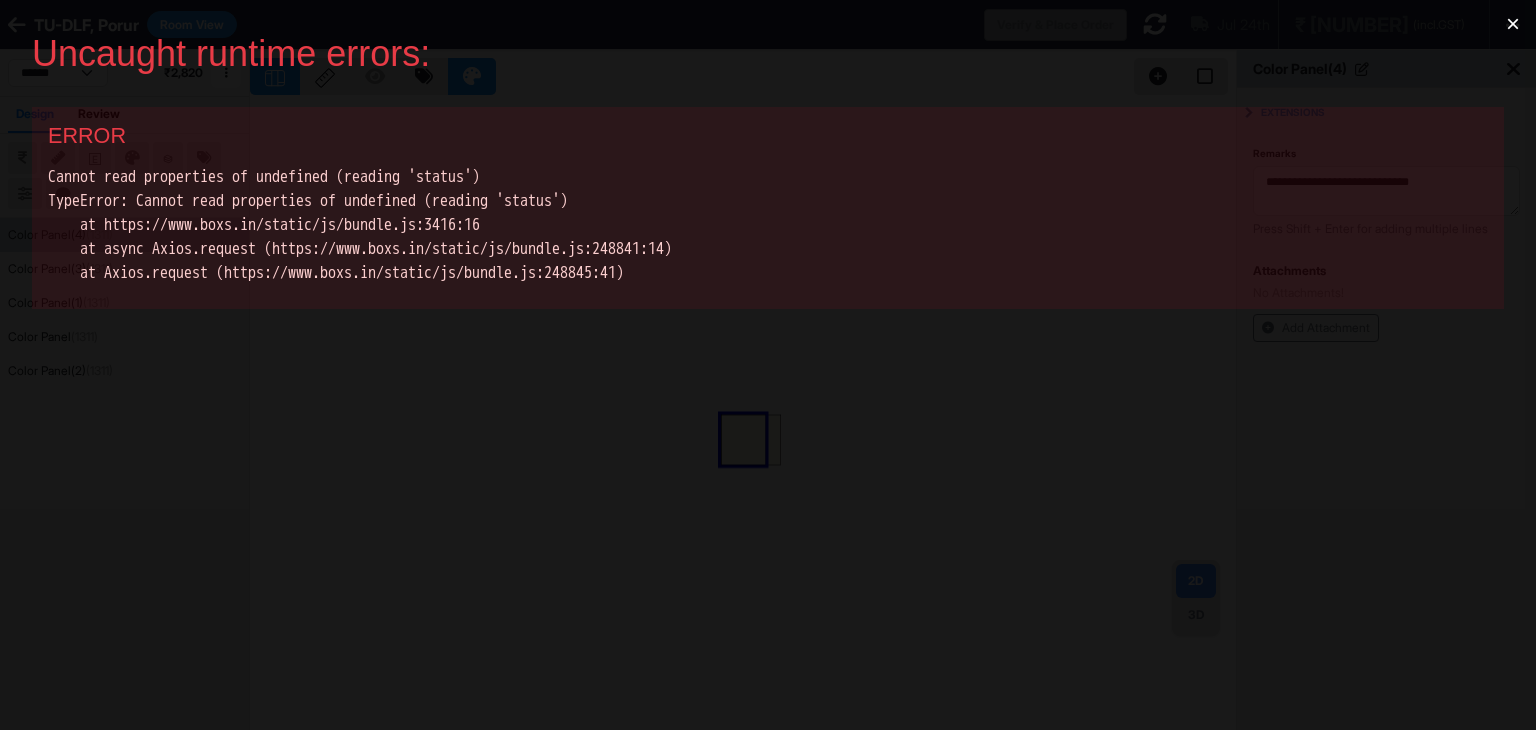 scroll, scrollTop: 0, scrollLeft: 0, axis: both 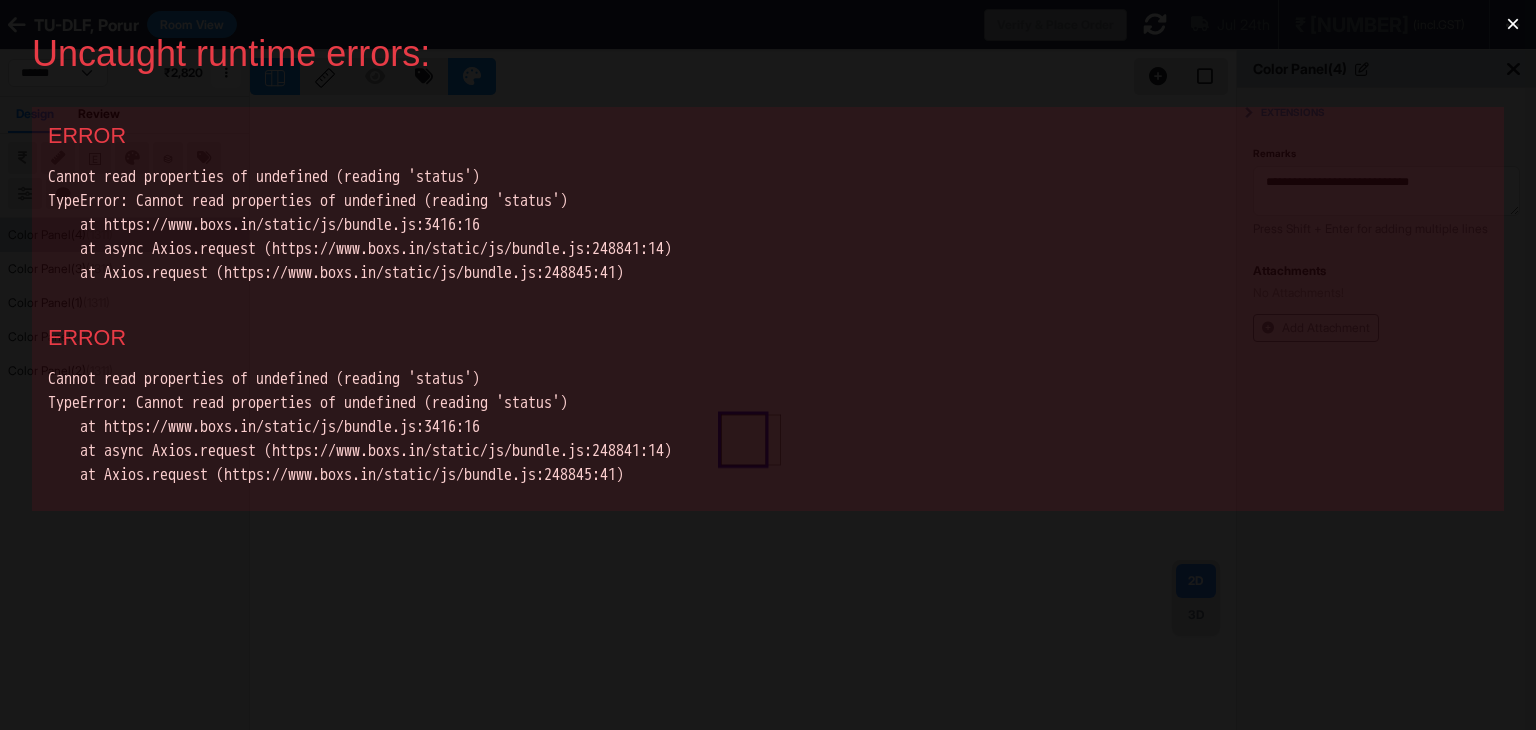 click on "×" at bounding box center [1513, 24] 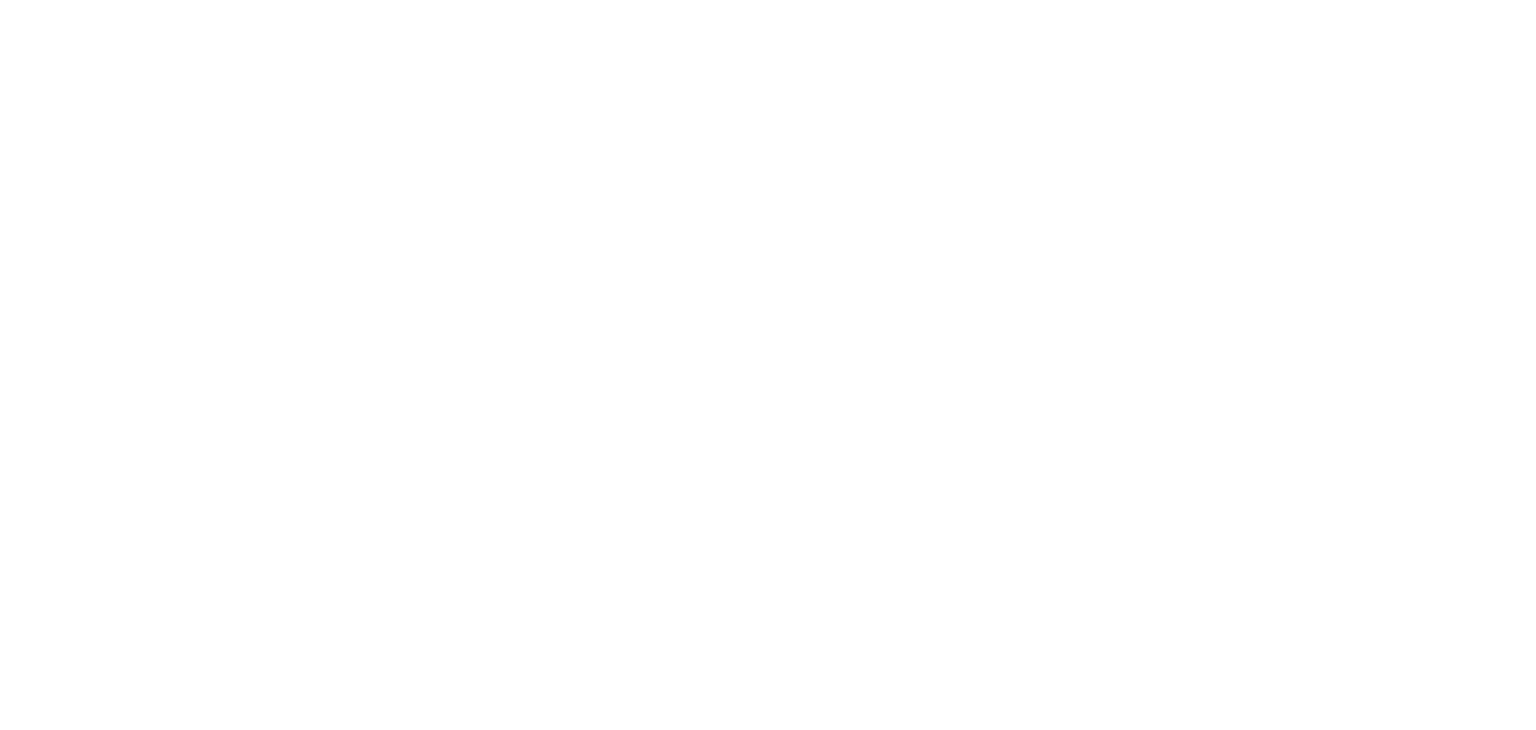 scroll, scrollTop: 0, scrollLeft: 0, axis: both 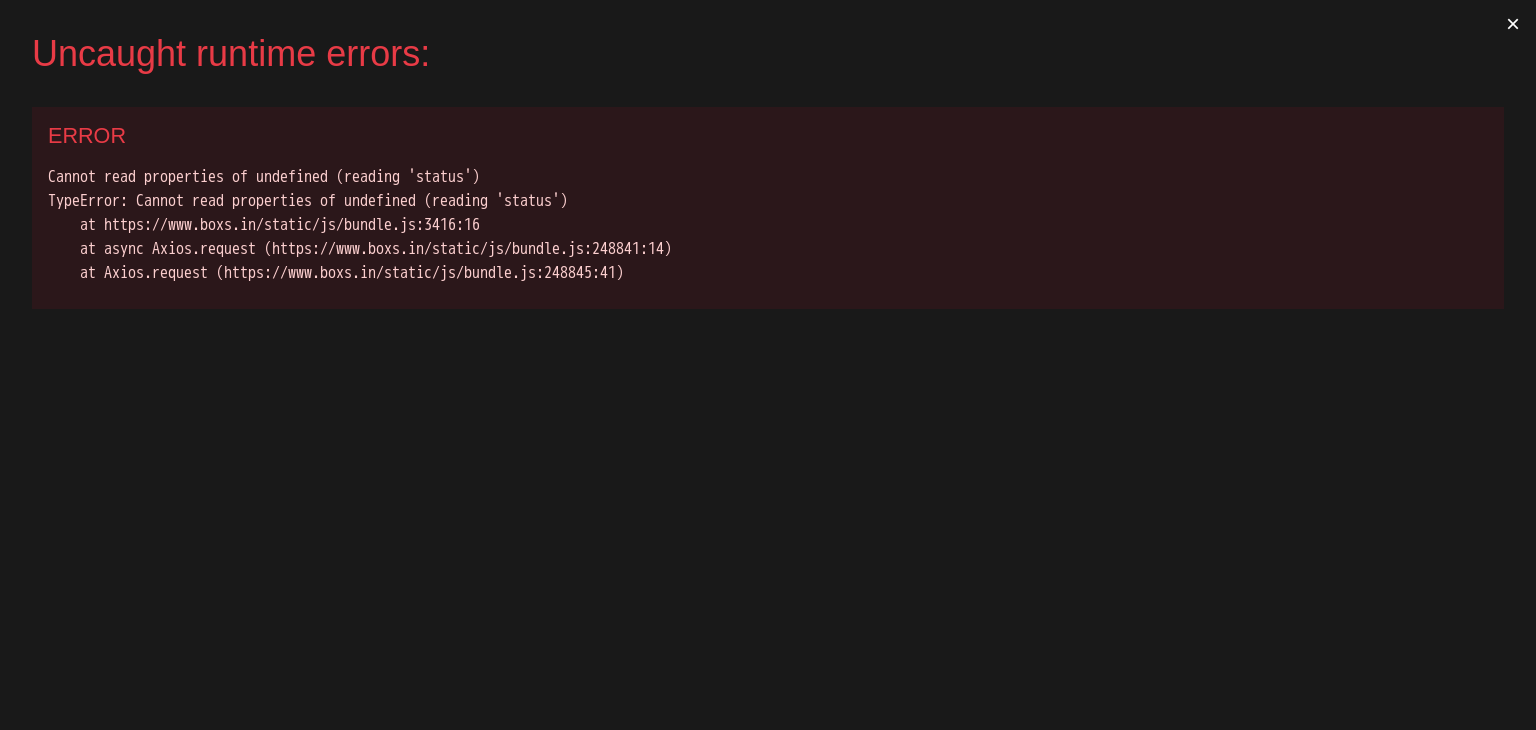 click on "×" at bounding box center (1513, 24) 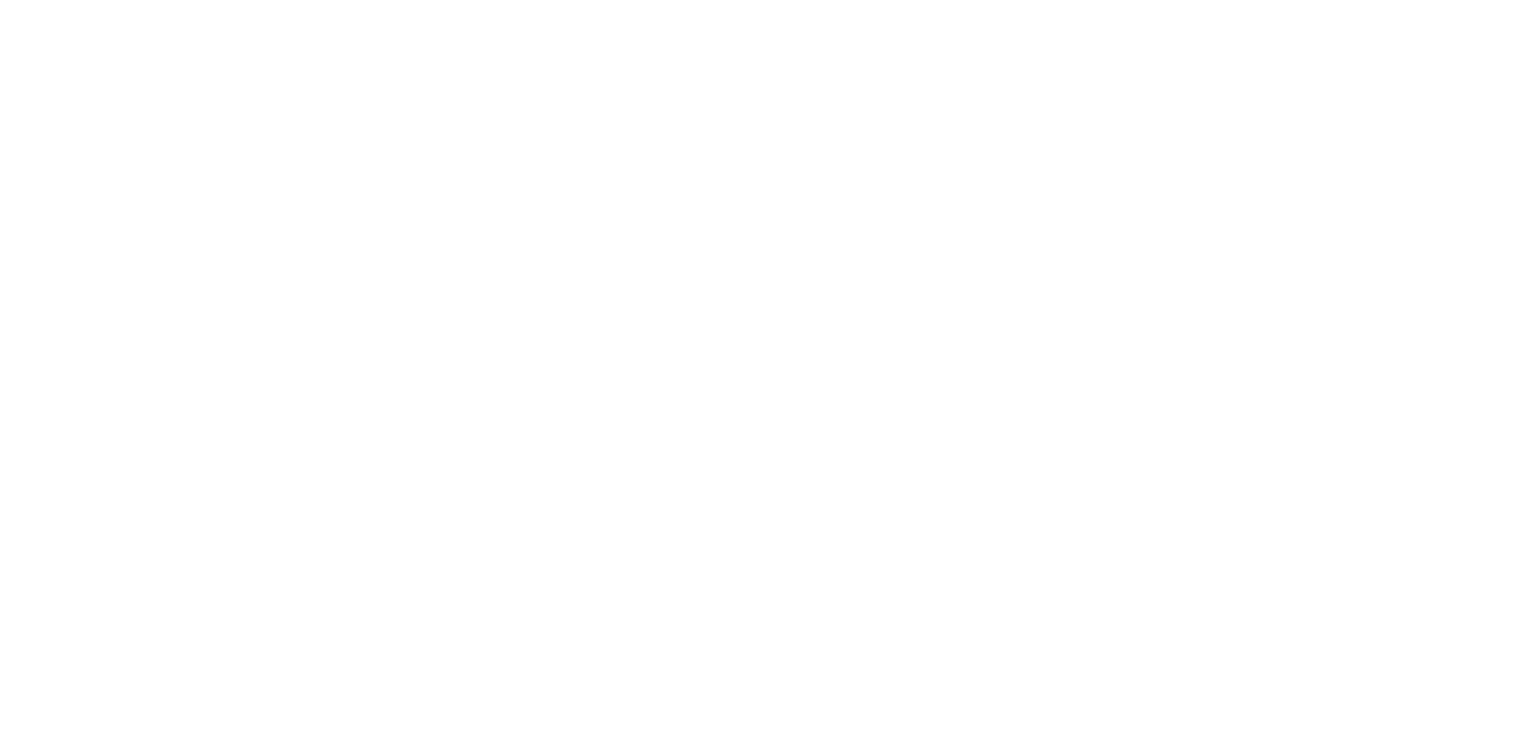 scroll, scrollTop: 0, scrollLeft: 0, axis: both 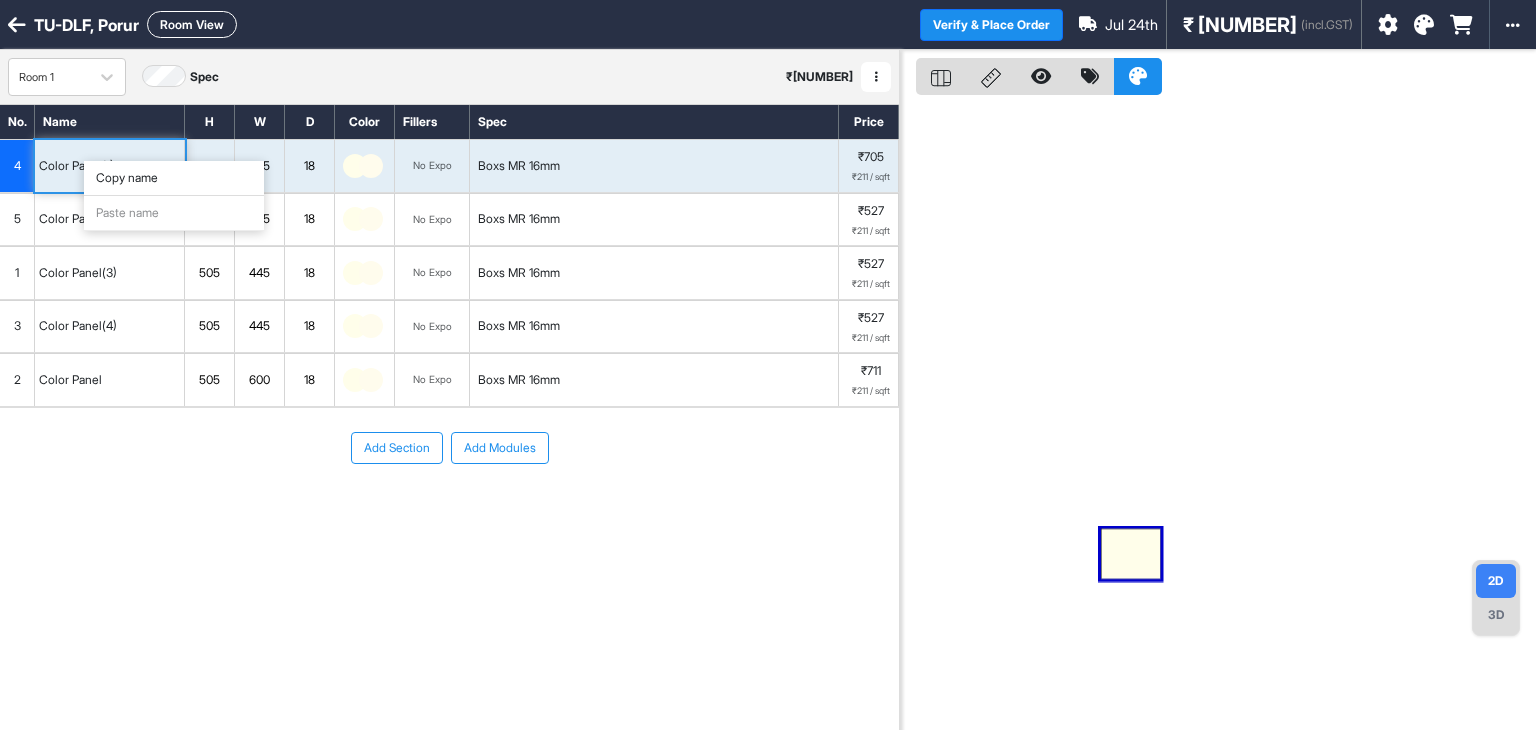 click on "Copy name" at bounding box center [174, 178] 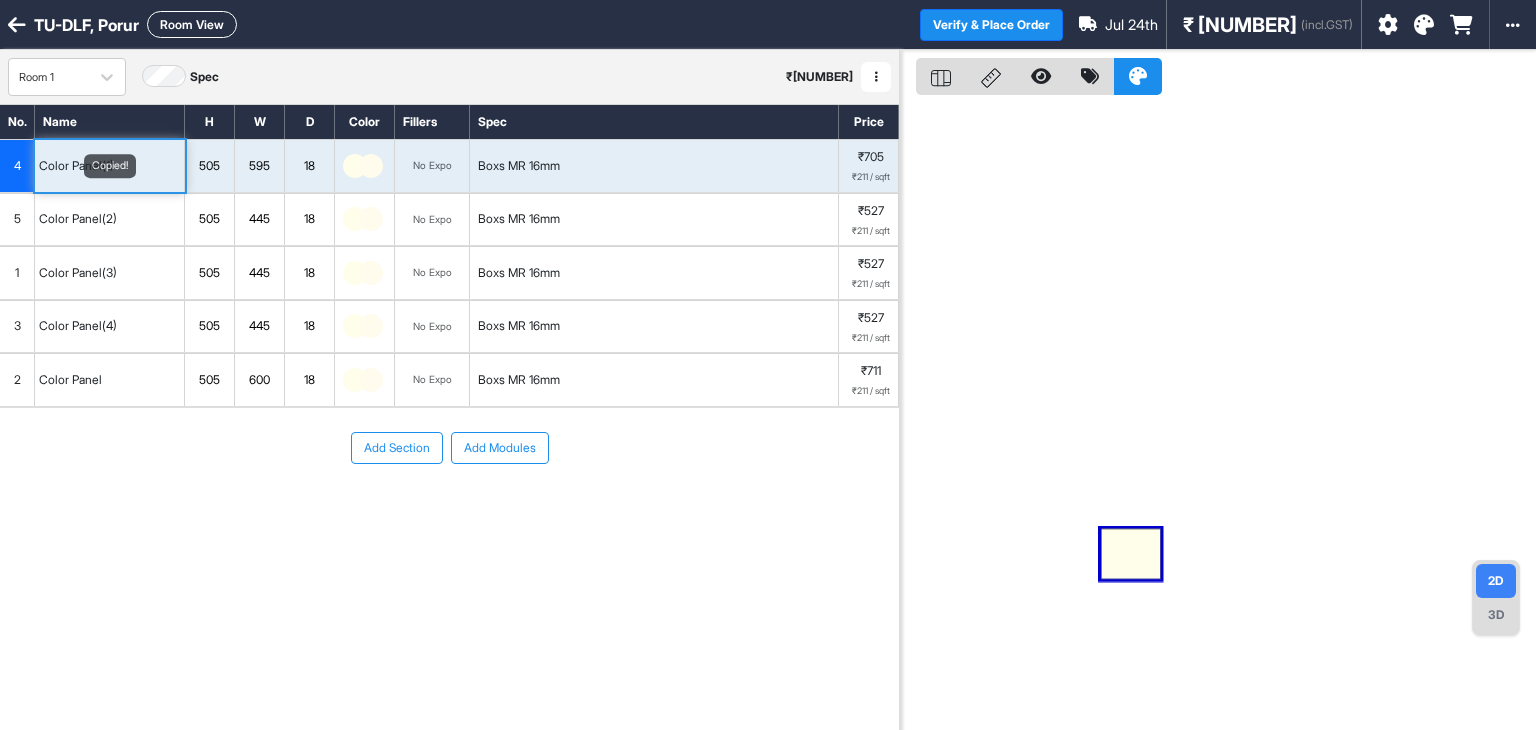 click on "Copied!" at bounding box center [110, 166] 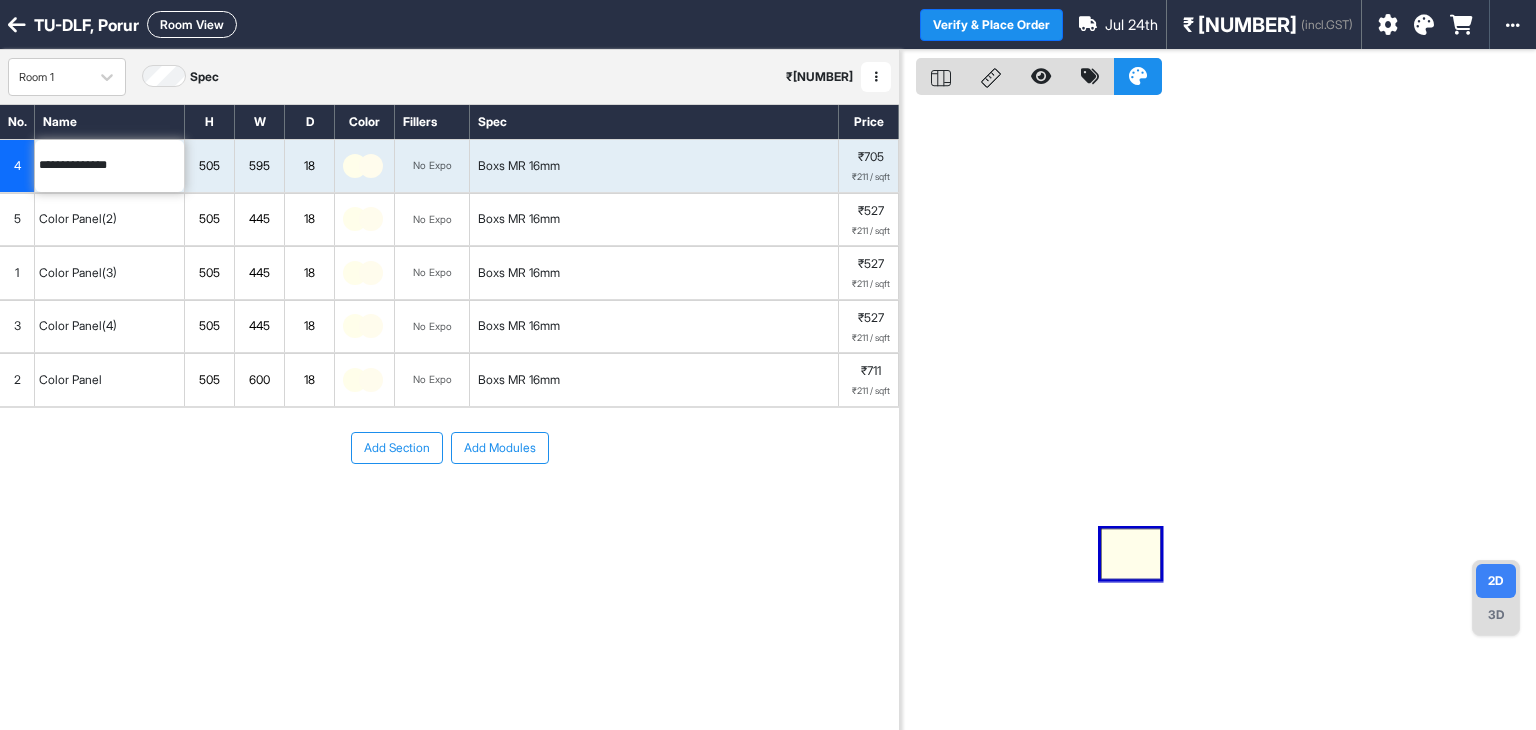 click on "**********" at bounding box center [109, 166] 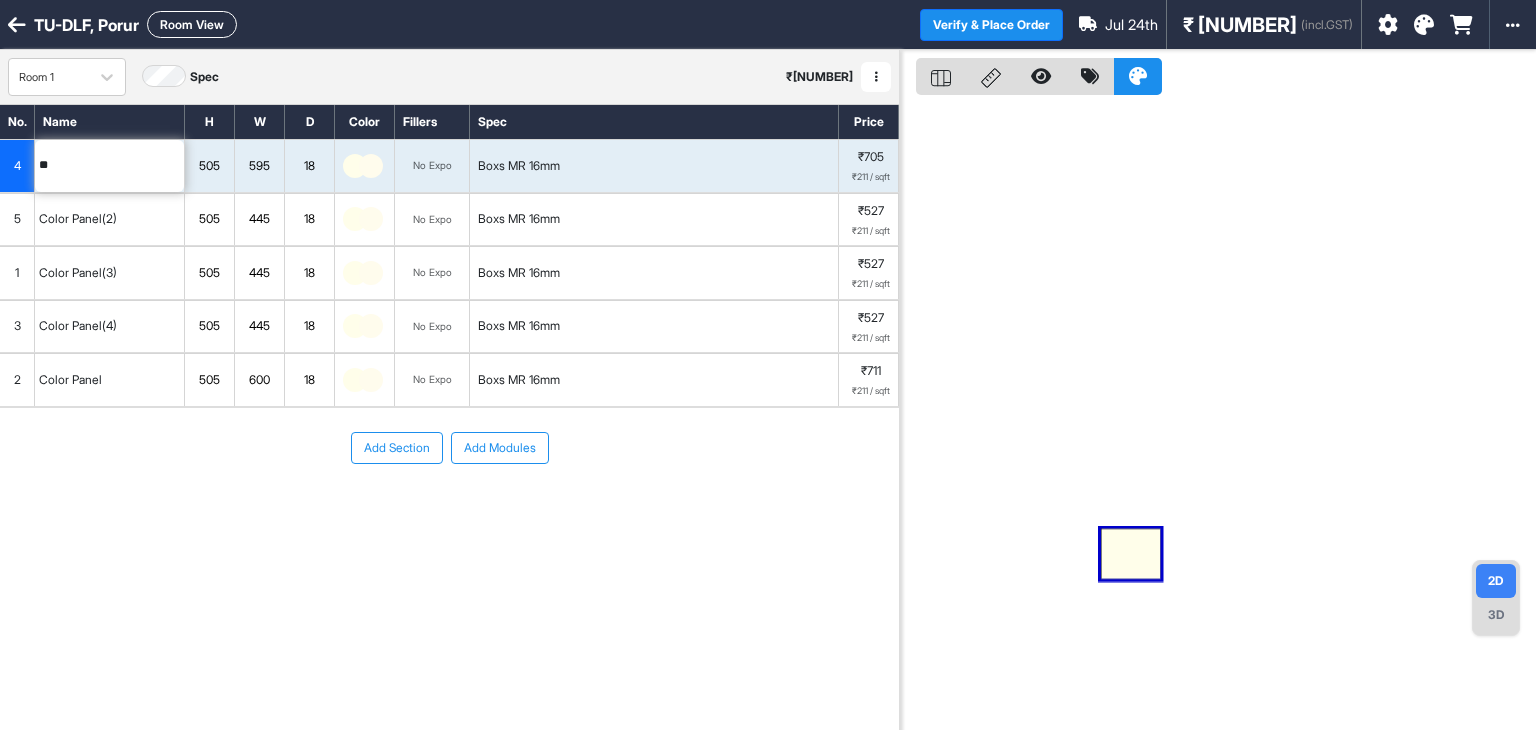 type on "*" 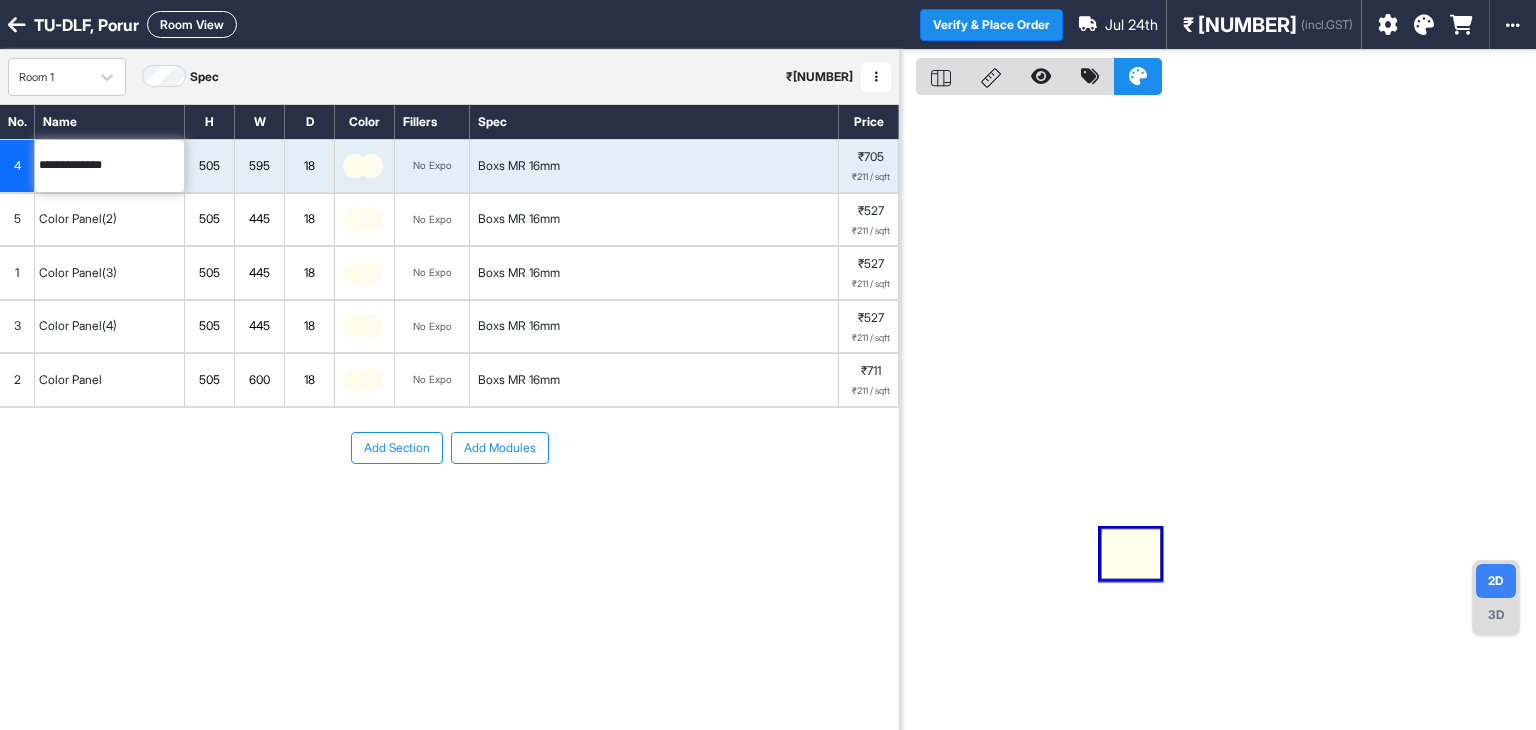 type on "**********" 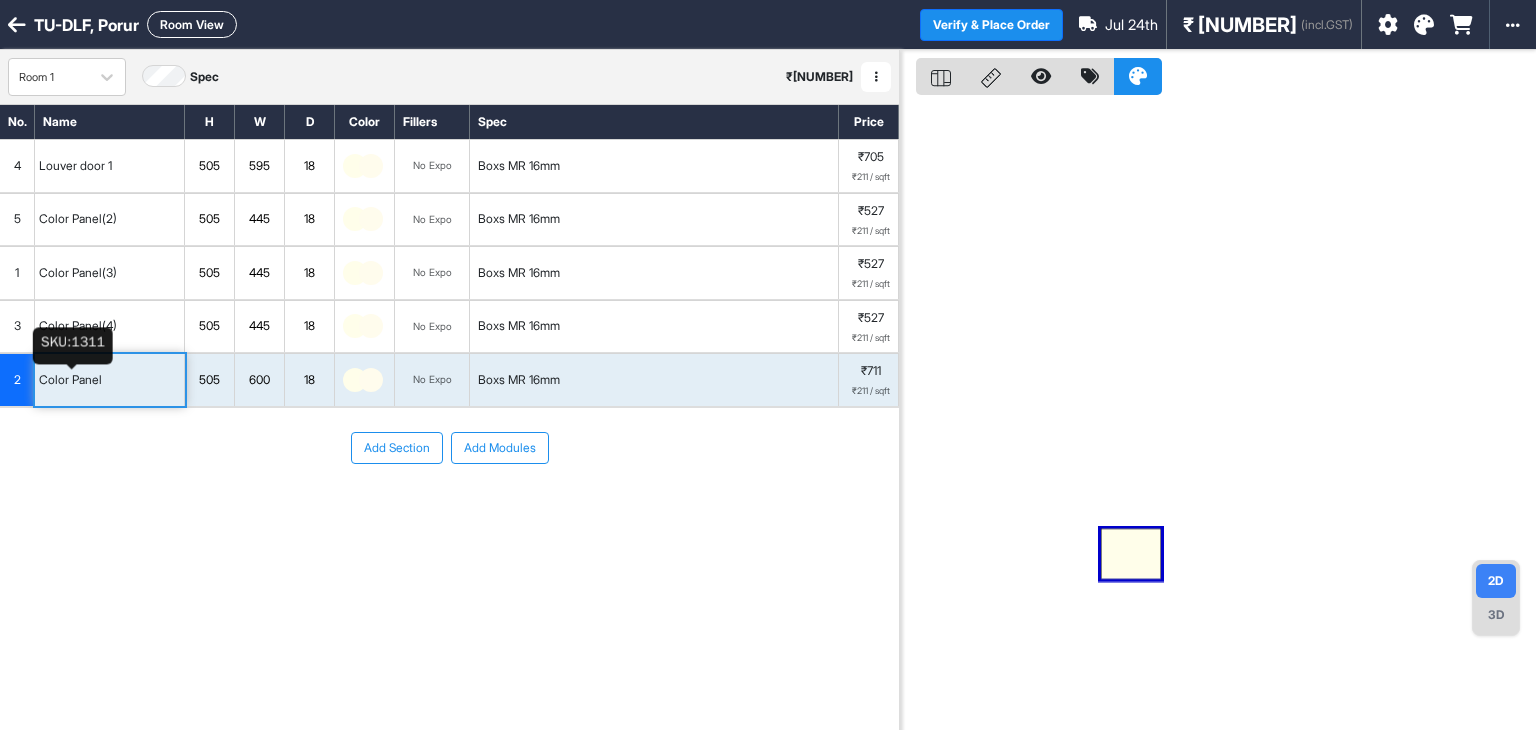 click on "Color Panel" at bounding box center [70, 380] 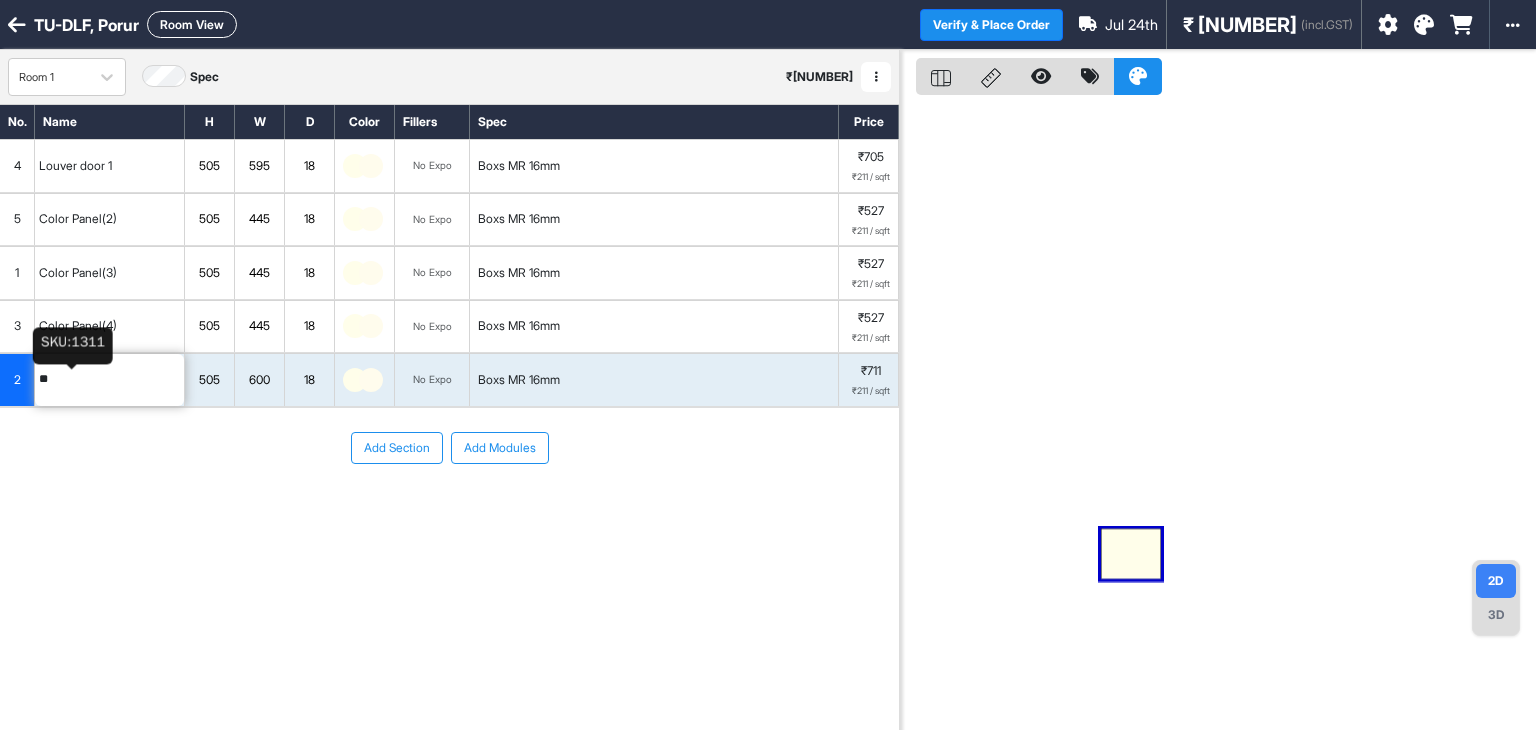 type on "*" 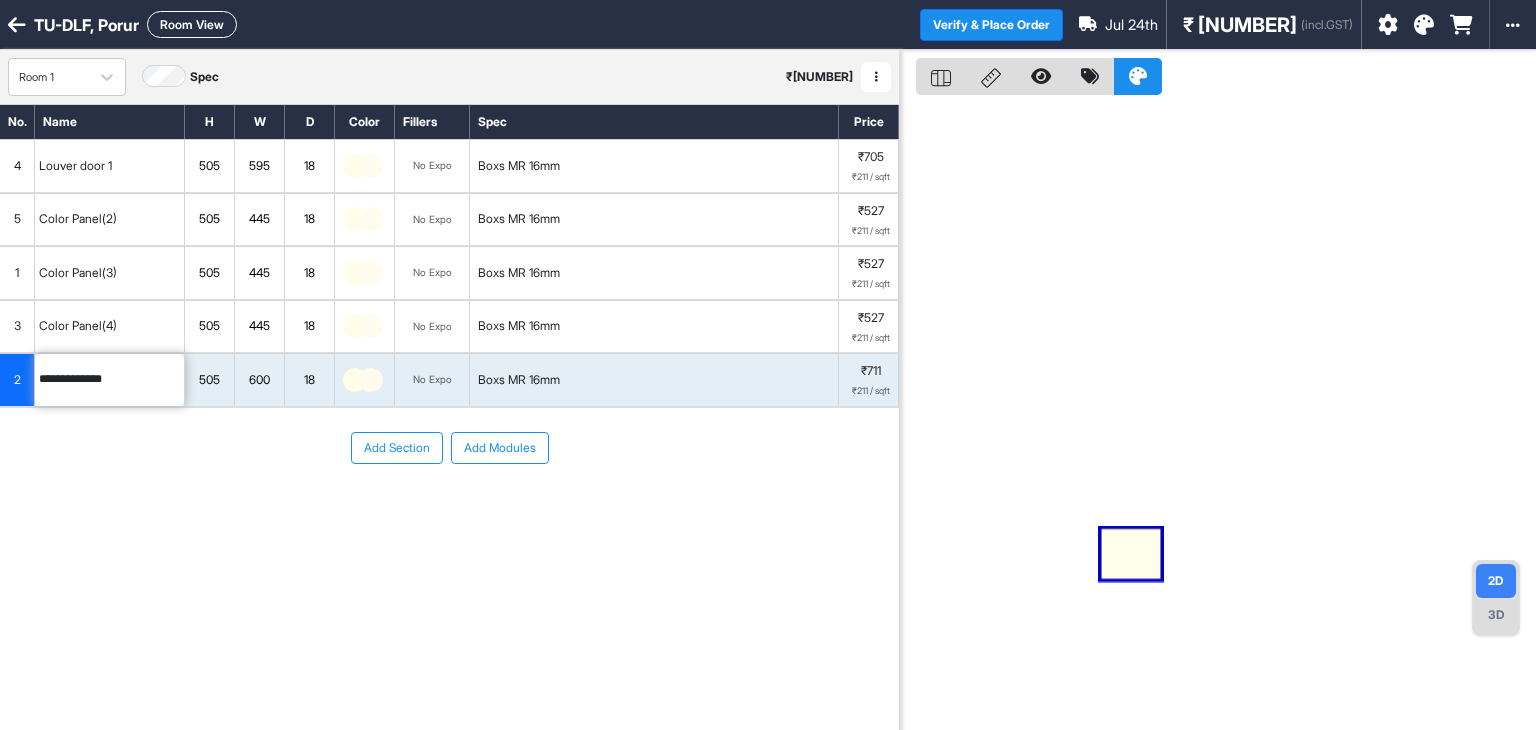 type on "**********" 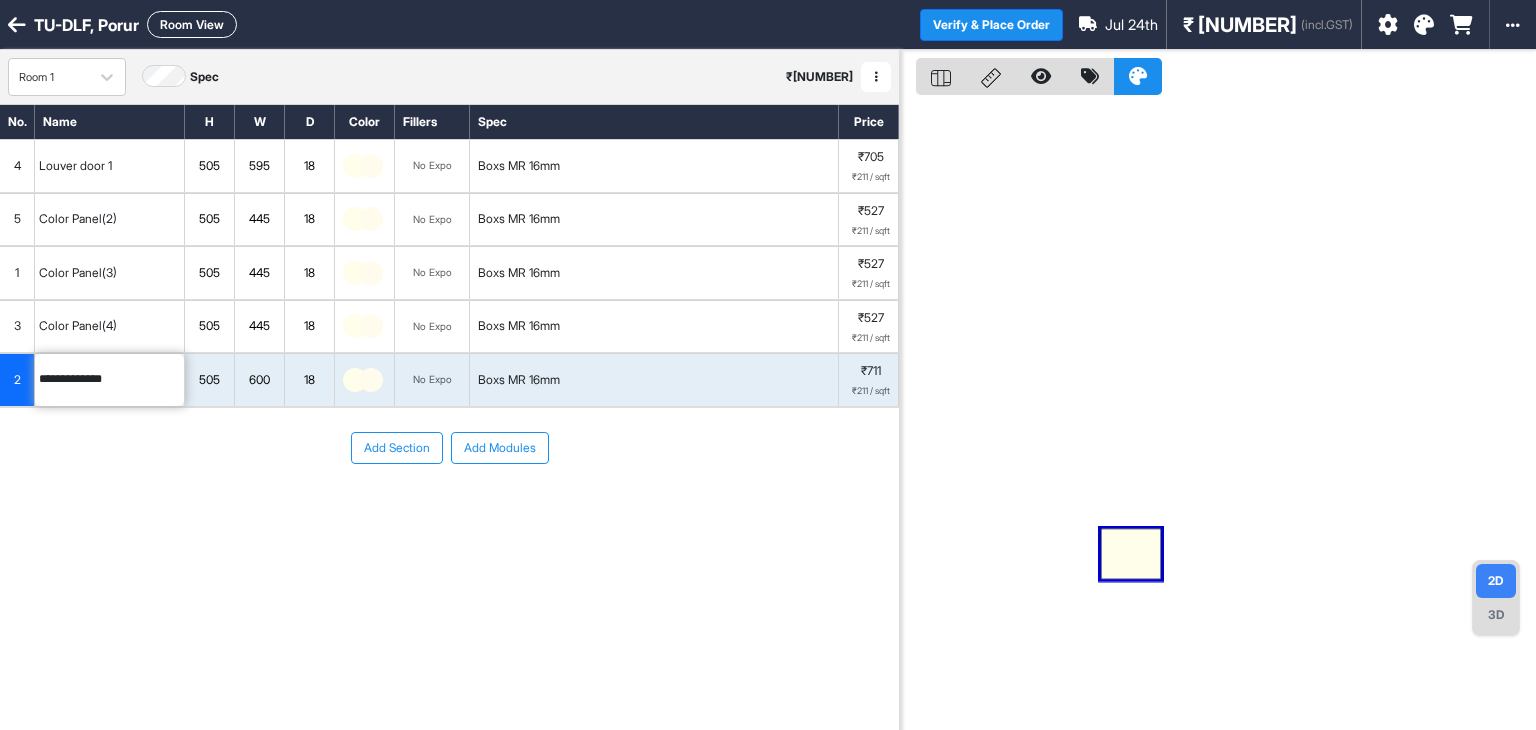 click on "Add Section Add Modules" at bounding box center (449, 448) 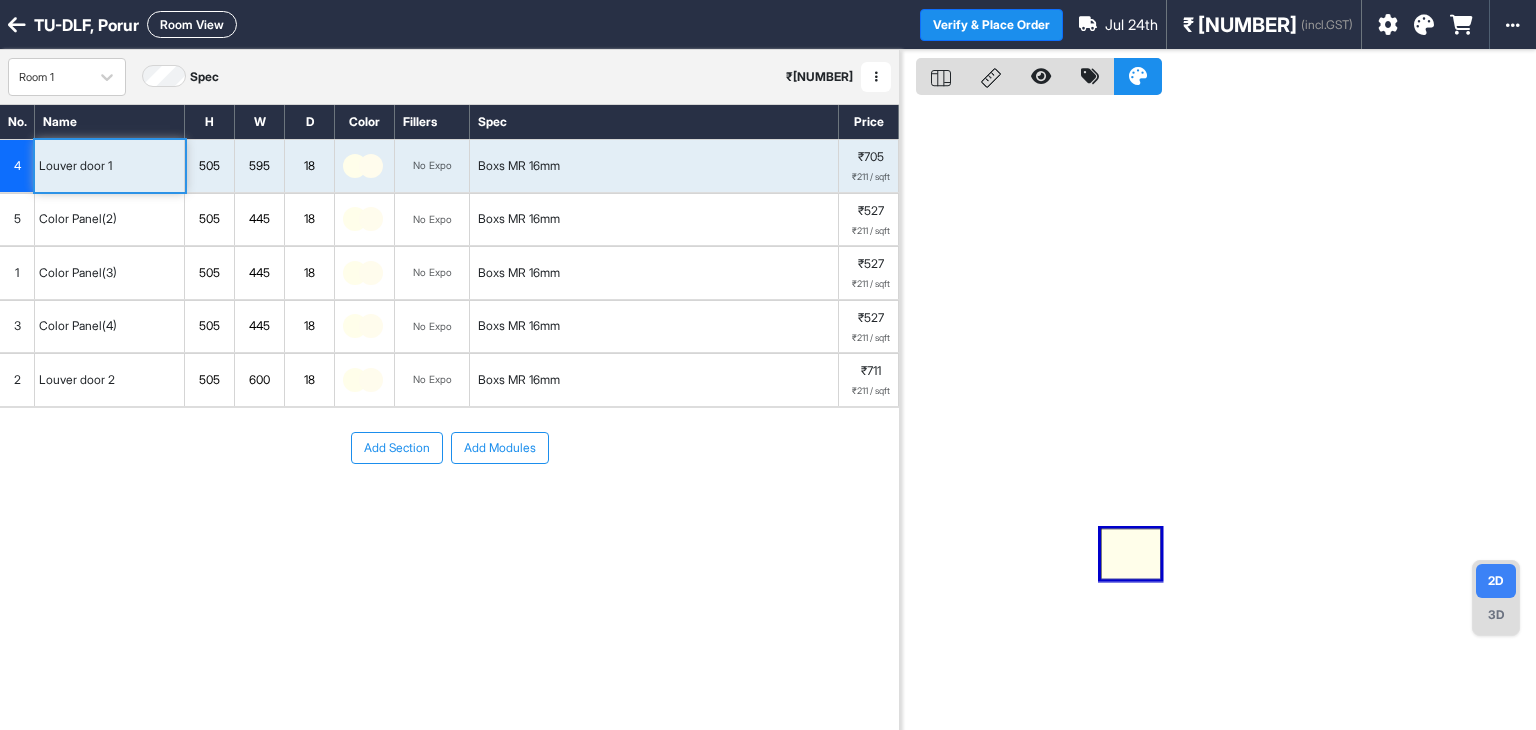 click on "Boxs MR 16mm" at bounding box center (519, 166) 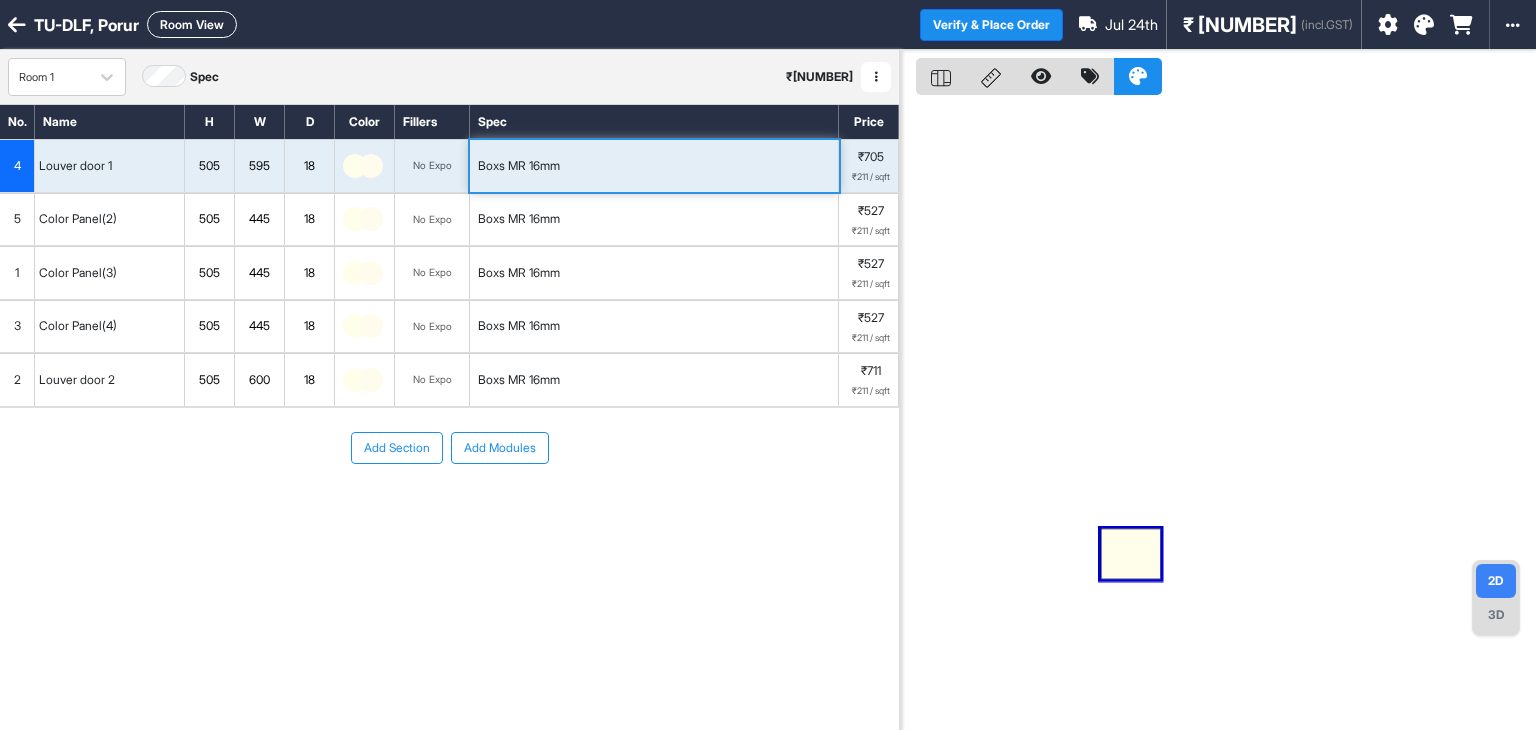 click at bounding box center (876, 77) 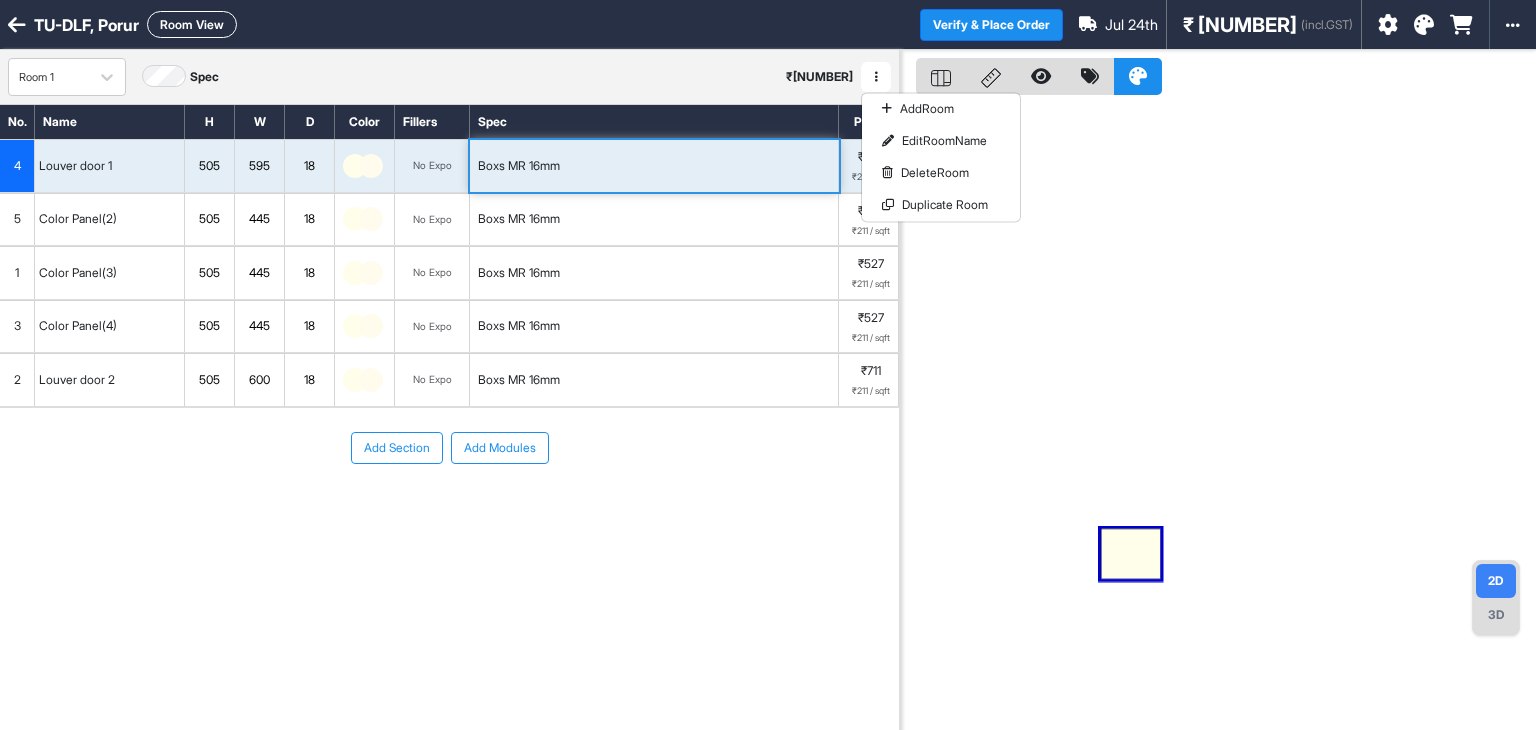 click at bounding box center [1218, 415] 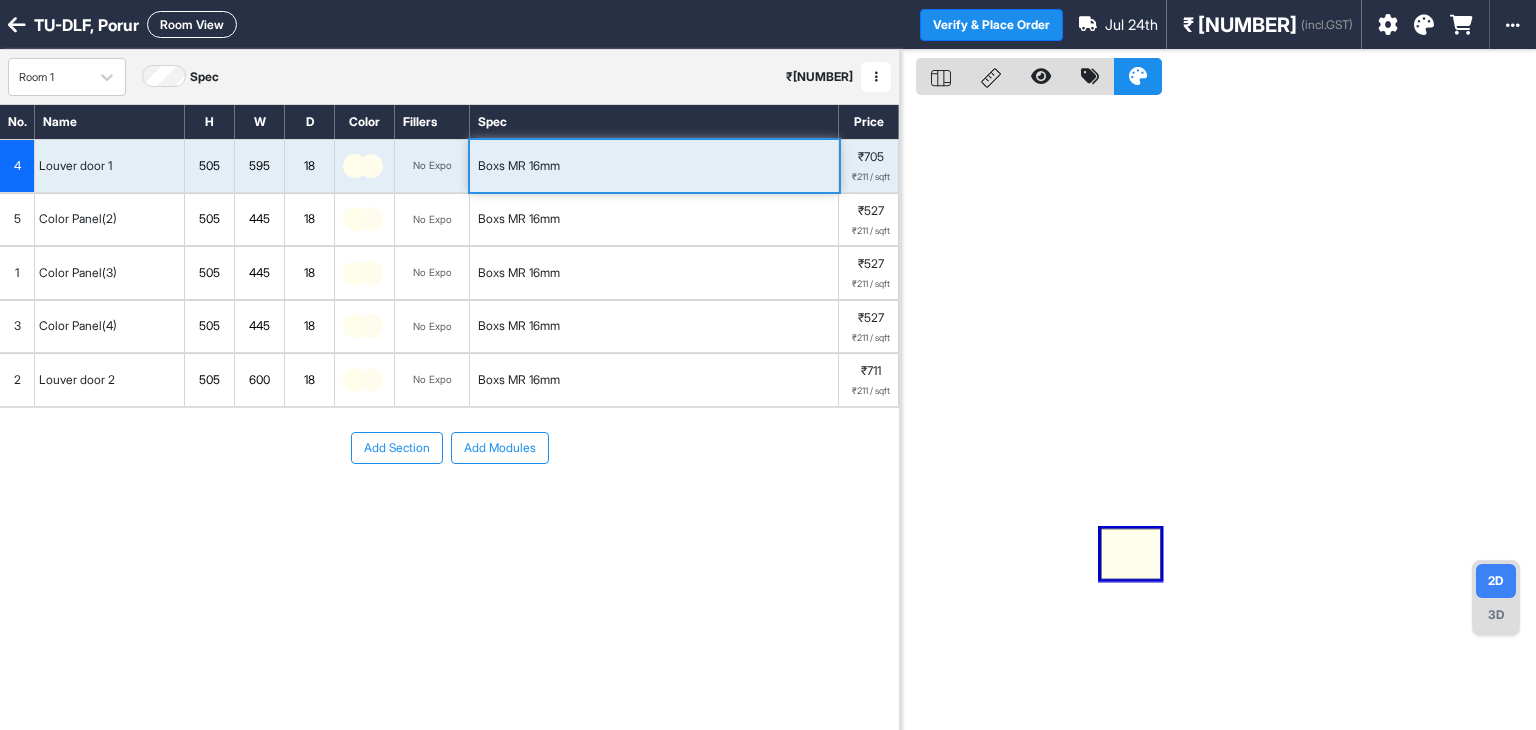click on "Louver door 1" at bounding box center [75, 166] 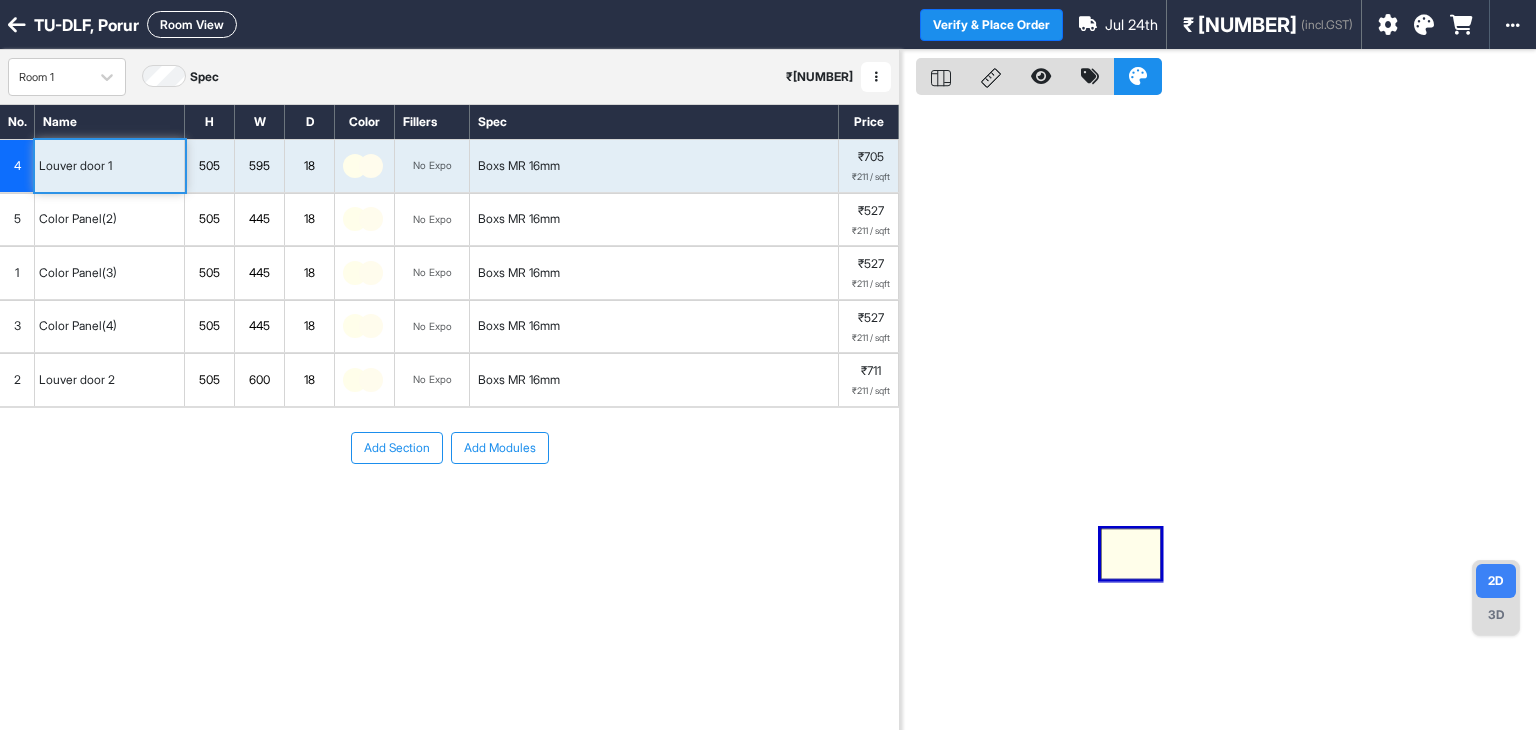 click on "Room View" at bounding box center (192, 24) 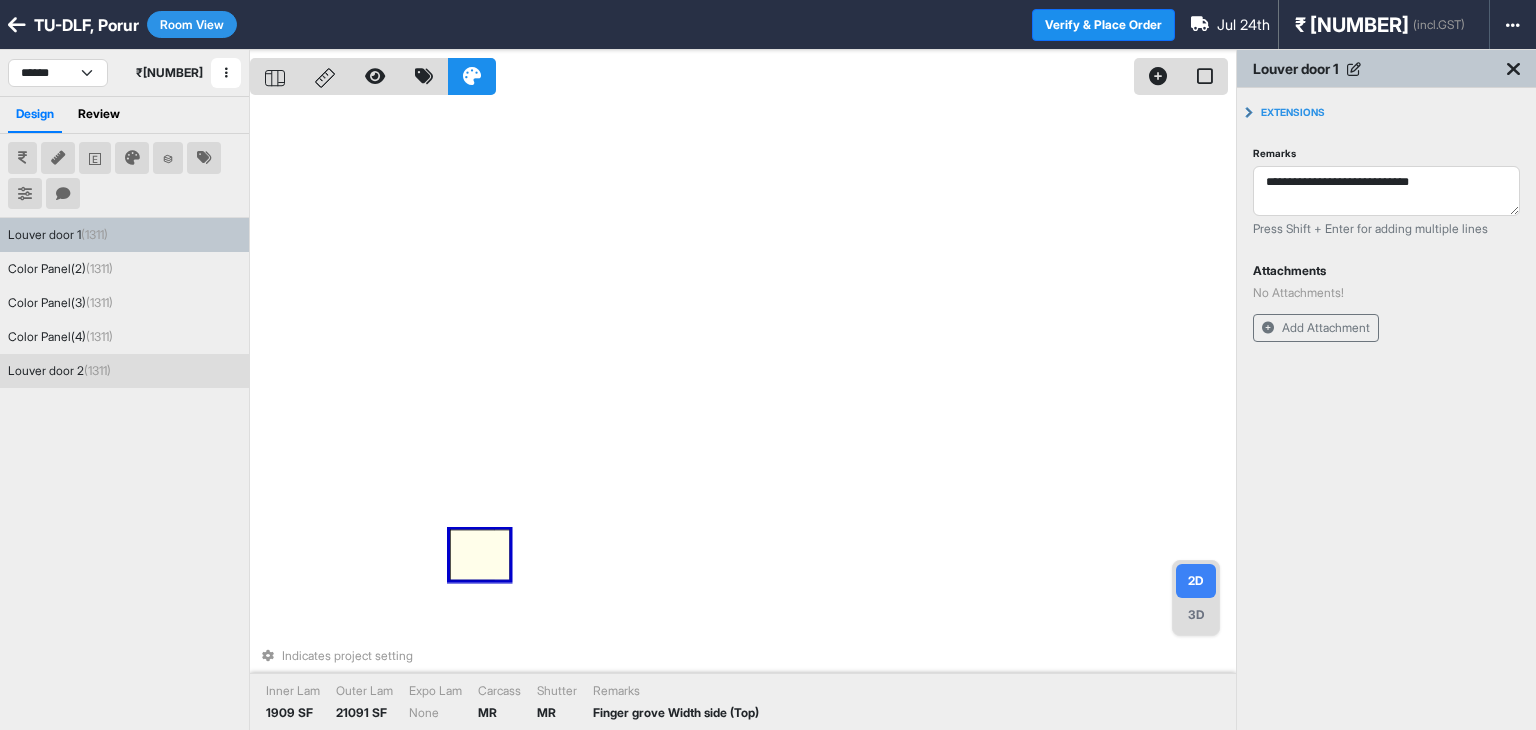 click at bounding box center [480, 555] 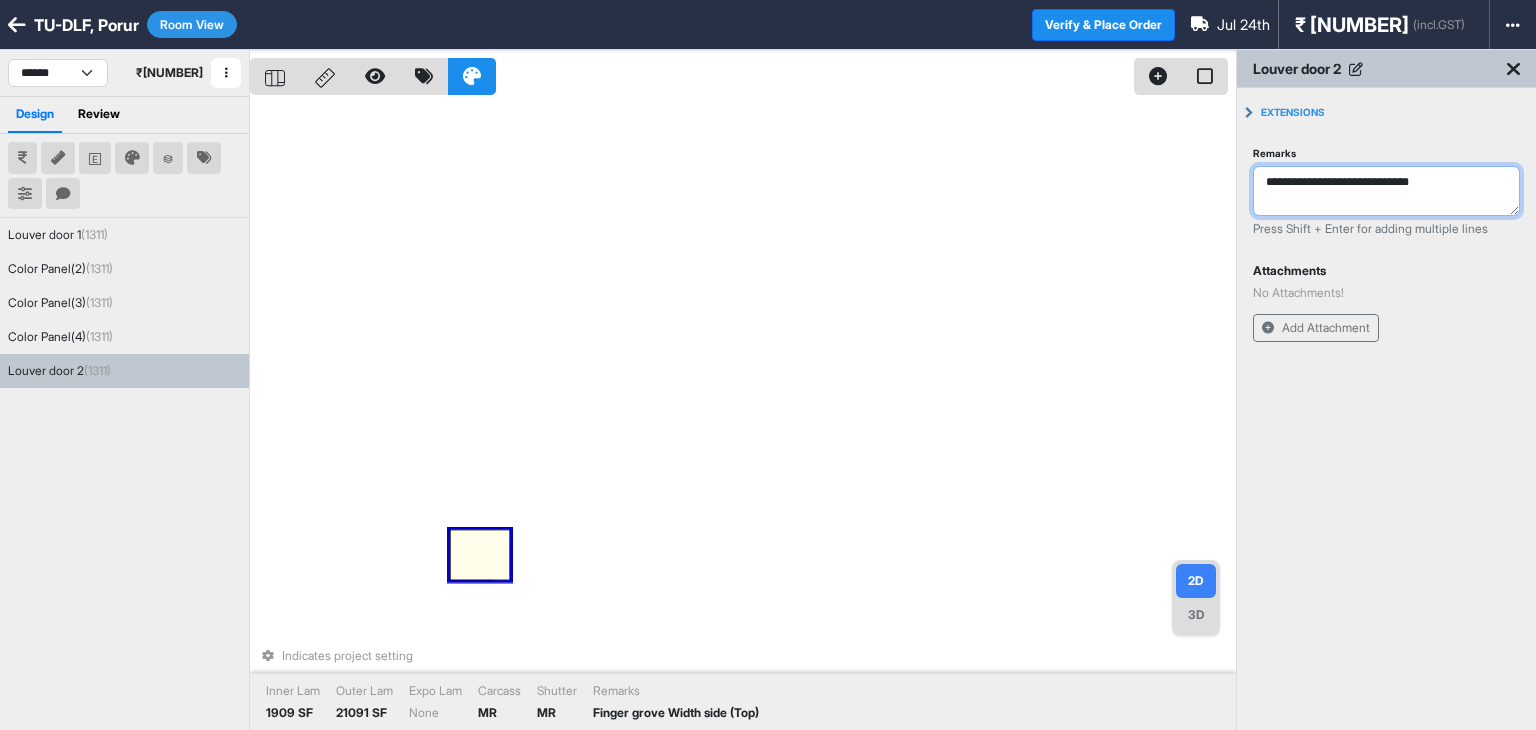 click on "**********" at bounding box center [1386, 191] 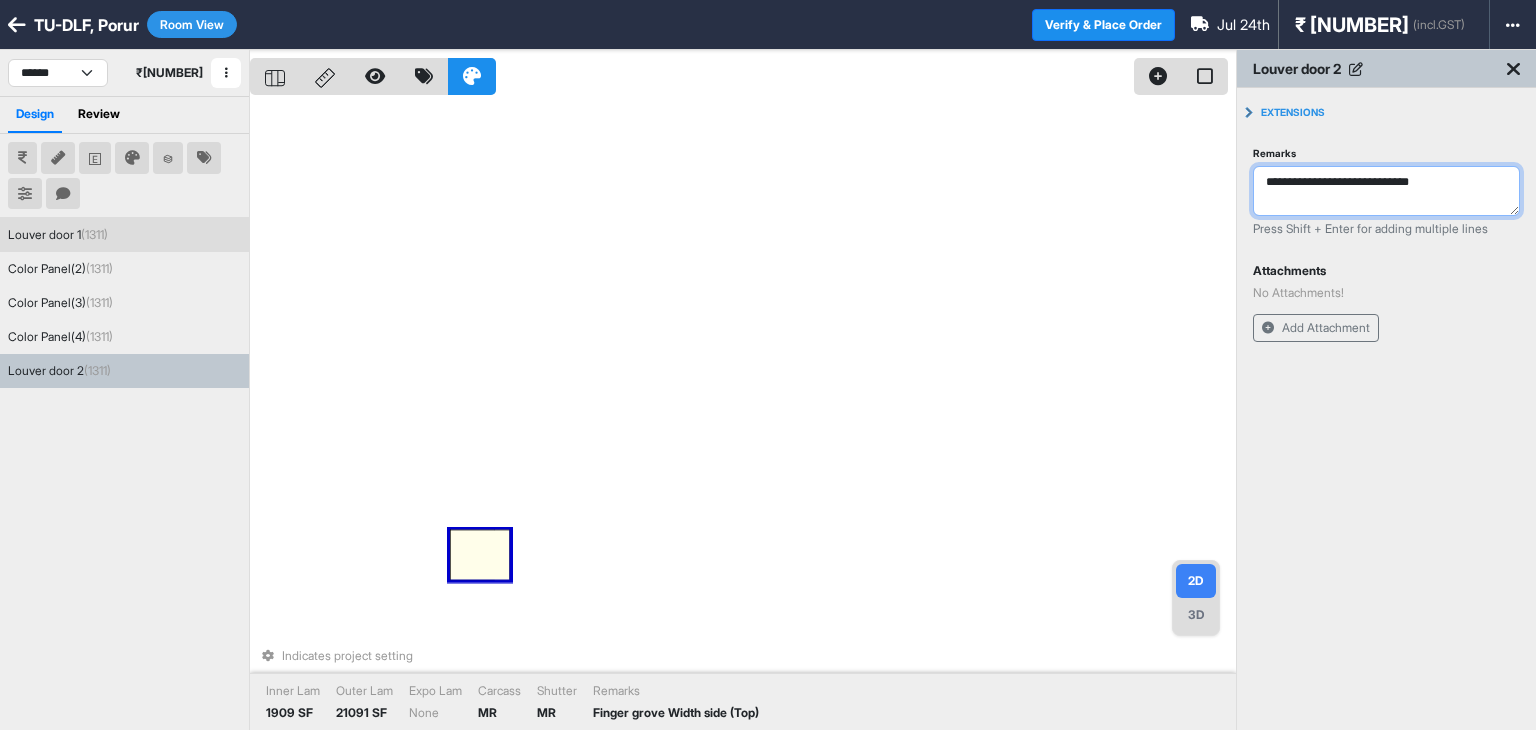 click on "Louver door 1  ([NUMBER])" at bounding box center [124, 235] 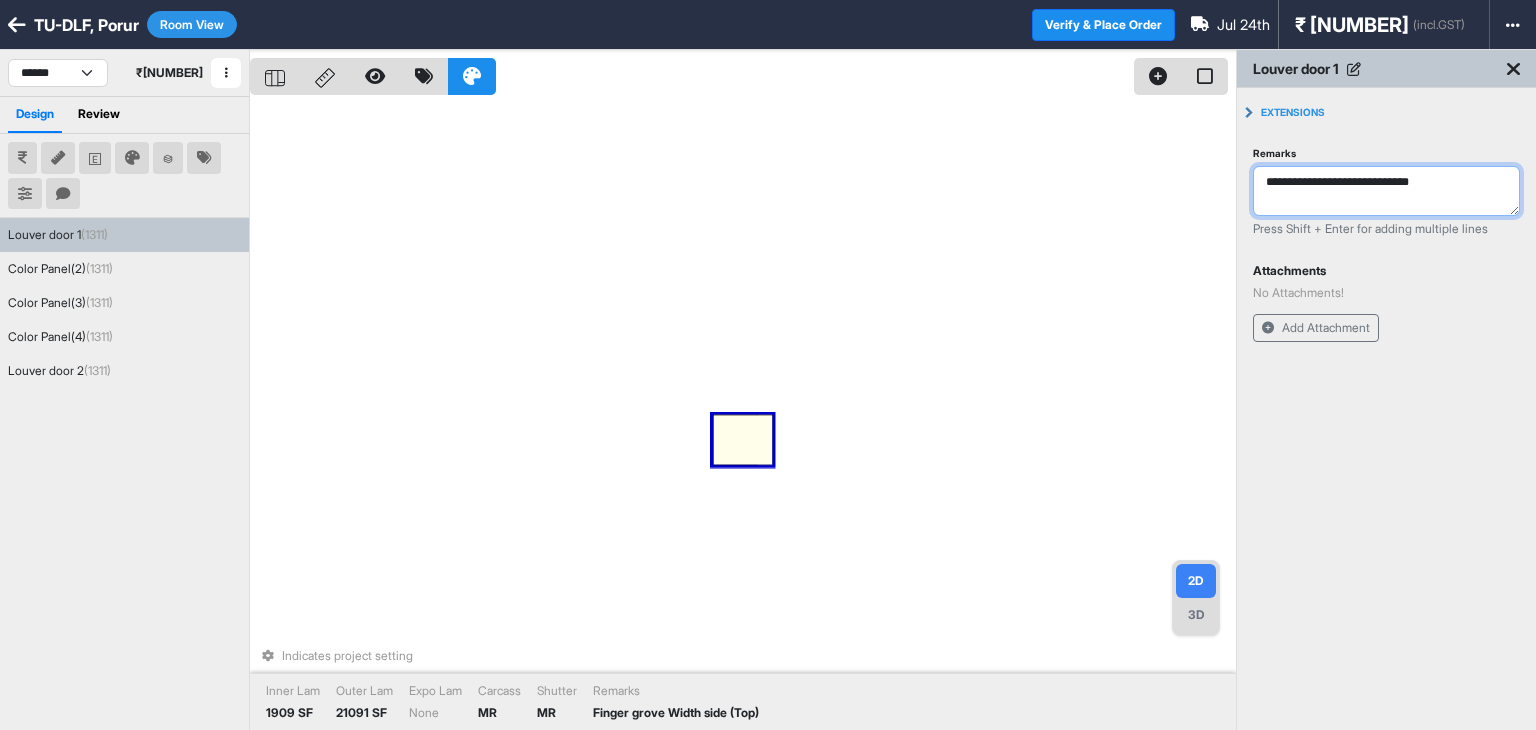 click on "**********" at bounding box center (1386, 191) 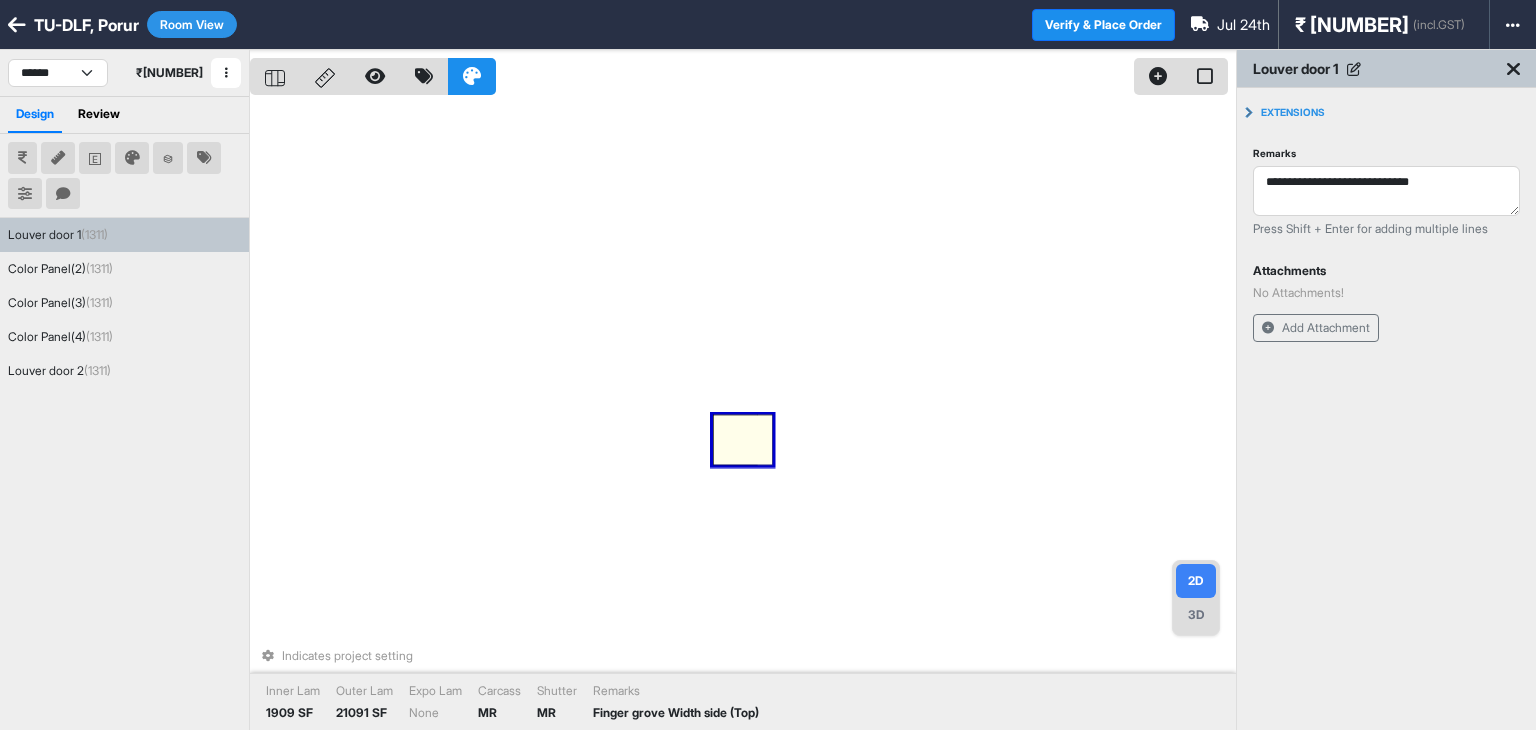 click on "Louver door 1  ([NUMBER]) Color Panel([NUMBER])  ([NUMBER]) Color Panel([NUMBER])  ([NUMBER]) Louver door 2  ([NUMBER])" at bounding box center [124, 510] 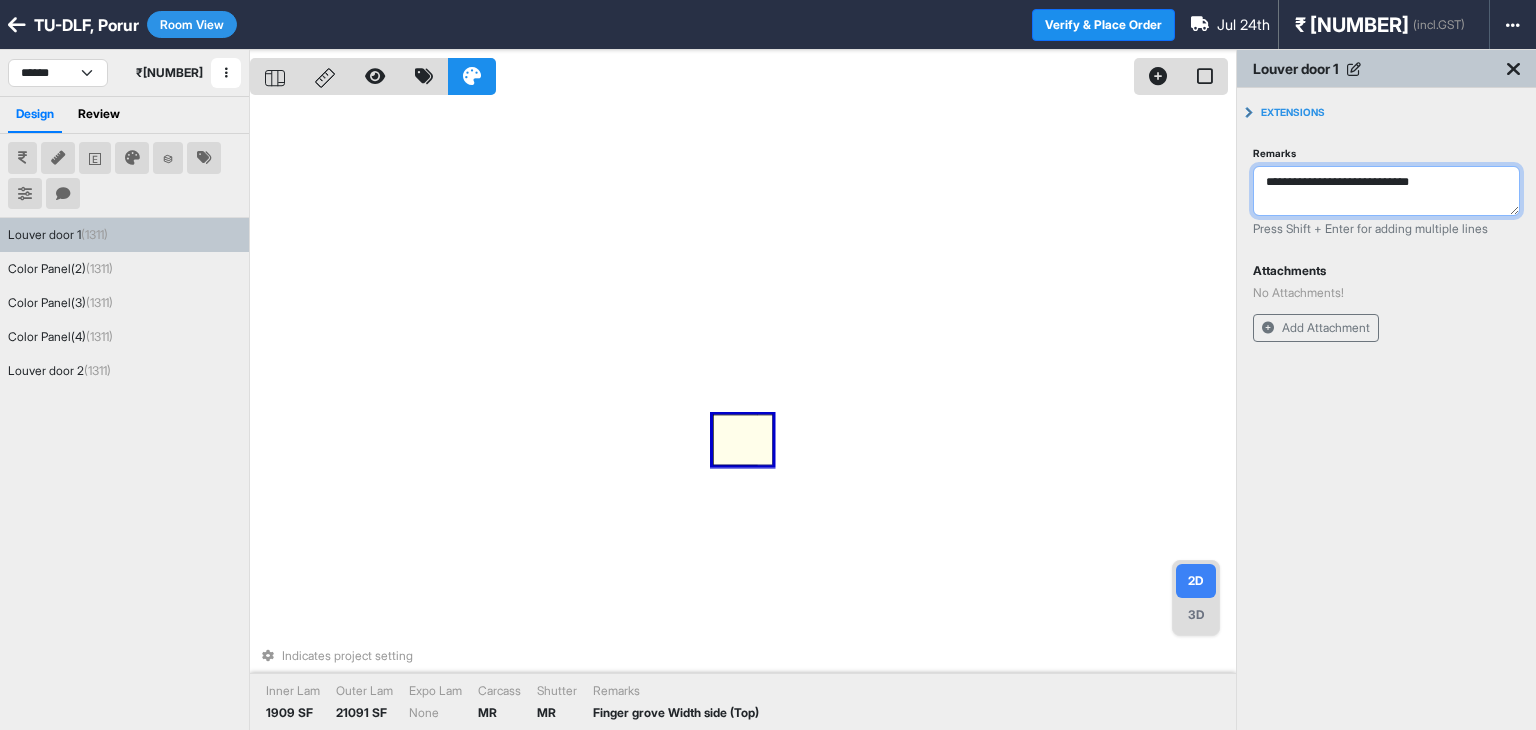 click on "**********" at bounding box center [1386, 191] 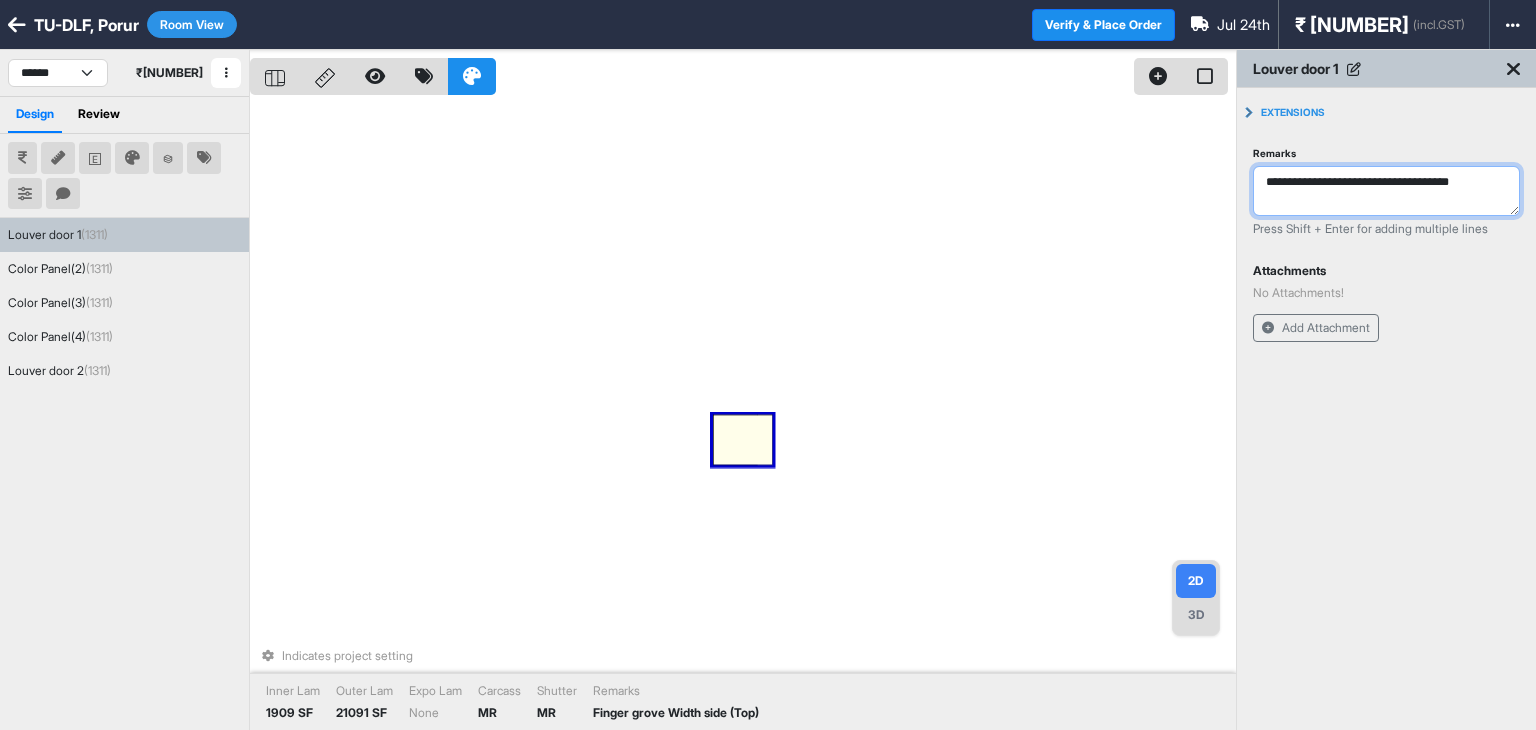 type on "**********" 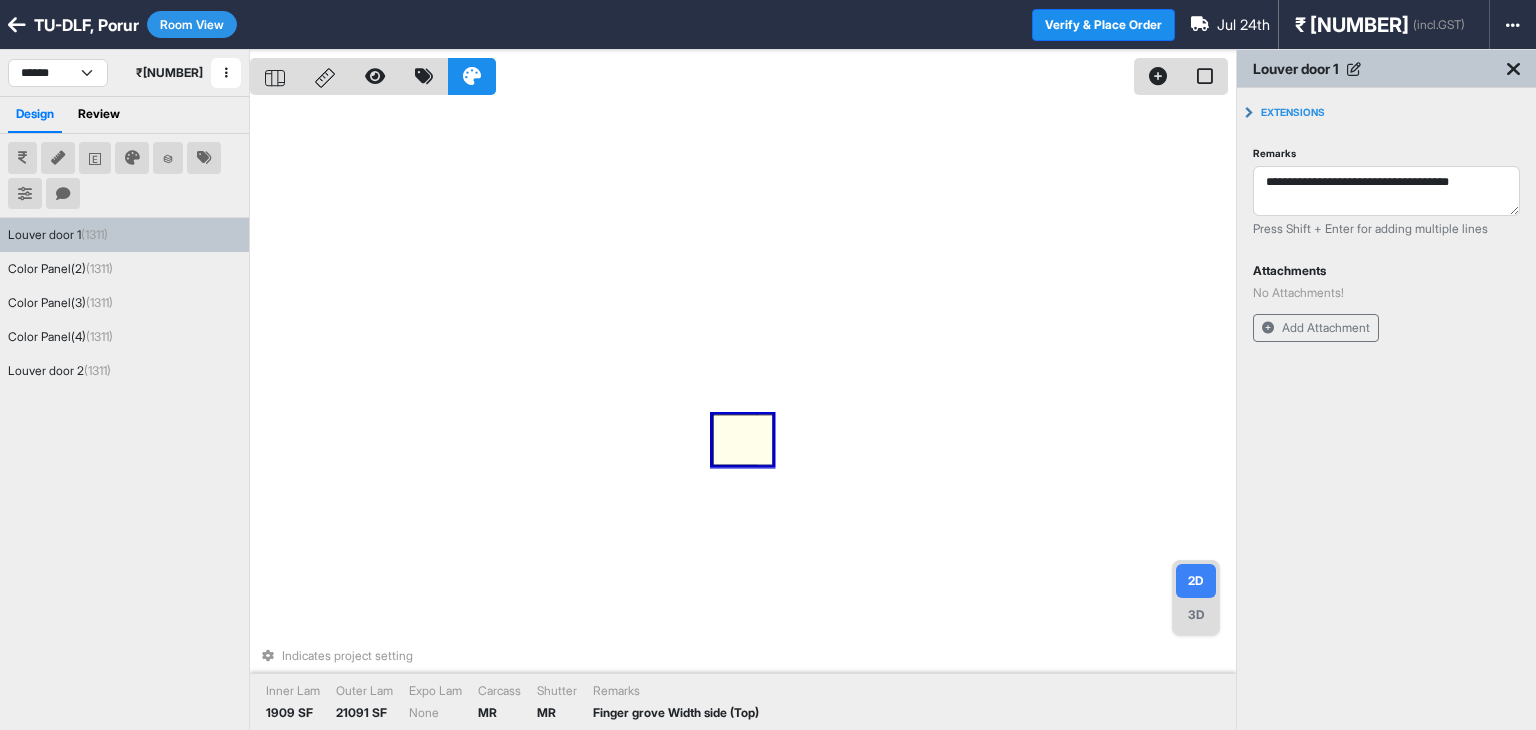 type 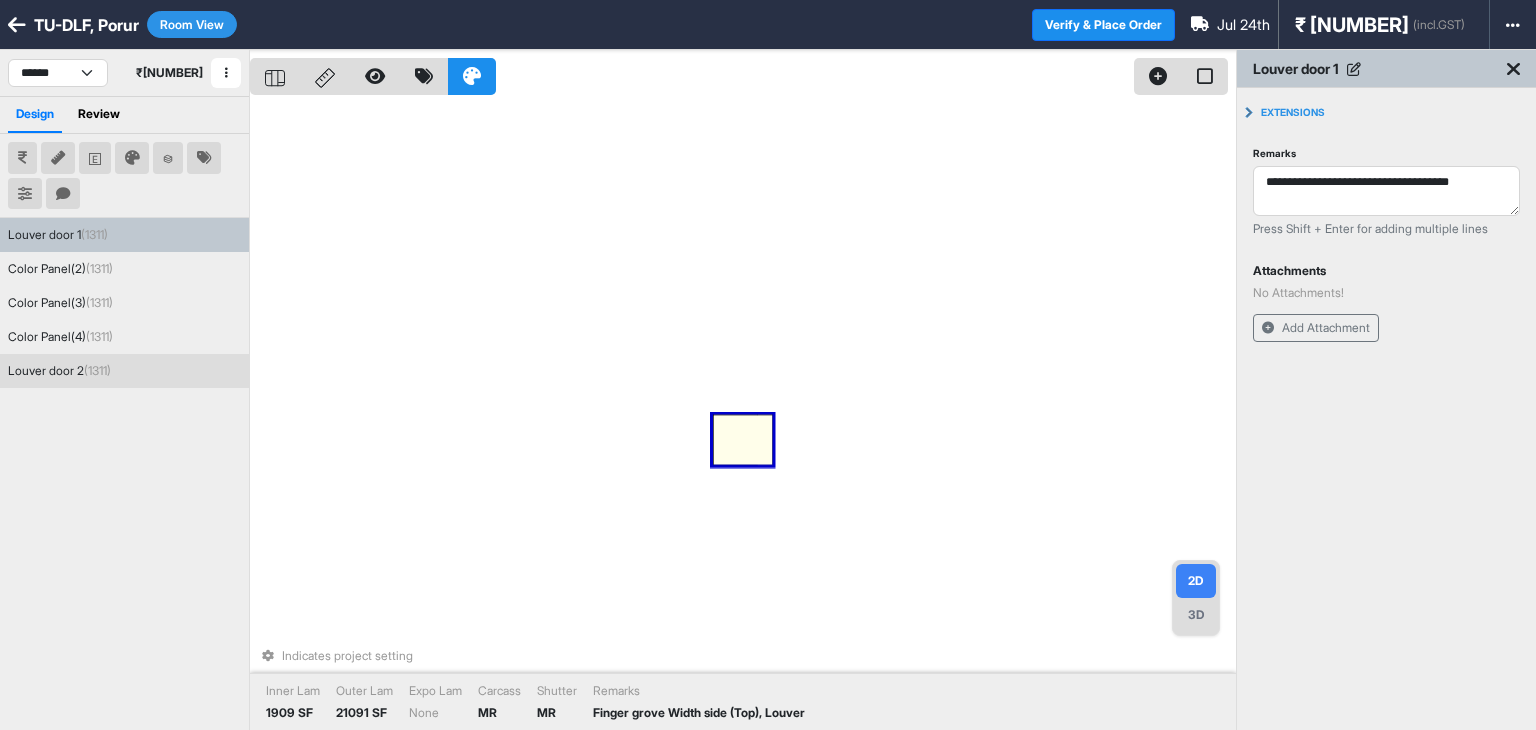click on "Louver door 2  ([NUMBER])" at bounding box center [124, 371] 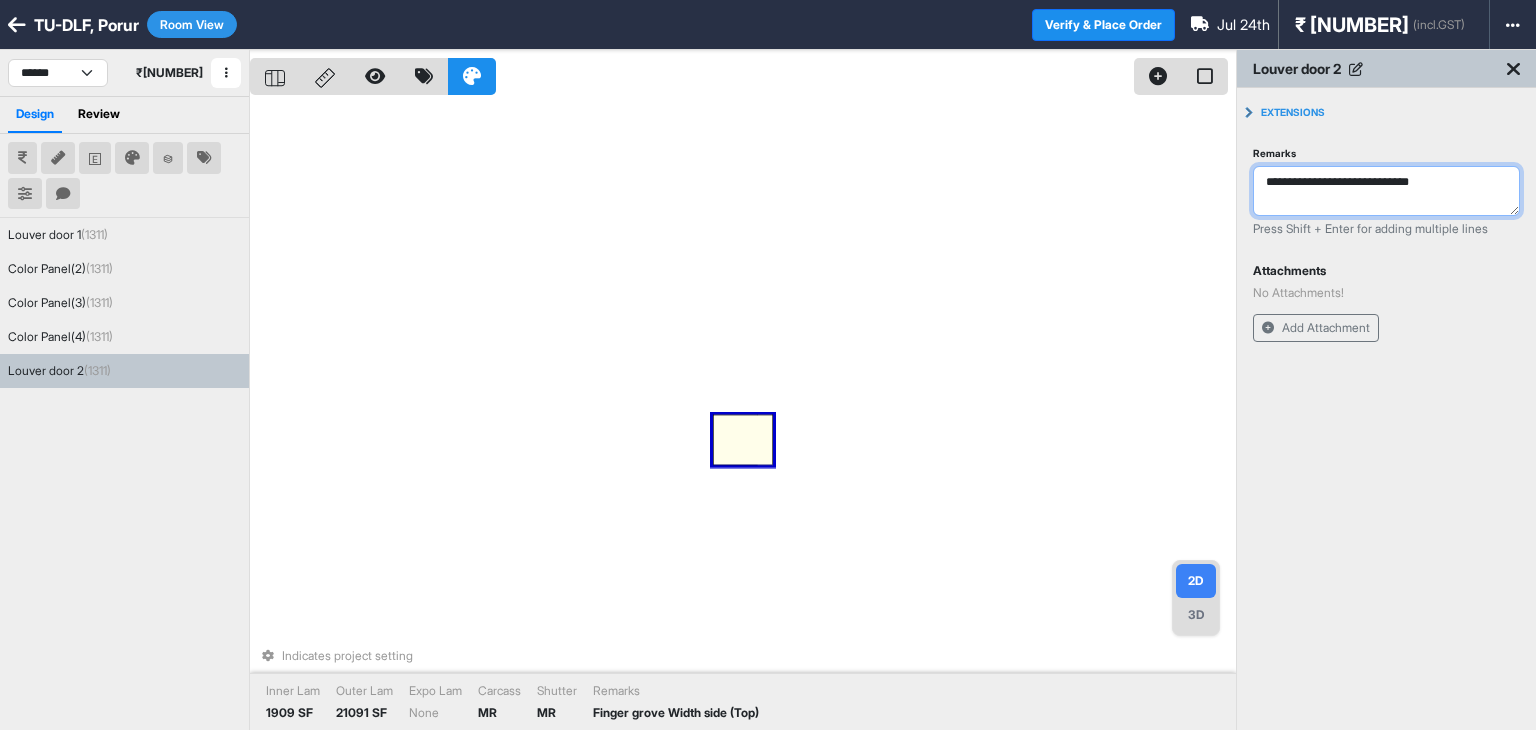 click on "**********" at bounding box center (1386, 191) 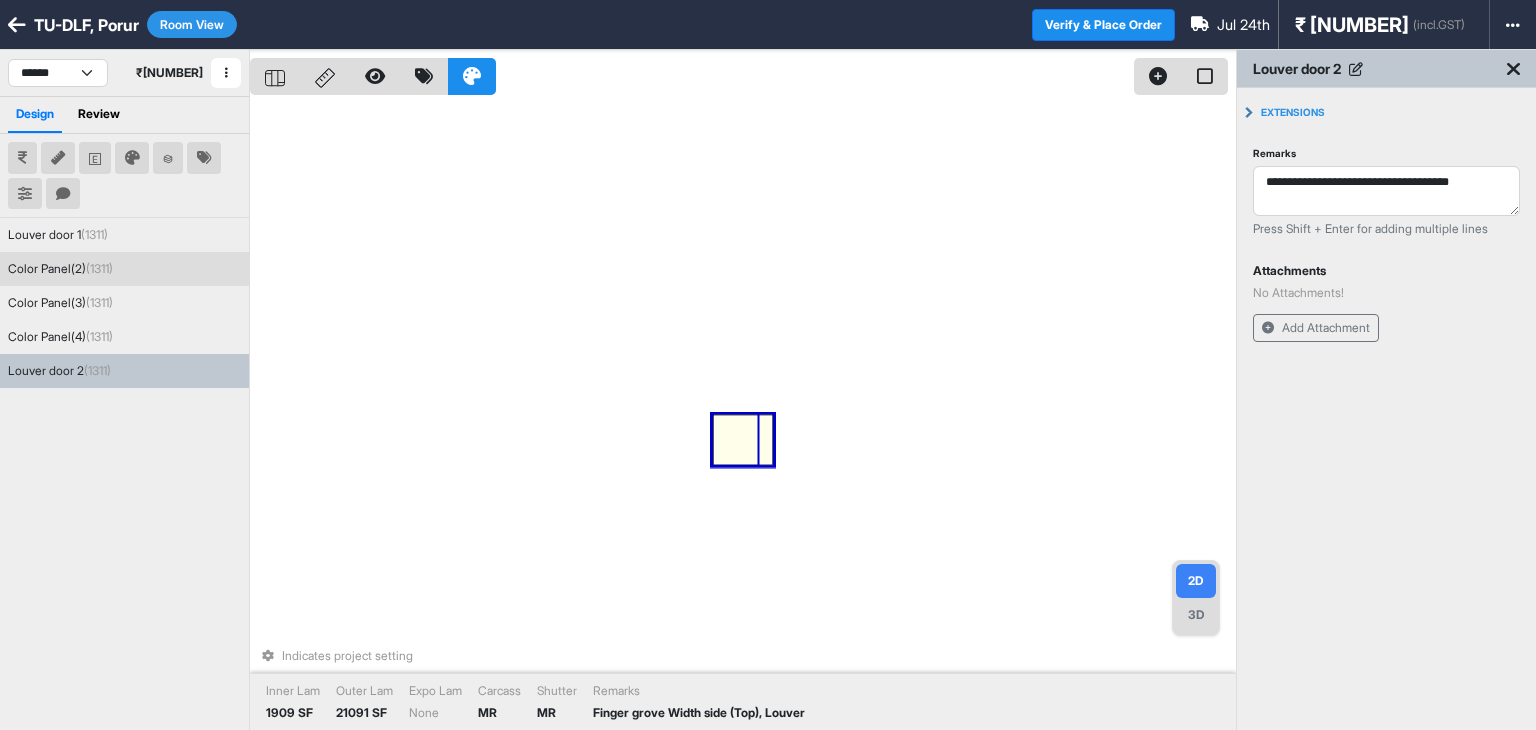 click on "(1311)" at bounding box center (99, 268) 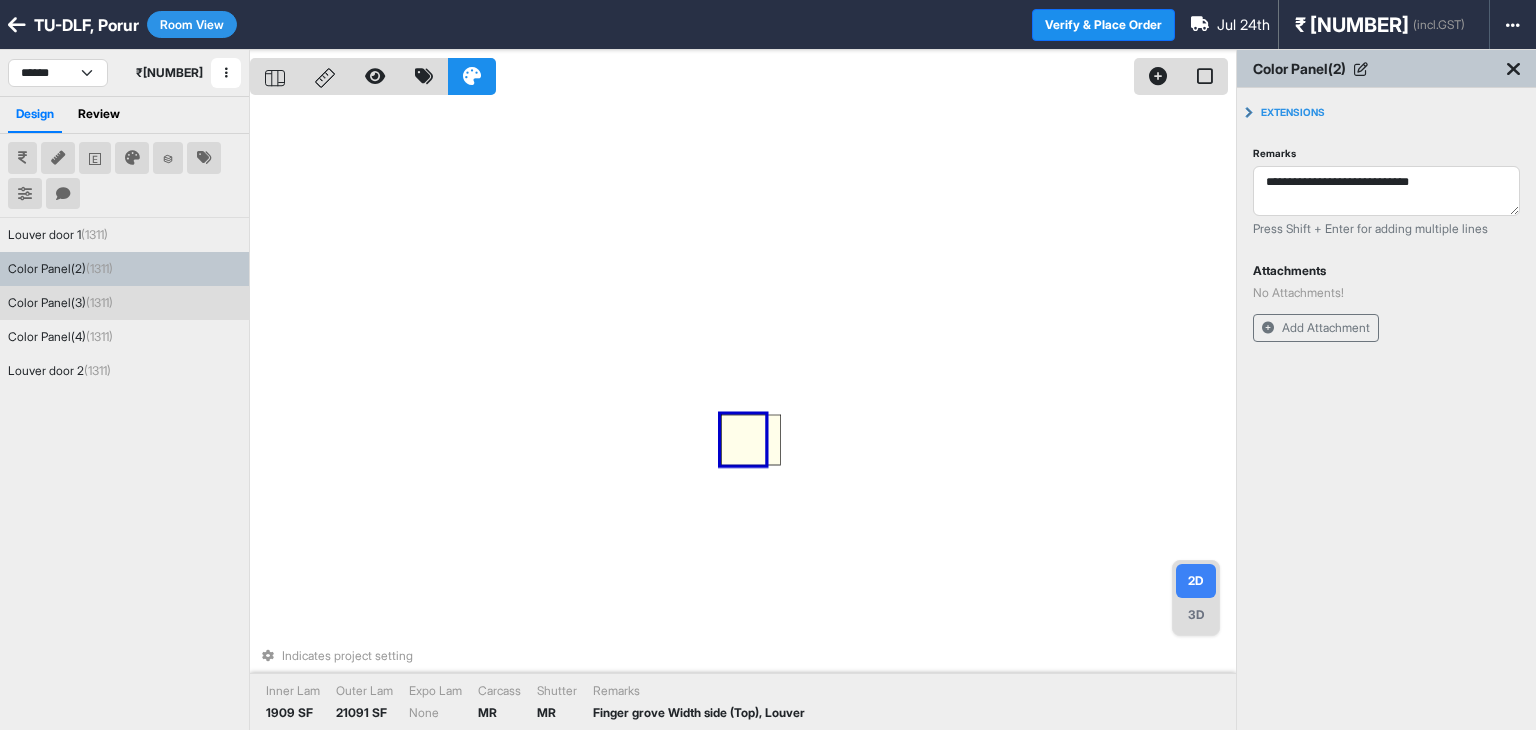 click on "(1311)" at bounding box center (99, 302) 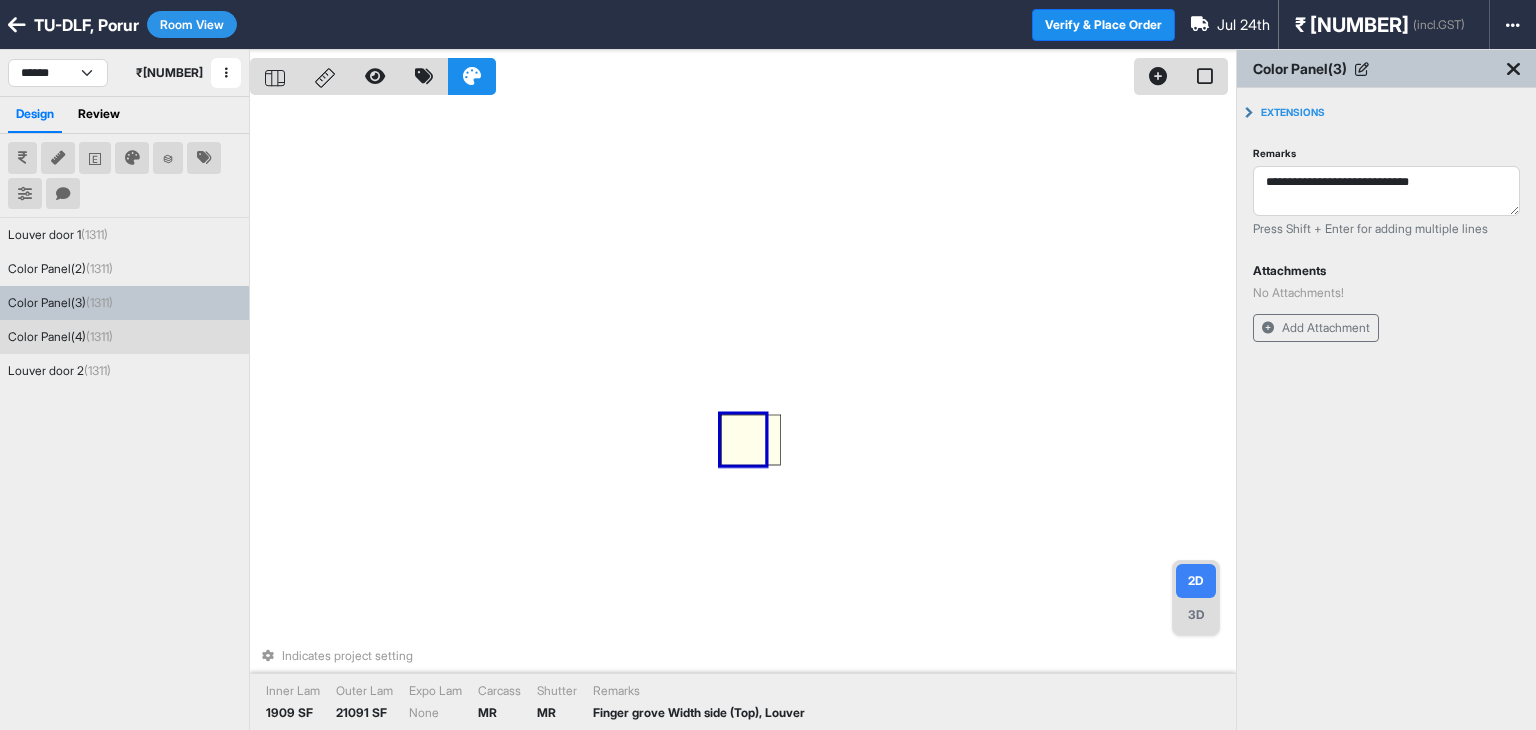 click on "(1311)" at bounding box center [99, 336] 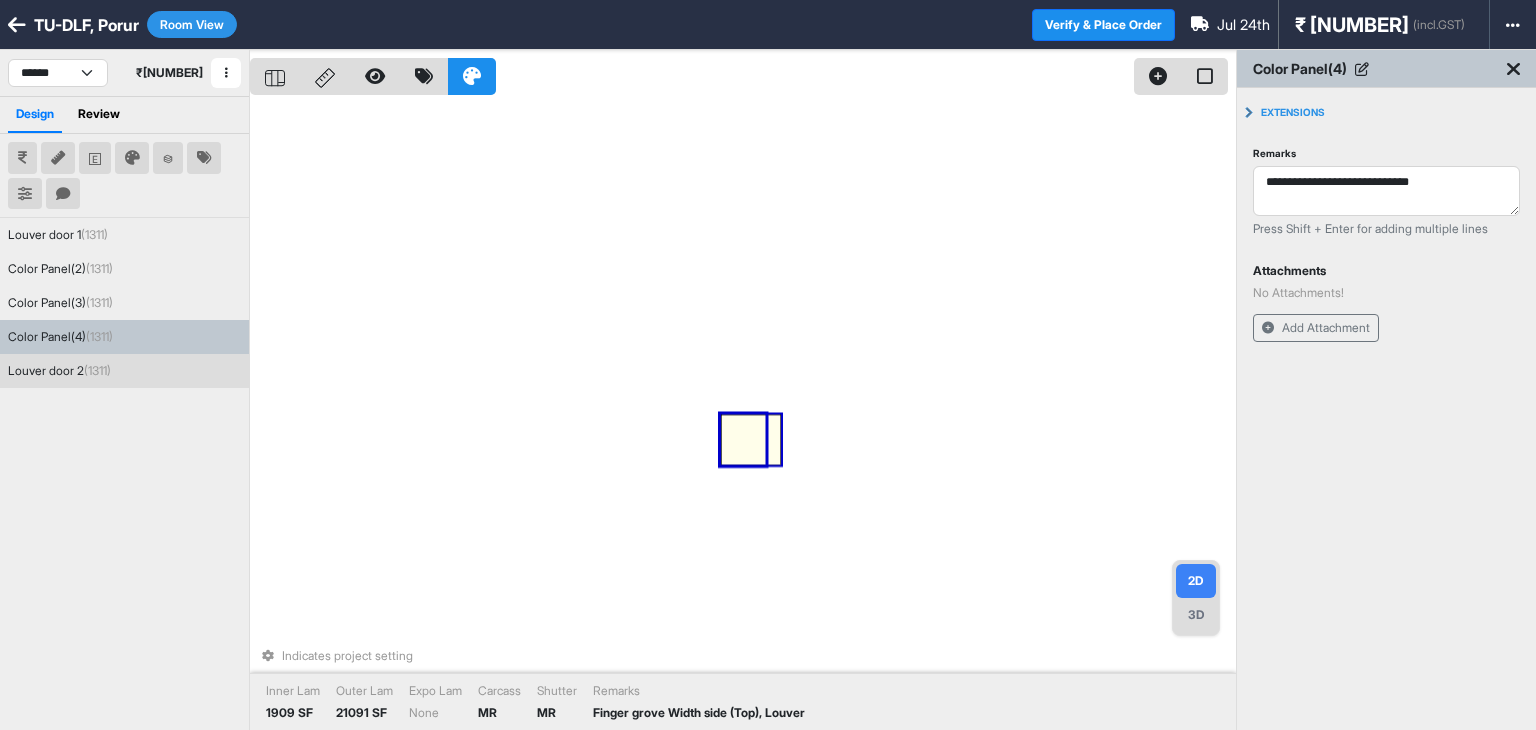 click on "(1311)" at bounding box center (97, 370) 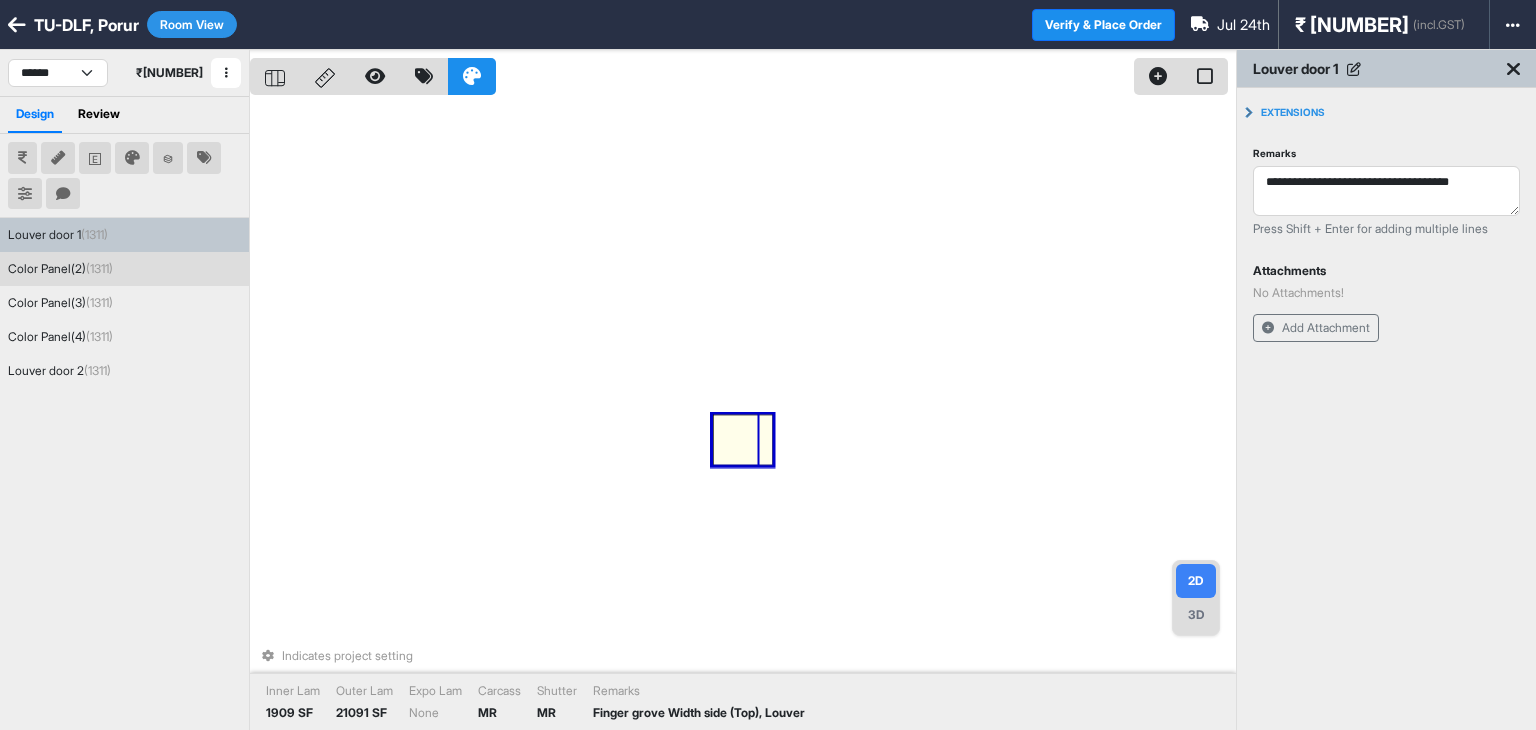 click on "(1311)" at bounding box center [99, 268] 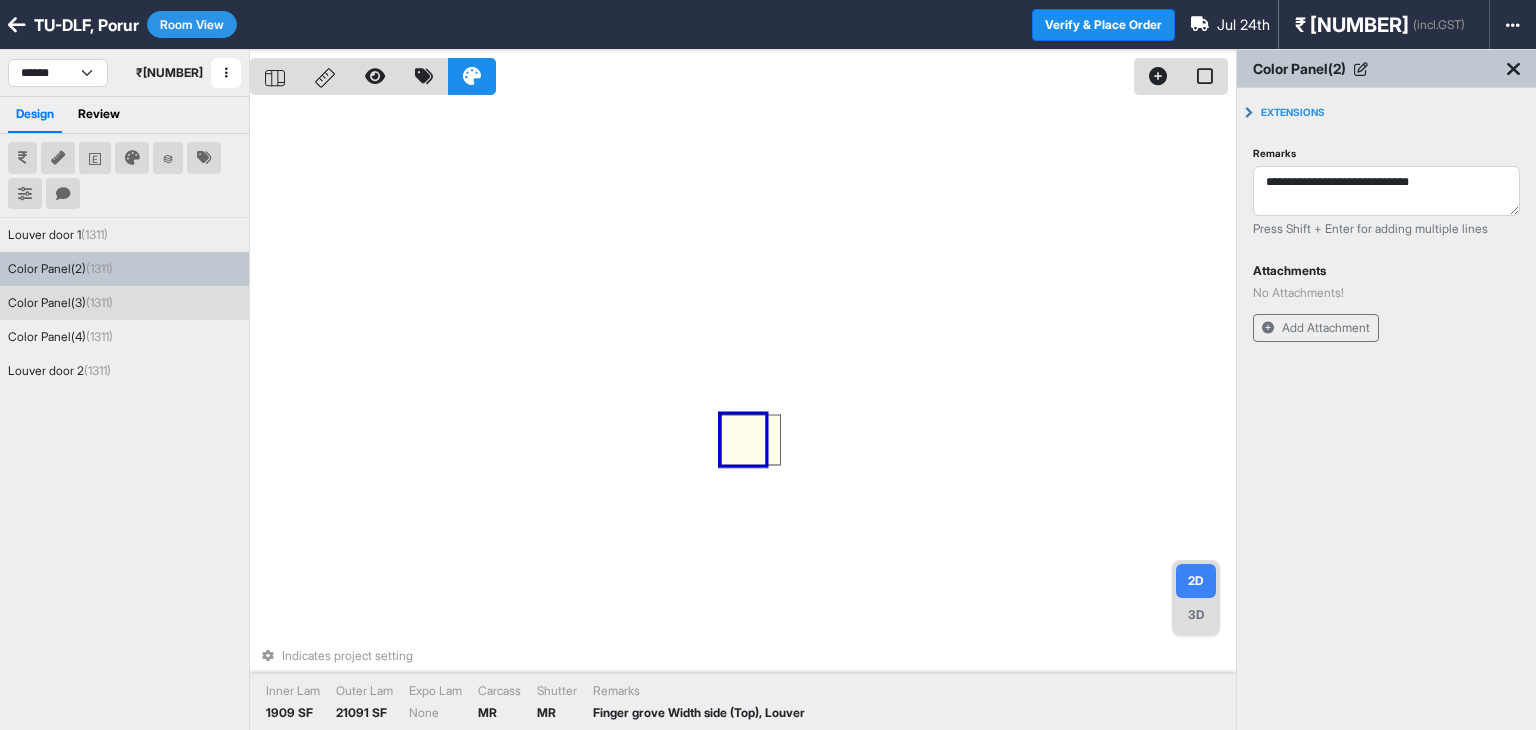 click on "(1311)" at bounding box center (99, 302) 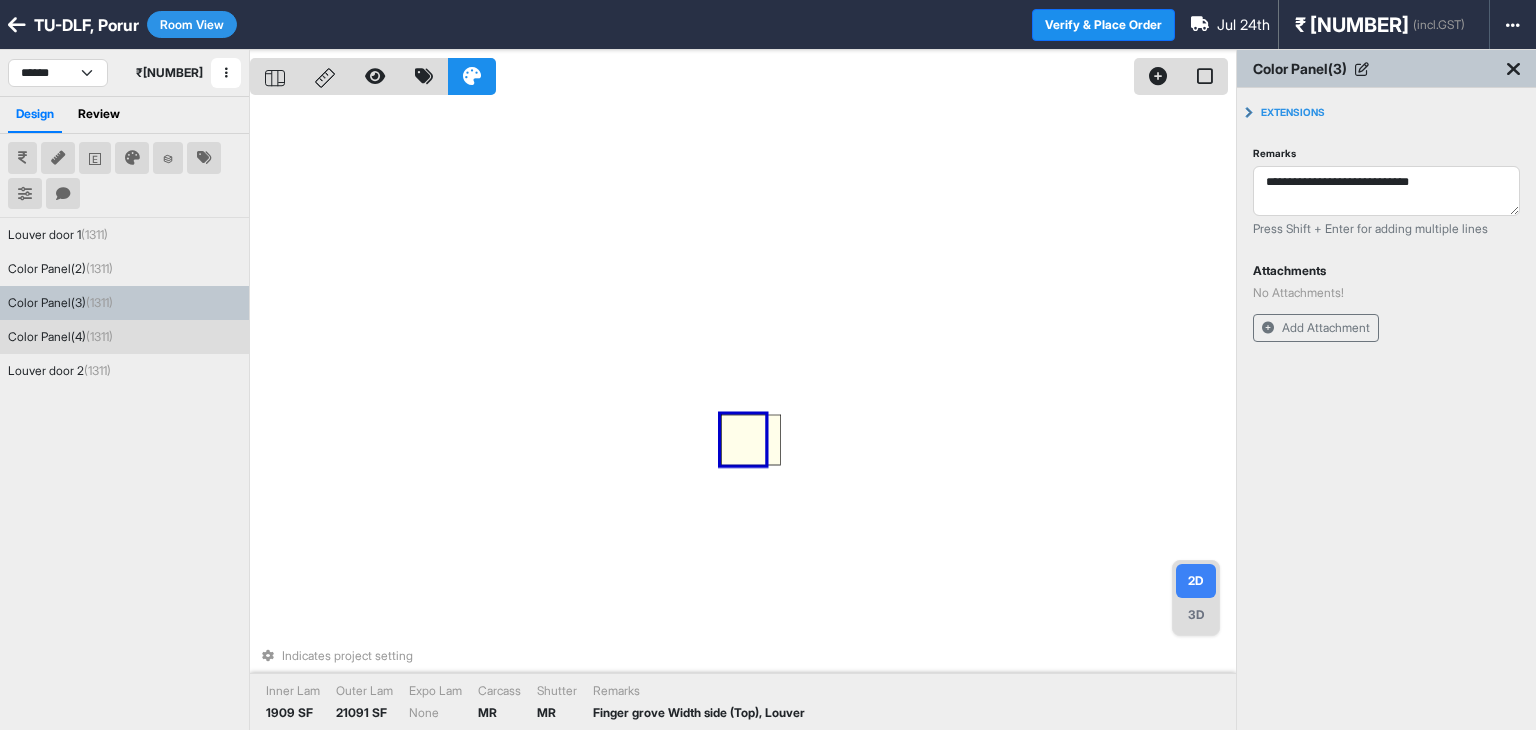 click on "(1311)" at bounding box center [99, 336] 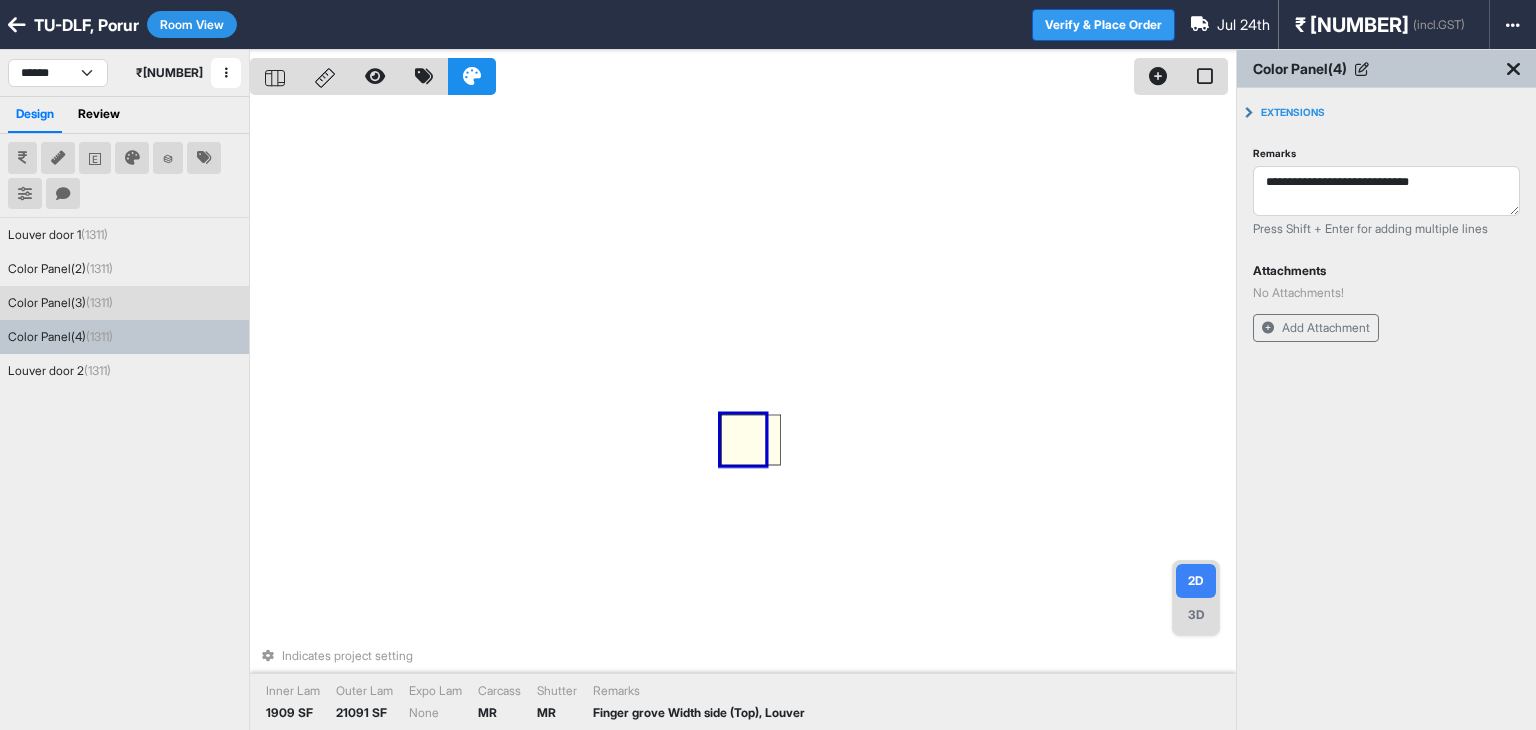 click on "Verify & Place Order" at bounding box center [1103, 25] 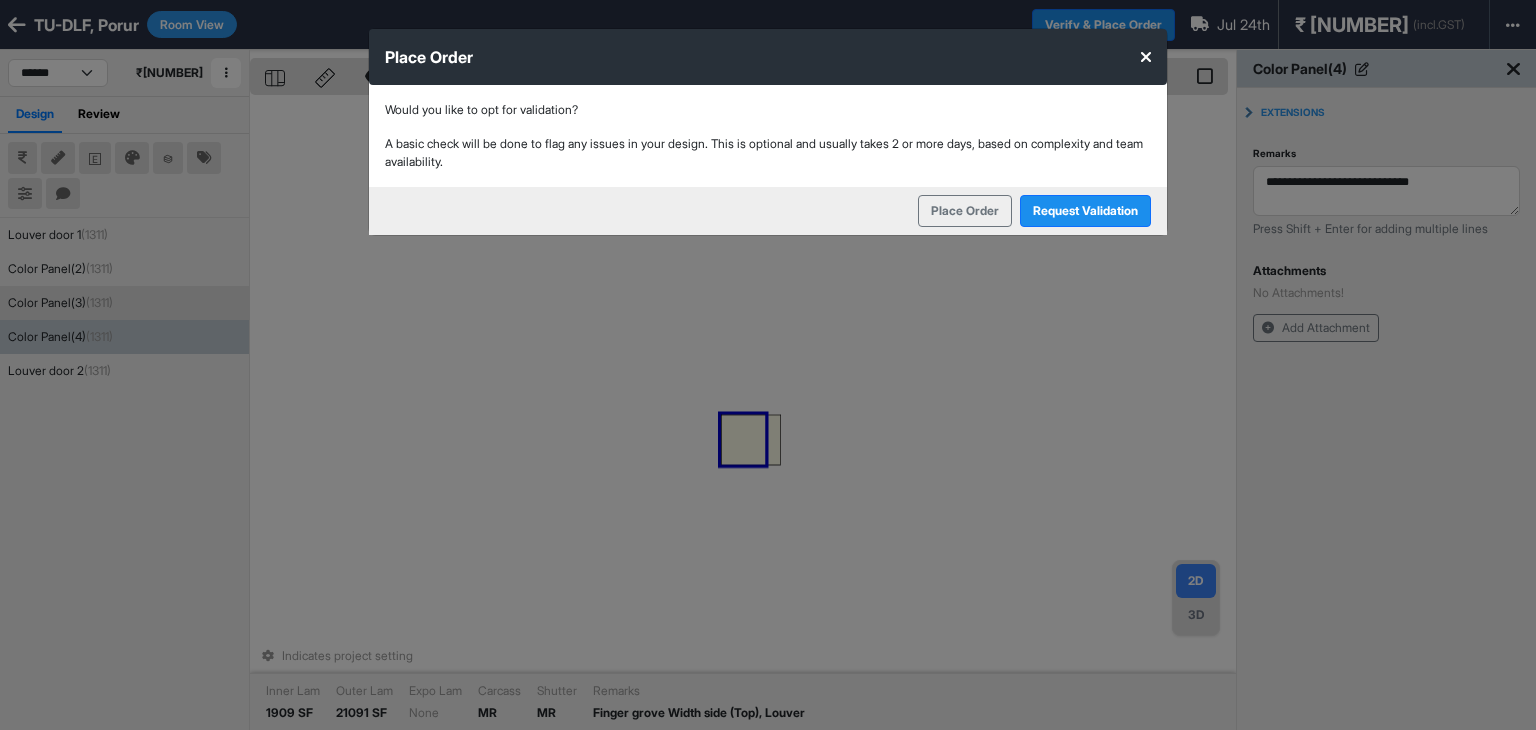 click at bounding box center (1146, 57) 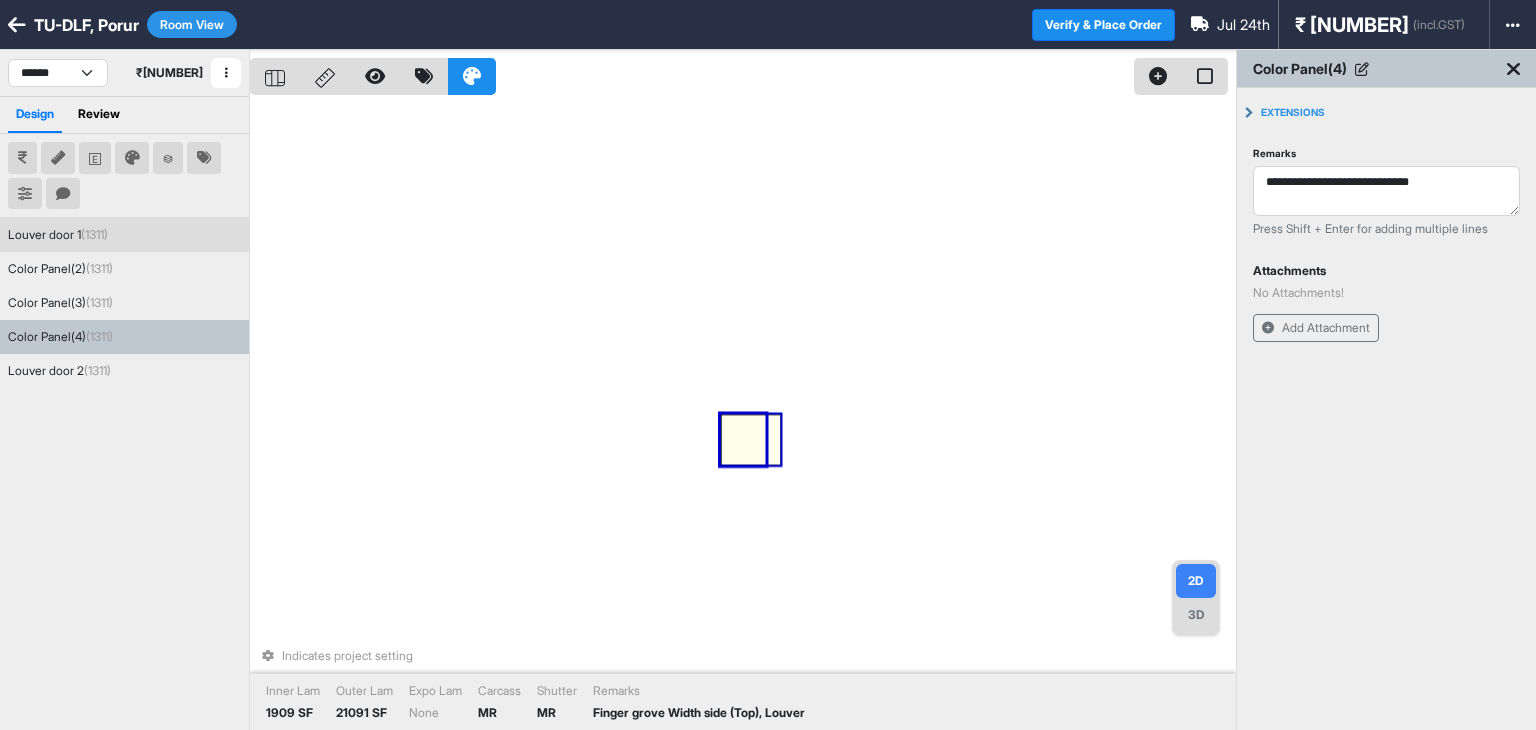 click on "Louver door 1  ([NUMBER])" at bounding box center [124, 235] 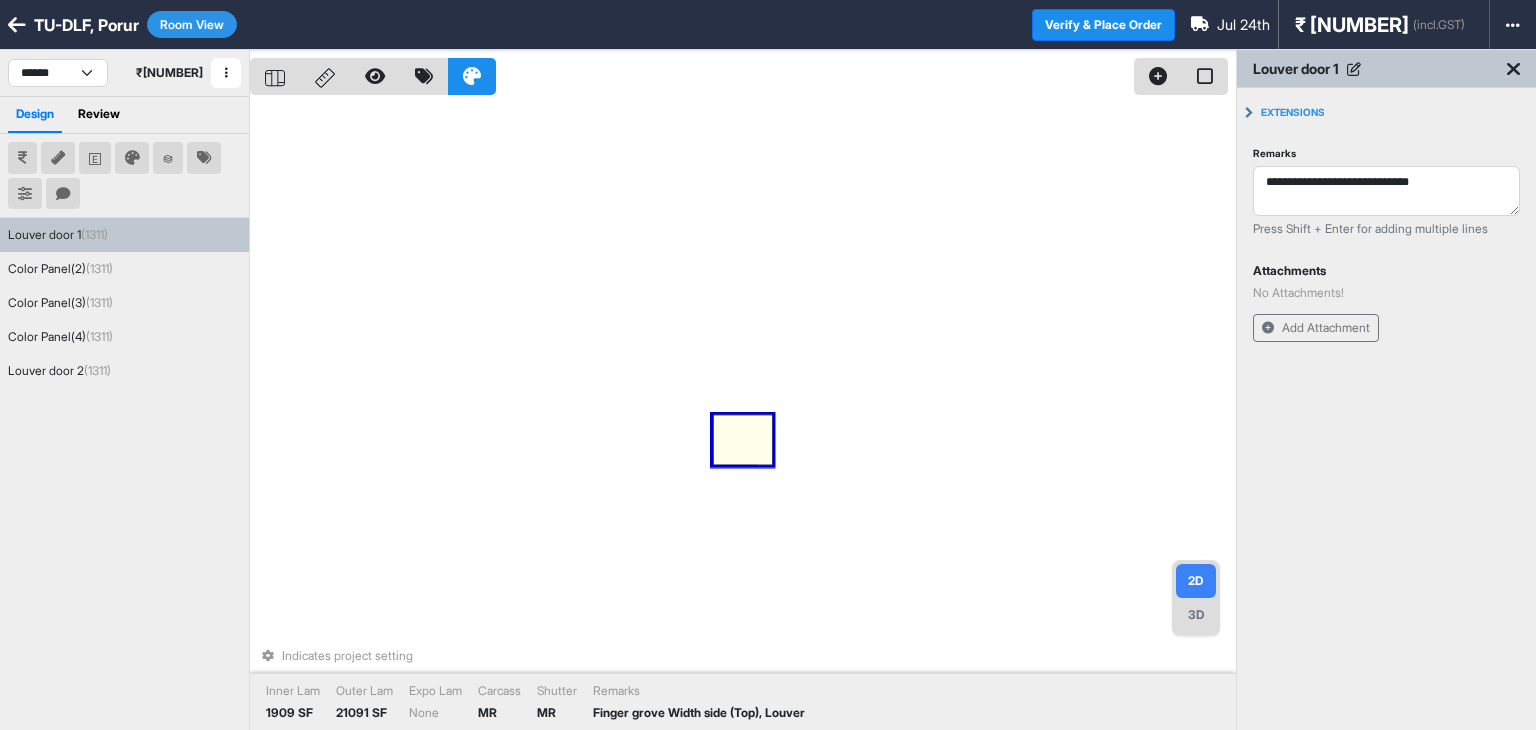 type on "**********" 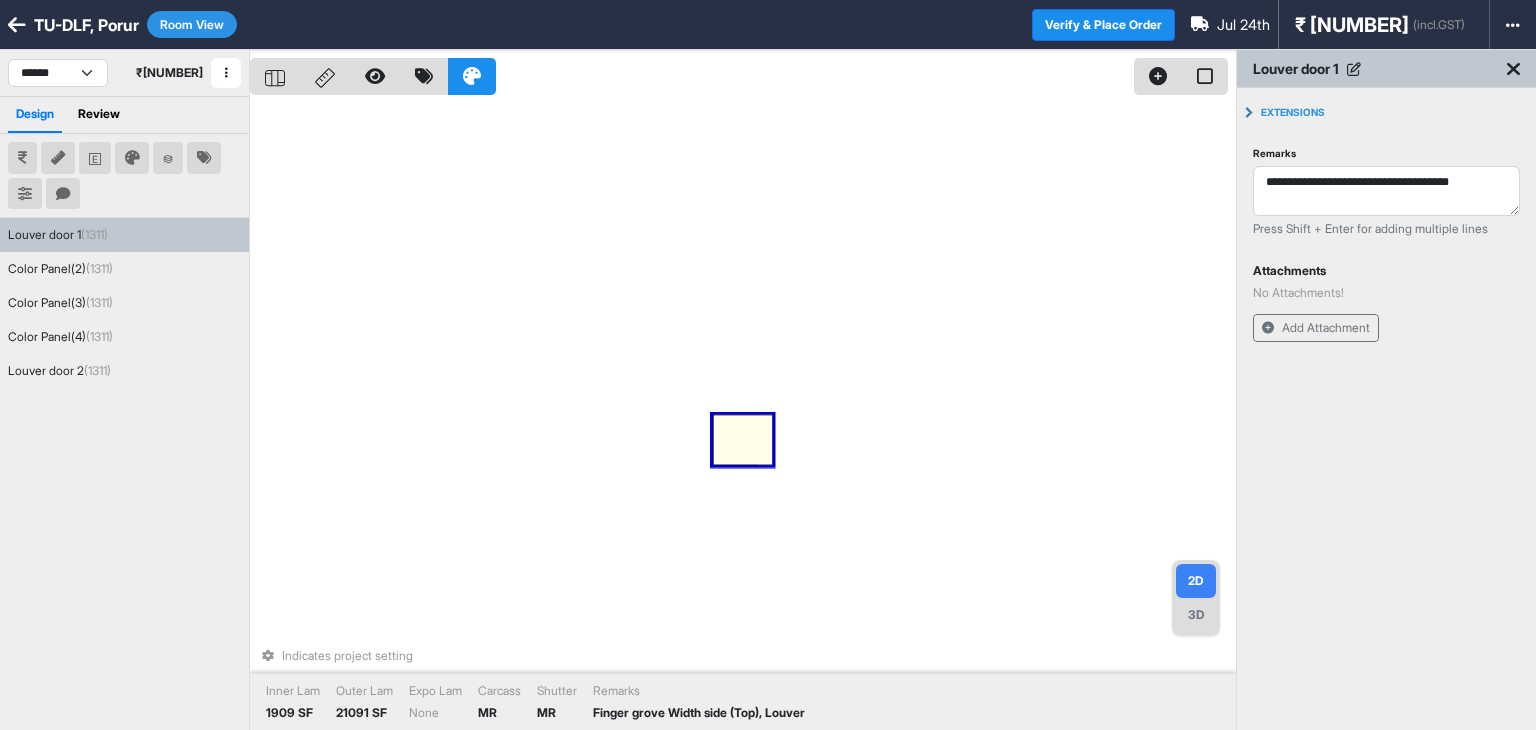click on "Room View" at bounding box center [192, 24] 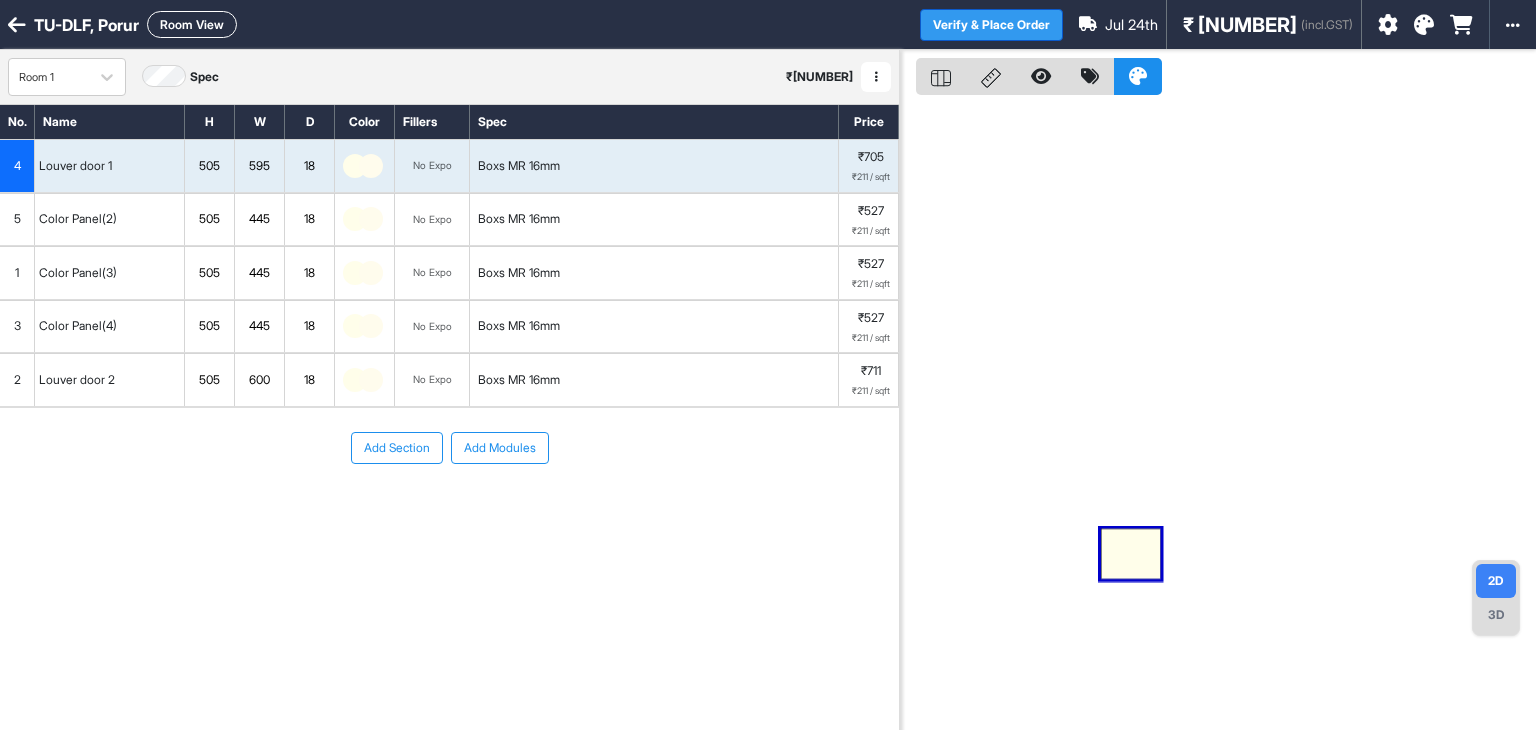click on "Verify & Place Order" at bounding box center (991, 25) 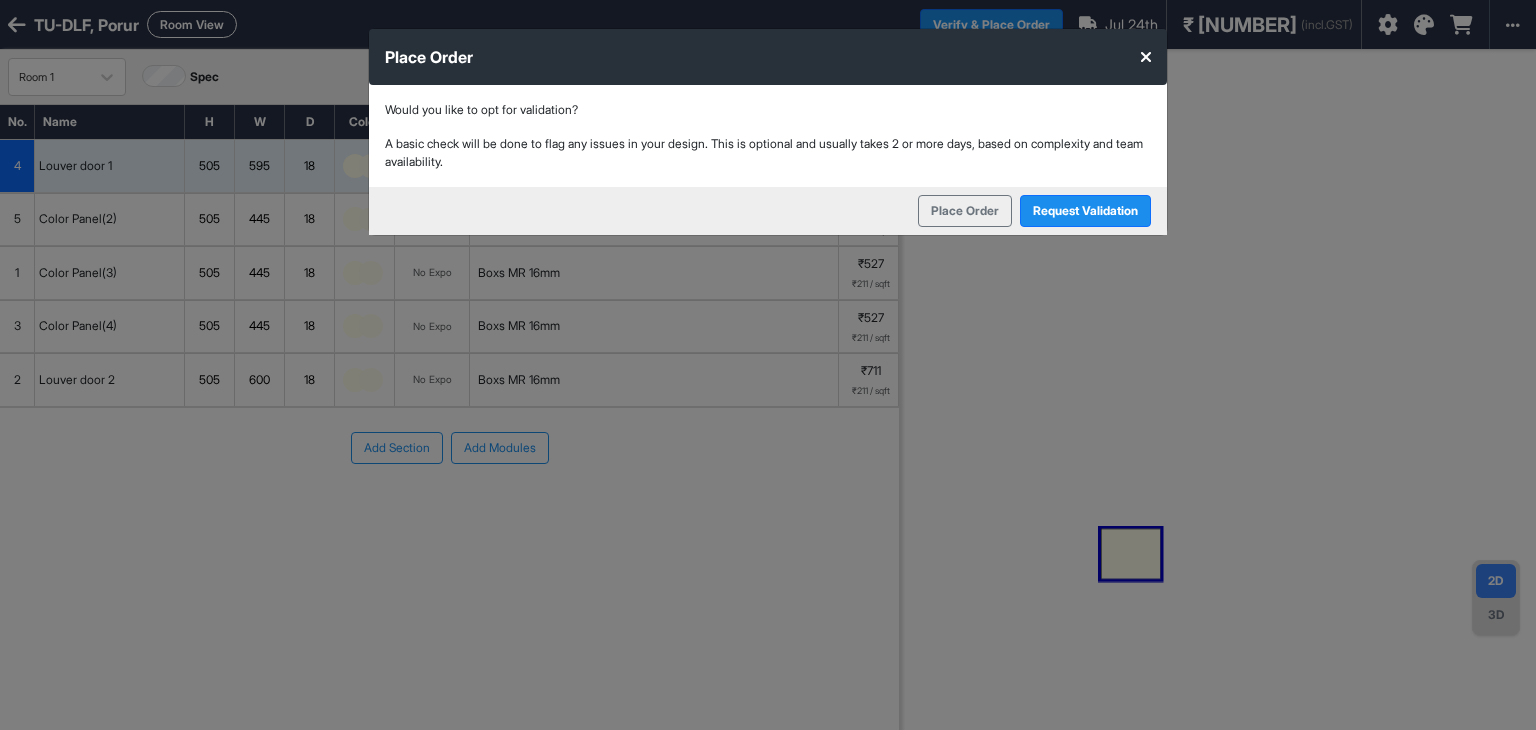 click on "Place Order Would you like to opt for validation? A basic check will be done to flag any issues in your design. This is optional and usually takes 2 or more days, based on complexity and team availability. Request Validation Place Order" at bounding box center [768, 365] 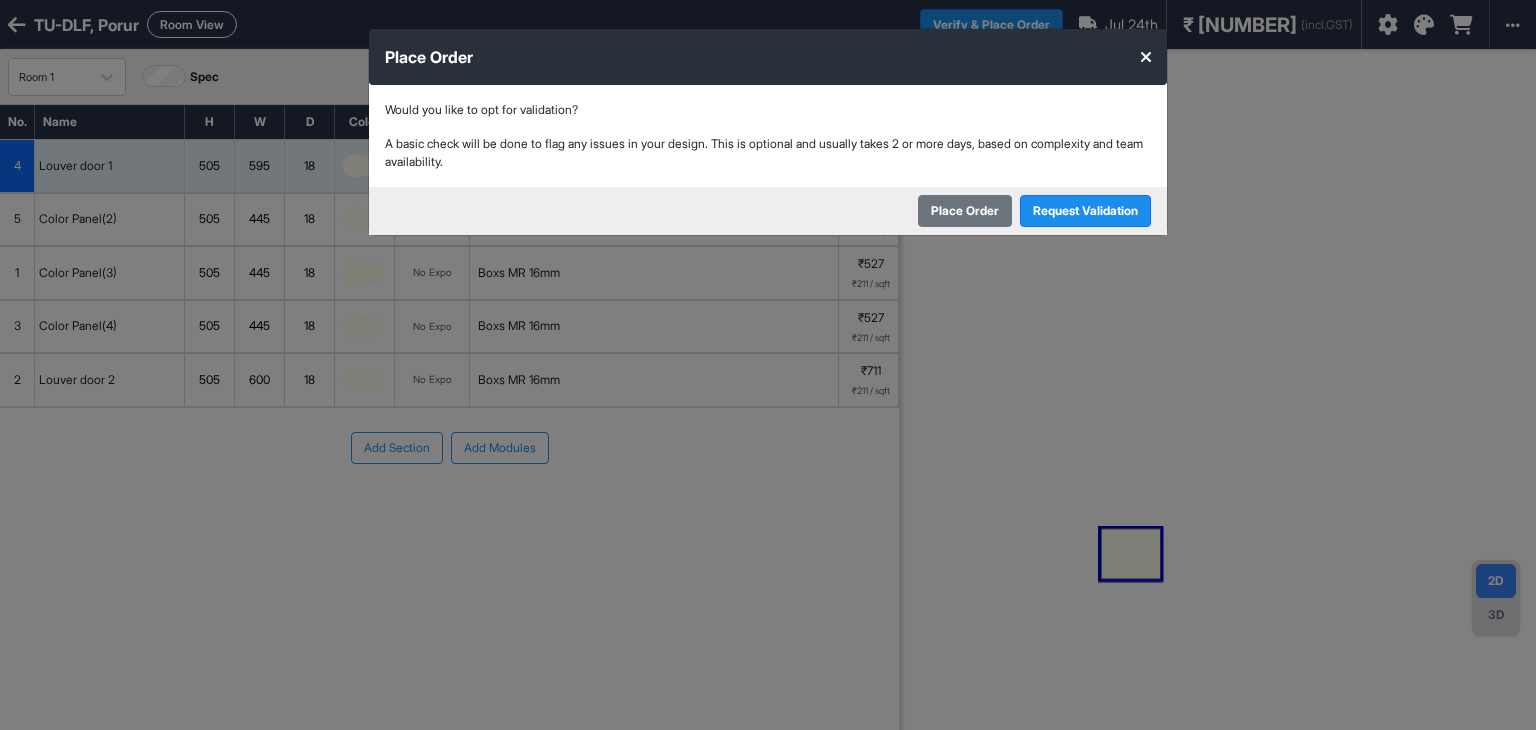 click on "Place Order" at bounding box center (965, 211) 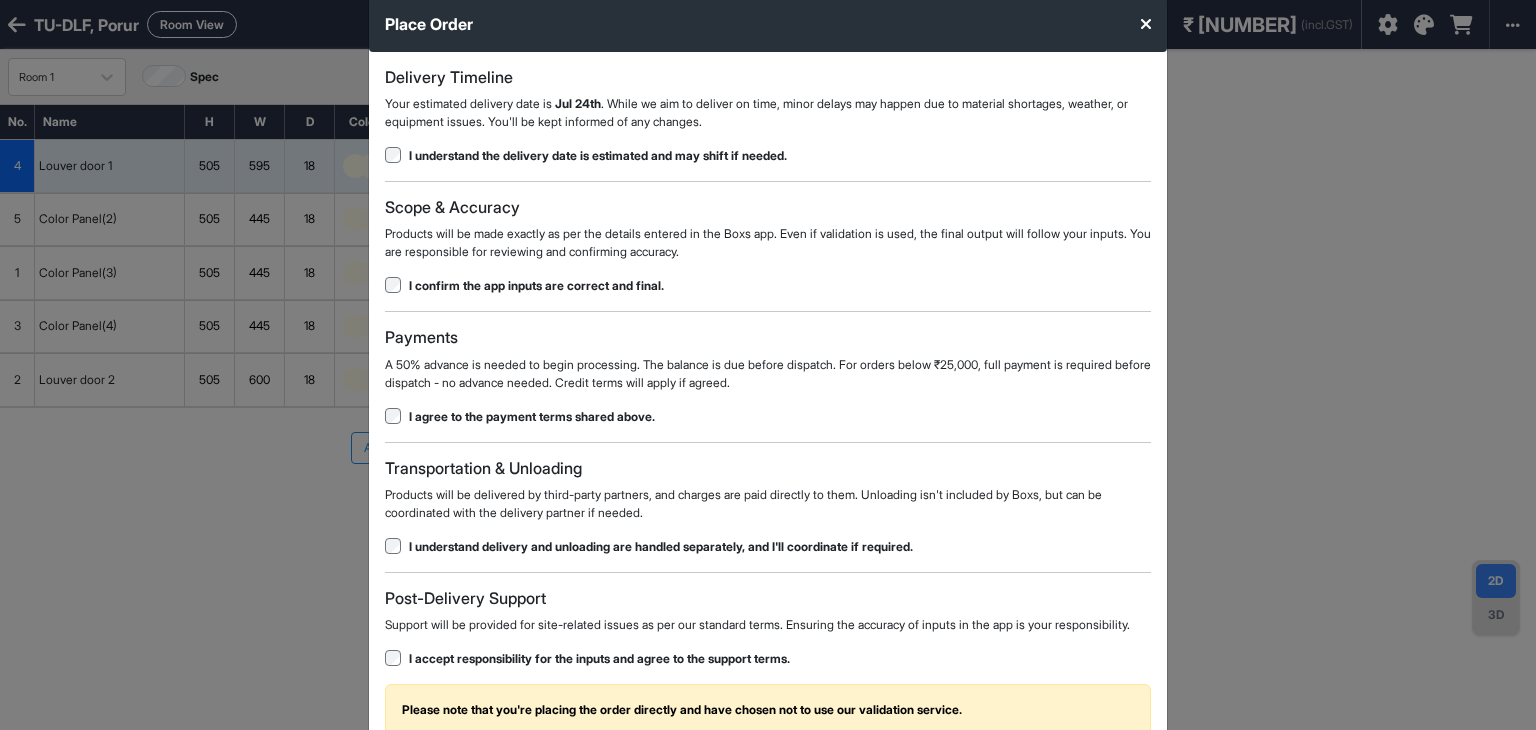 scroll, scrollTop: 0, scrollLeft: 0, axis: both 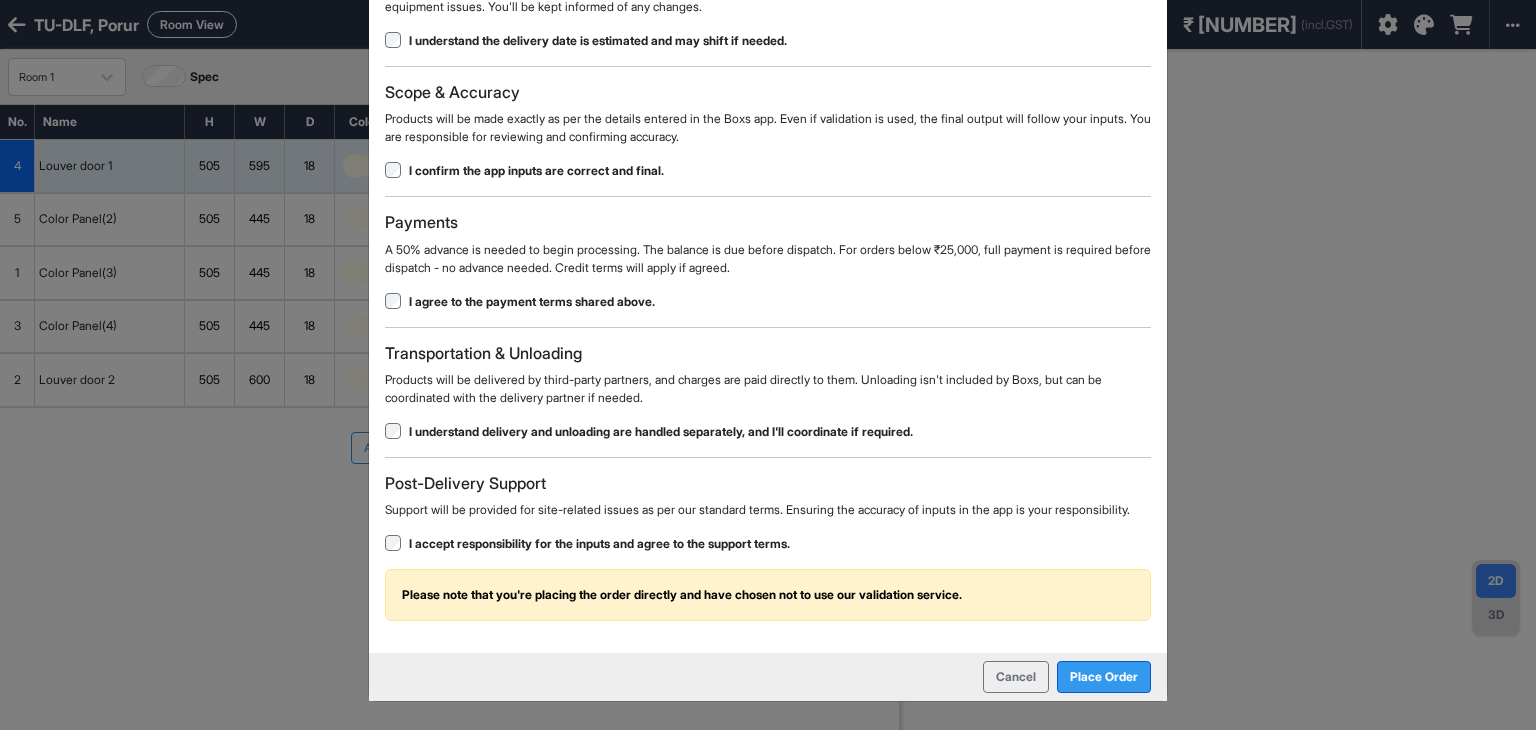 click on "Place Order" at bounding box center [1104, 677] 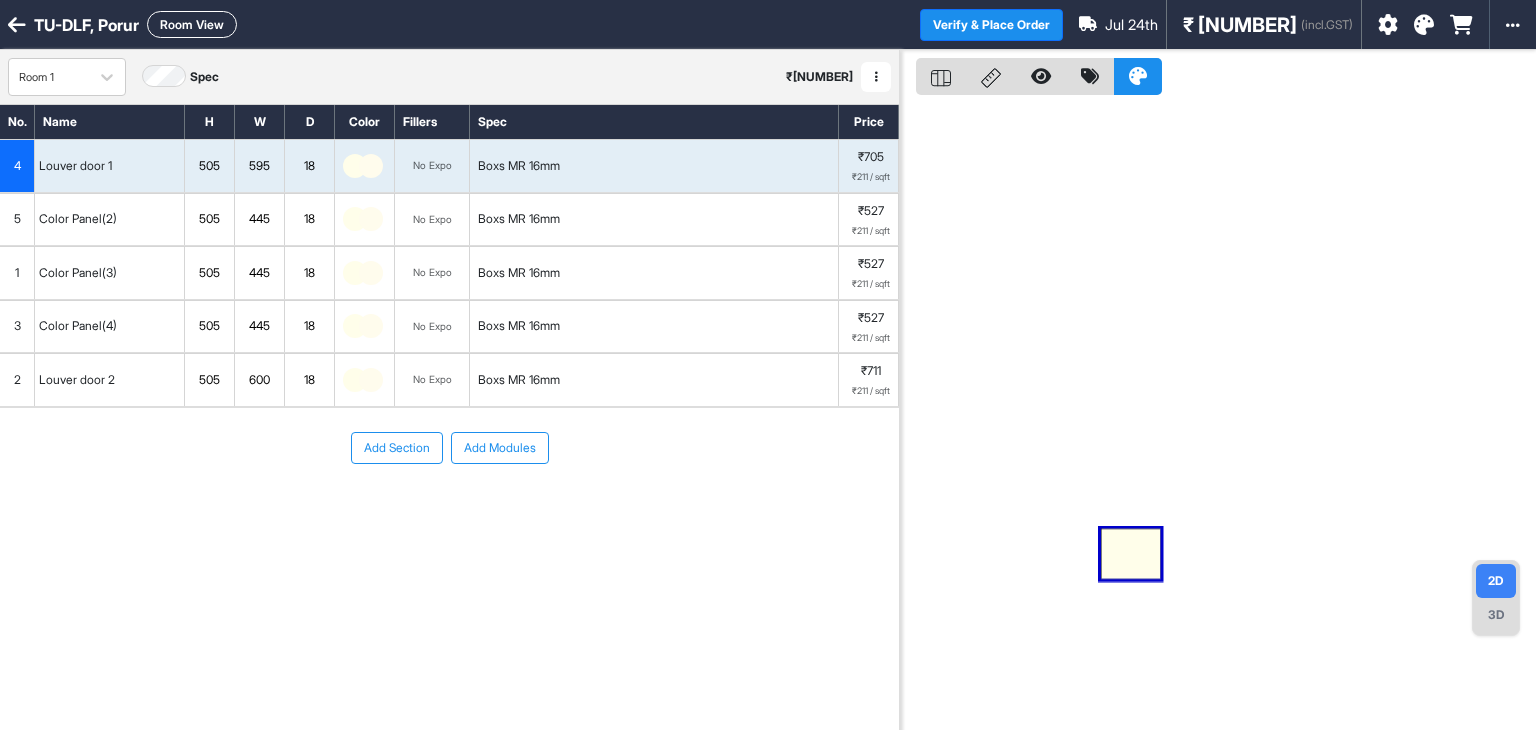 scroll, scrollTop: 0, scrollLeft: 0, axis: both 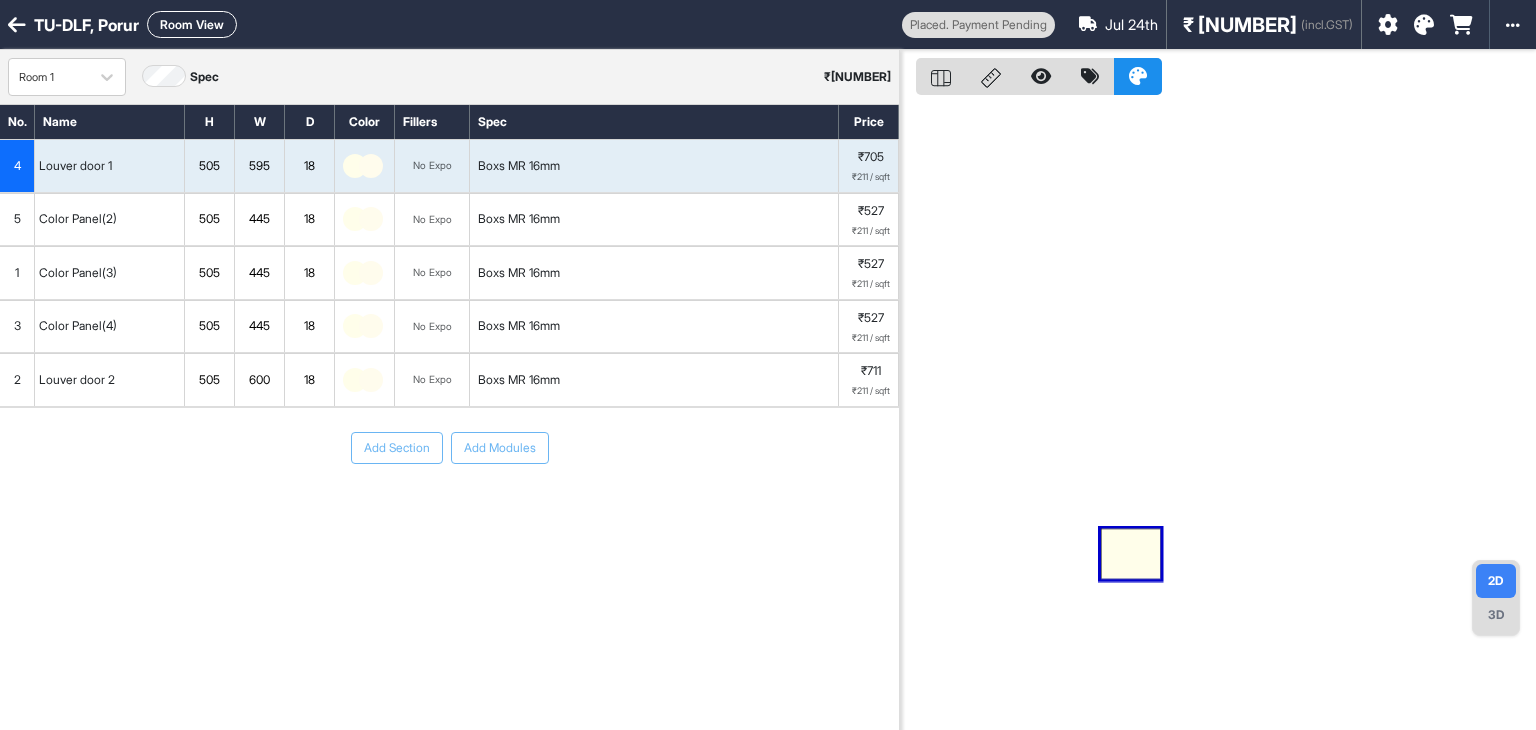 click on "₹ [PRICE]" at bounding box center (1240, 25) 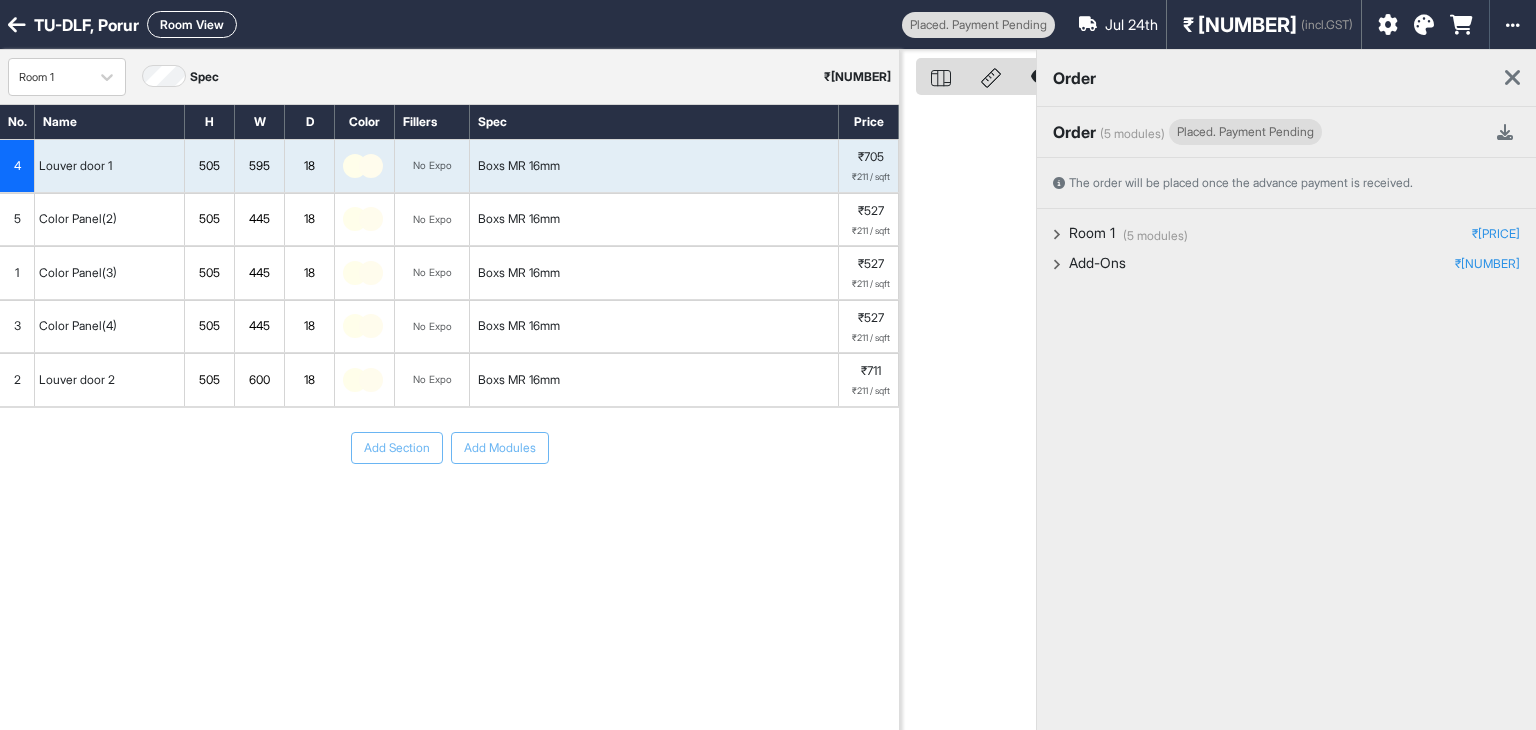 click at bounding box center [1512, 78] 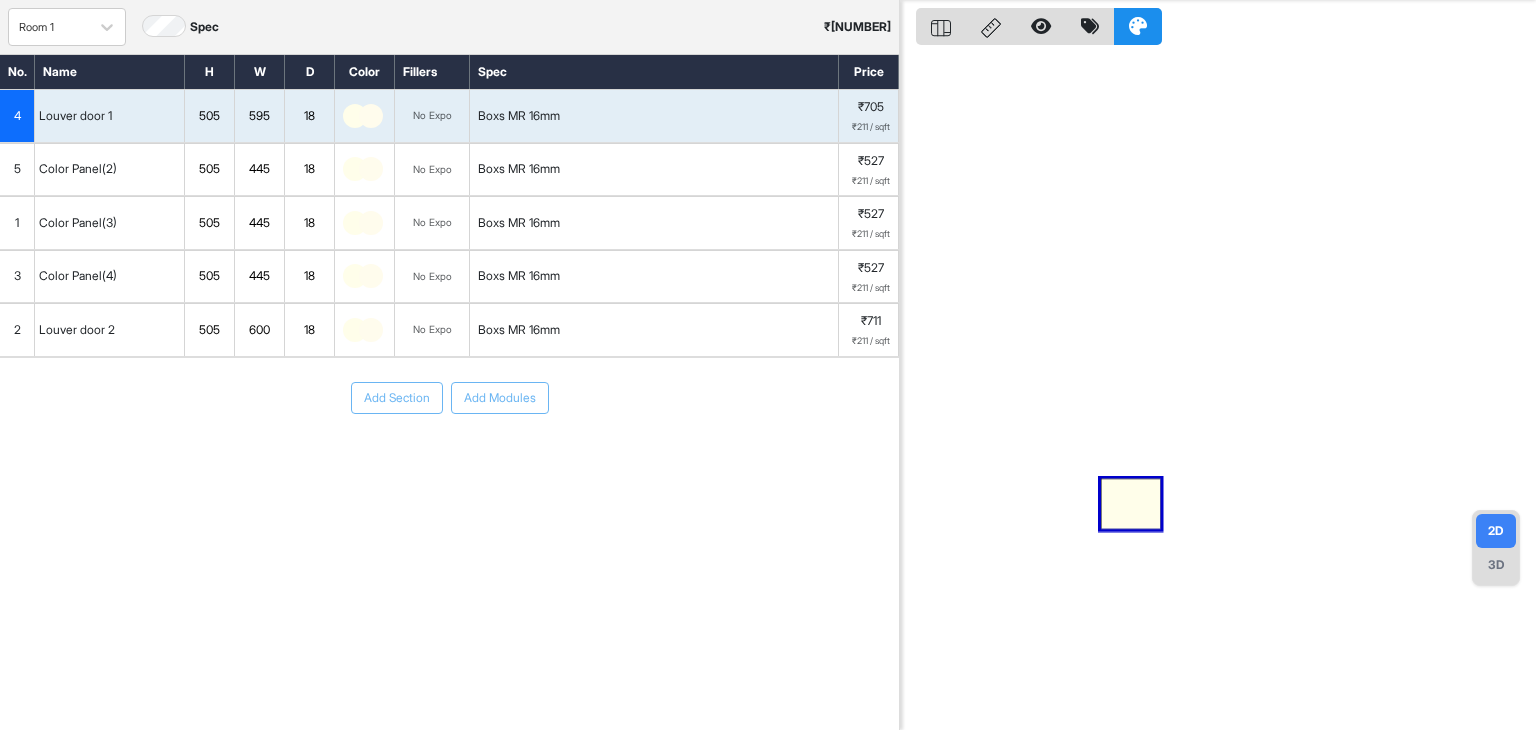 scroll, scrollTop: 0, scrollLeft: 0, axis: both 